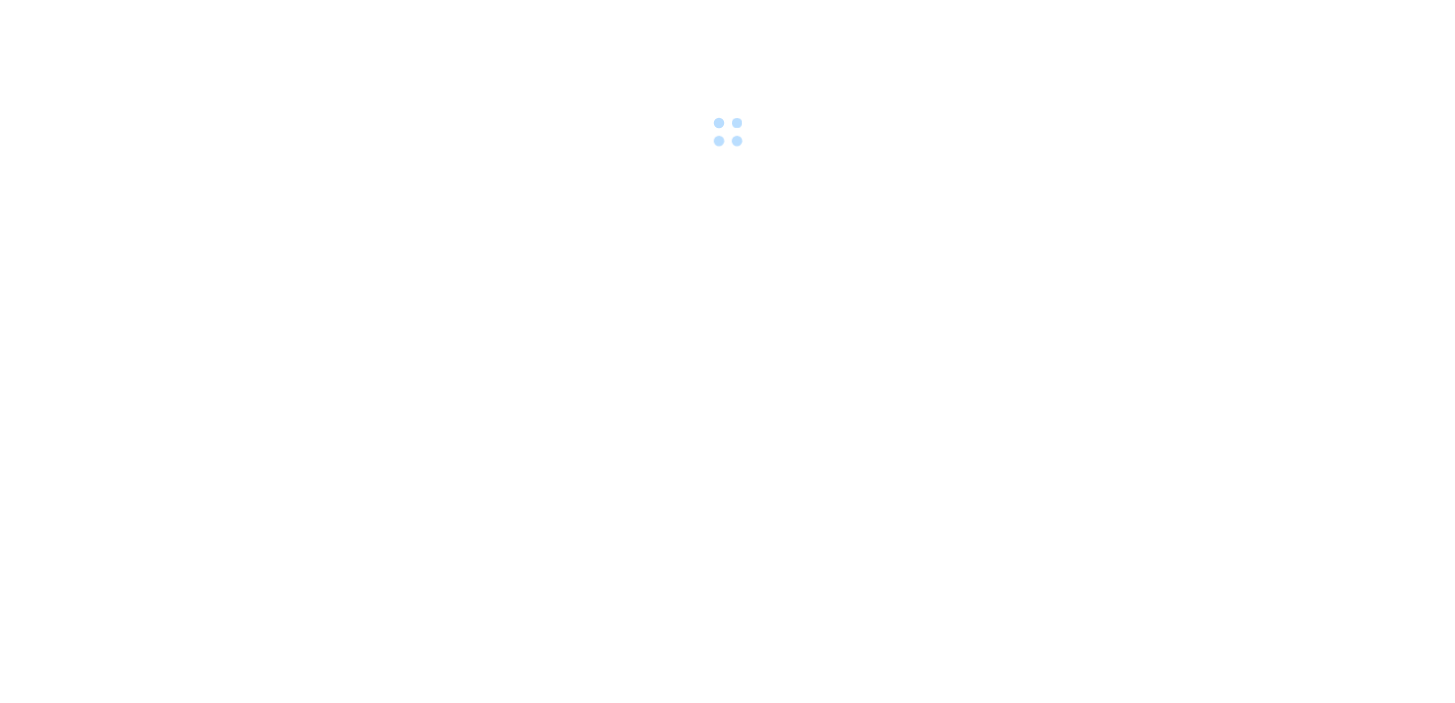 scroll, scrollTop: 0, scrollLeft: 0, axis: both 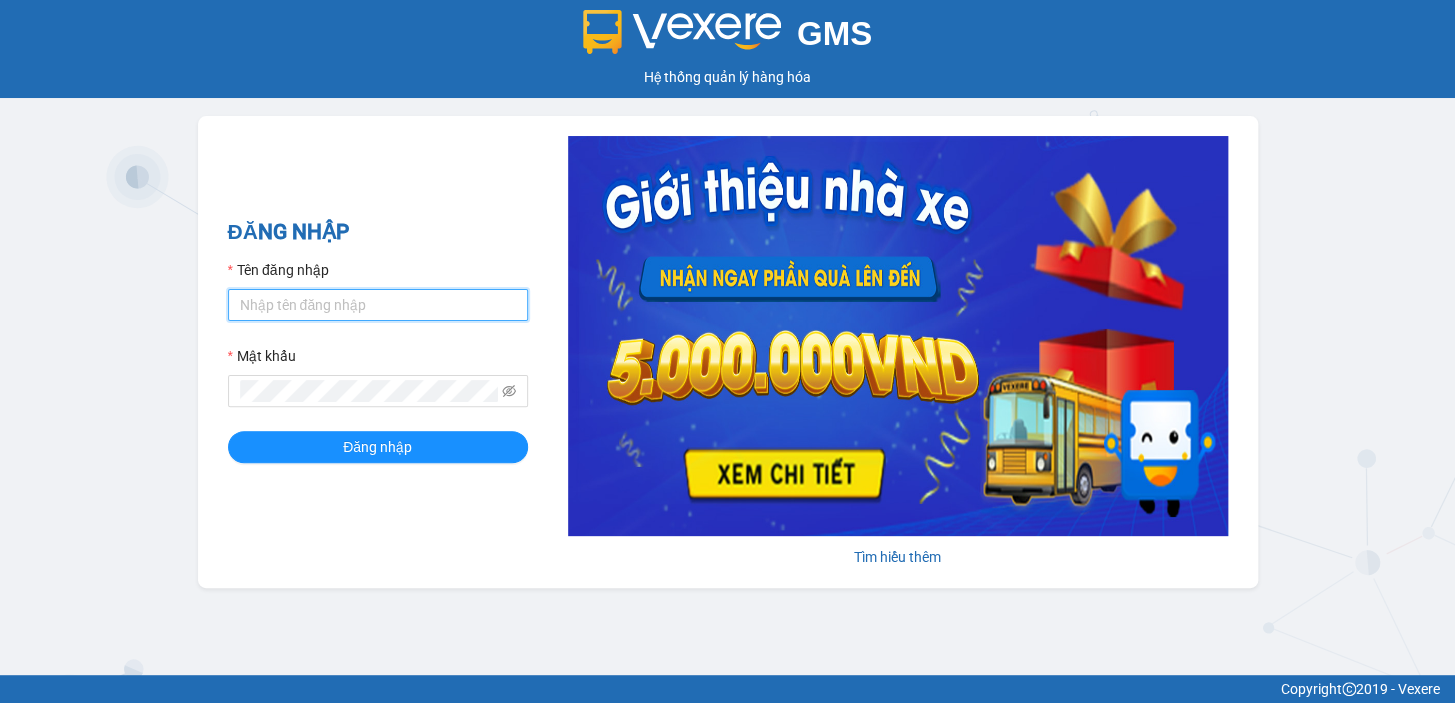 click on "Tên đăng nhập" at bounding box center (378, 305) 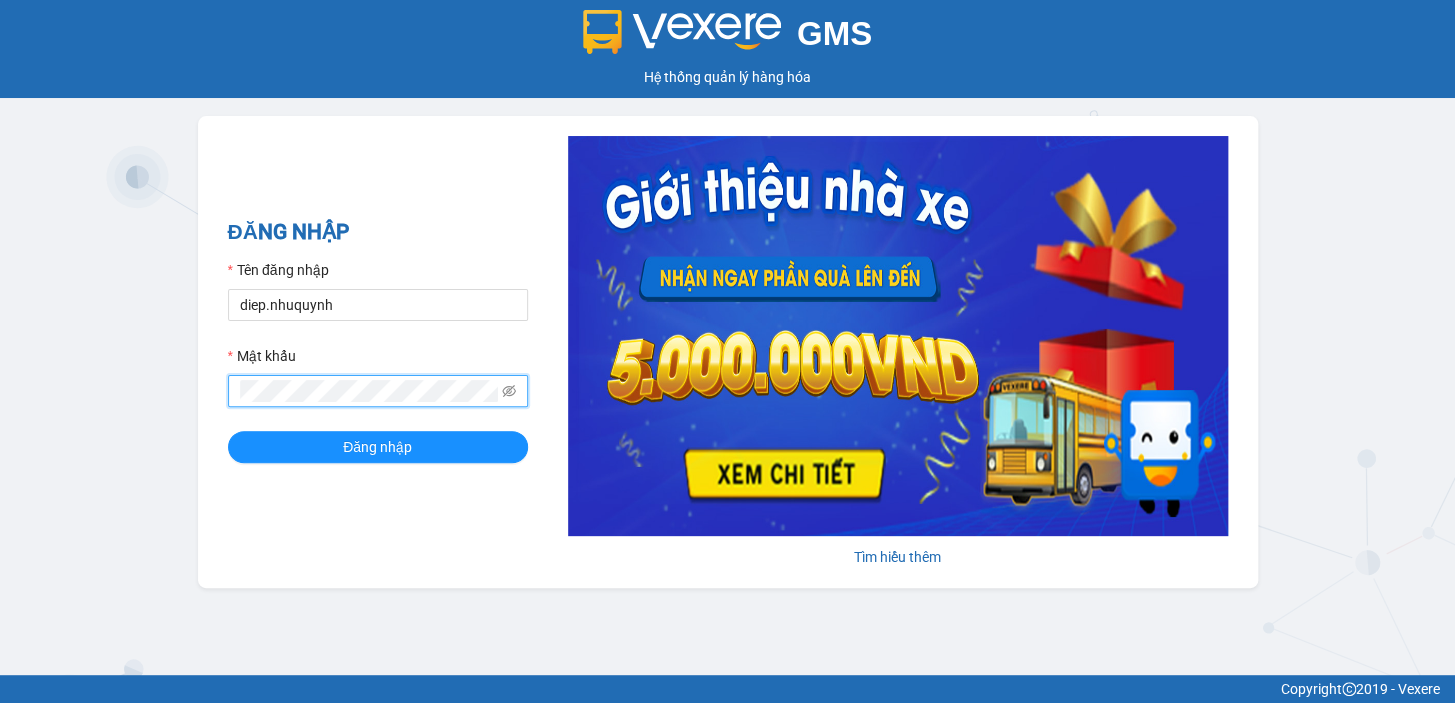 click on "Đăng nhập" at bounding box center [378, 447] 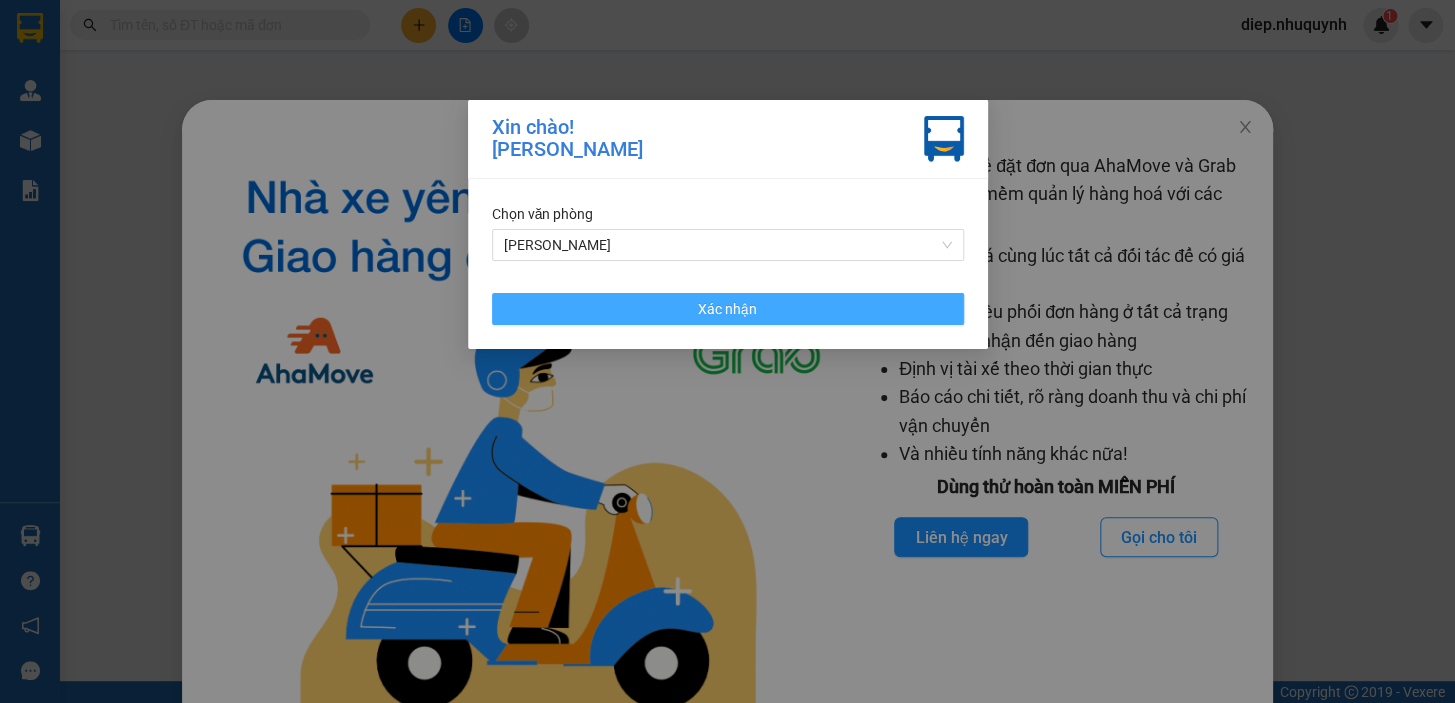 click on "Xác nhận" at bounding box center [728, 309] 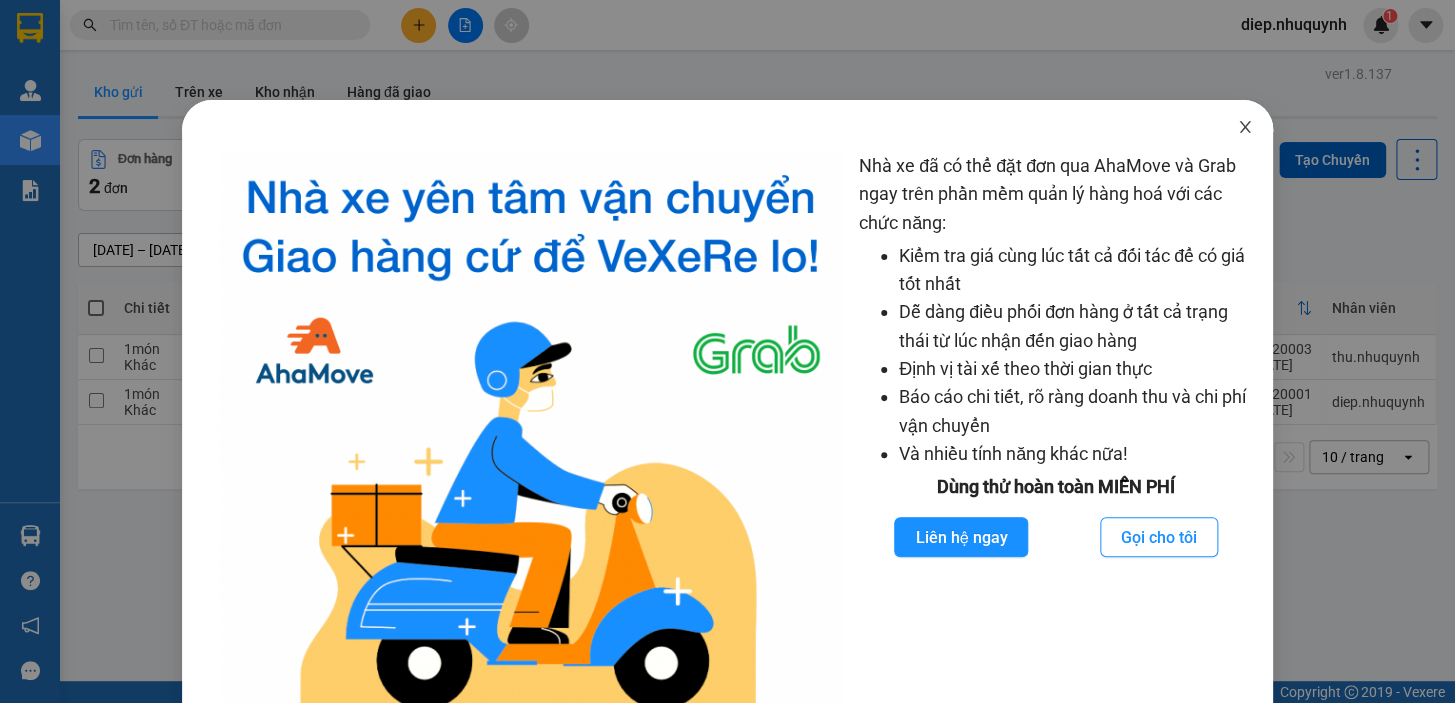 click 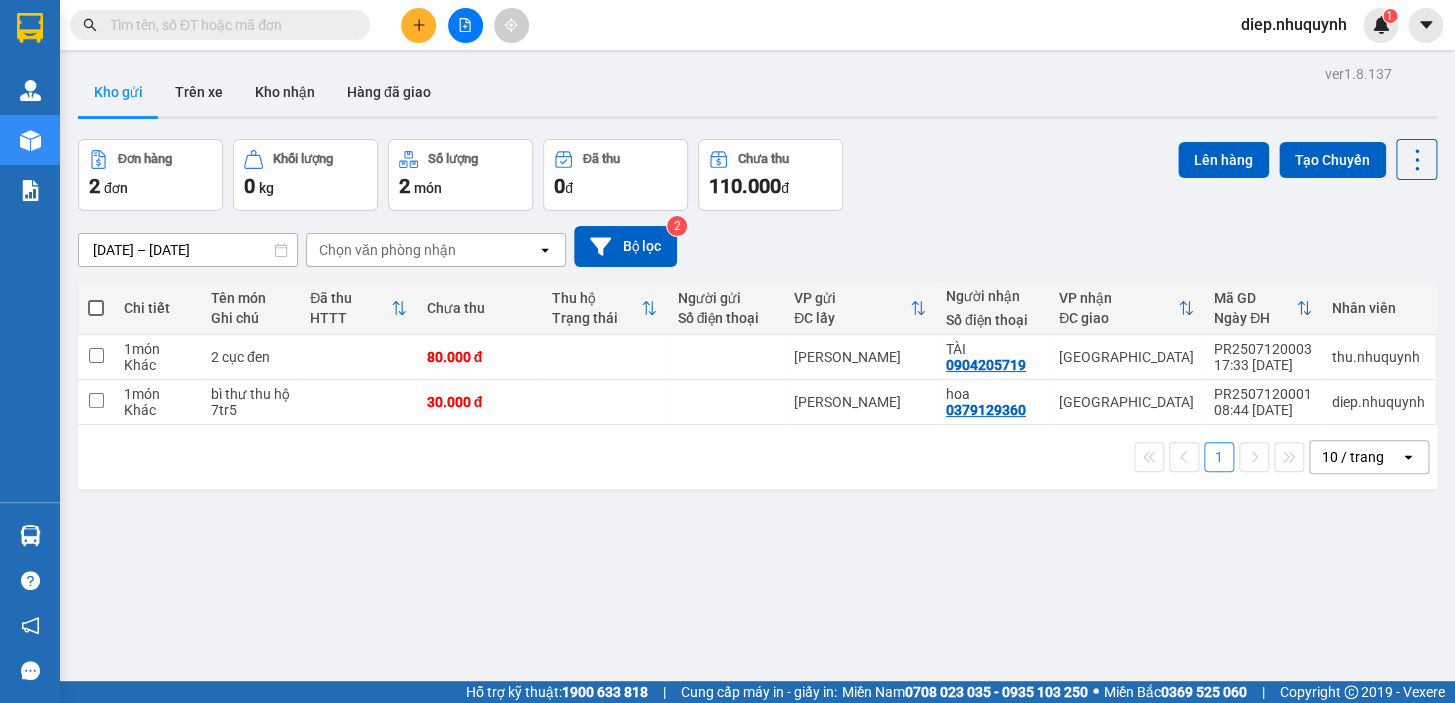 click at bounding box center (228, 25) 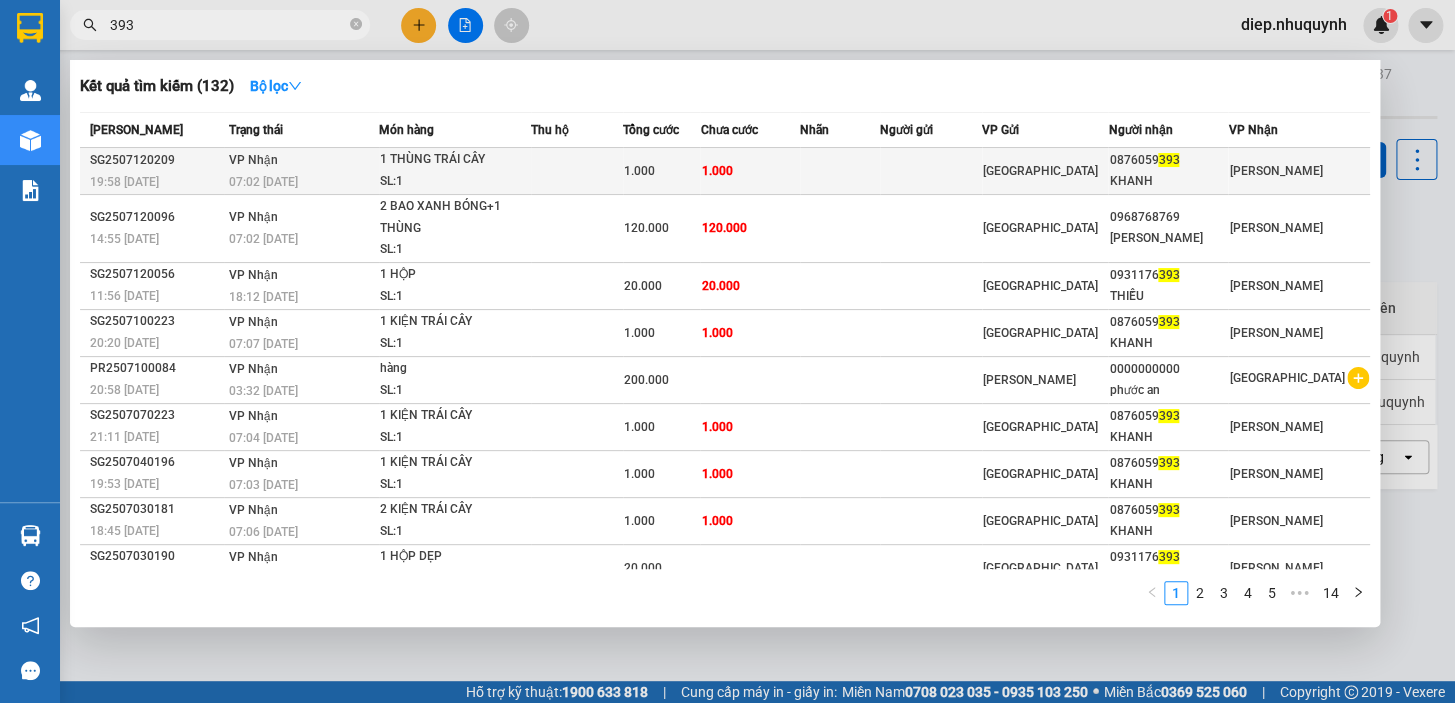 type on "393" 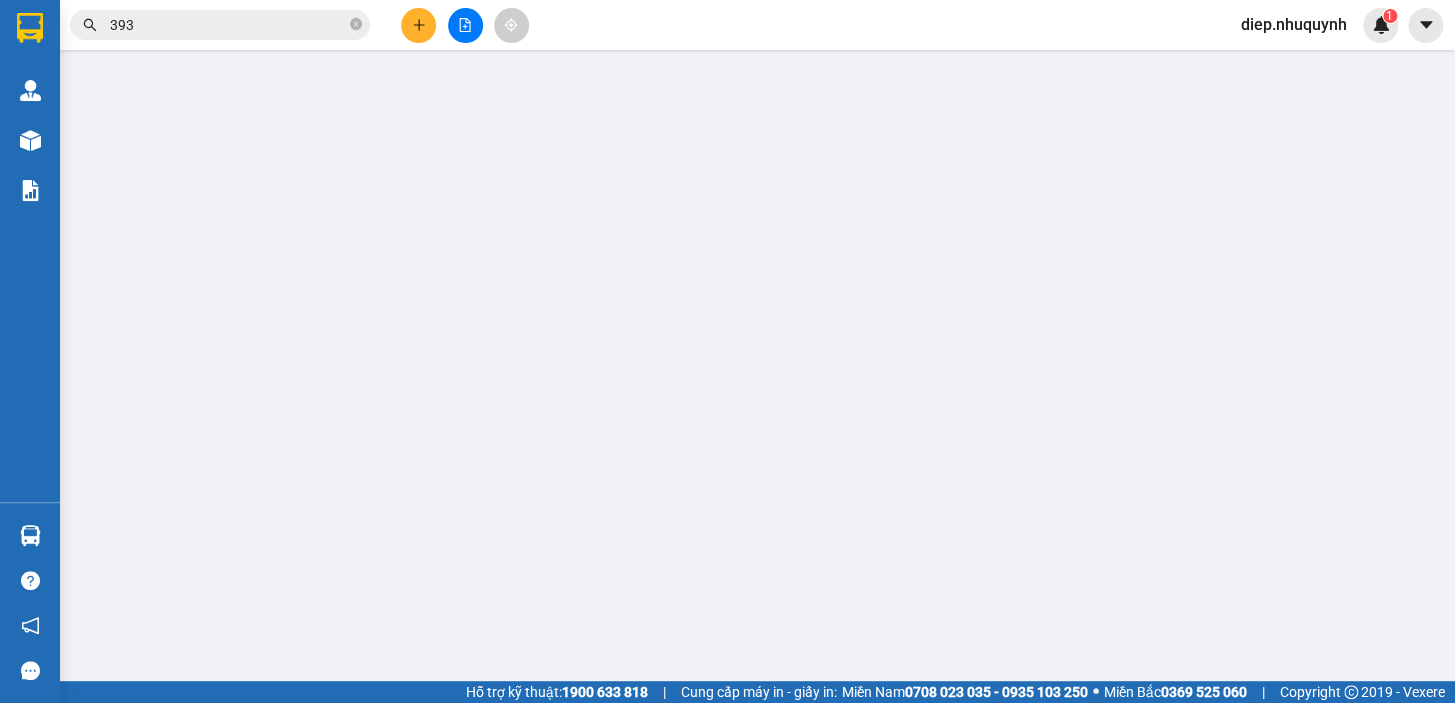 type on "0876059393" 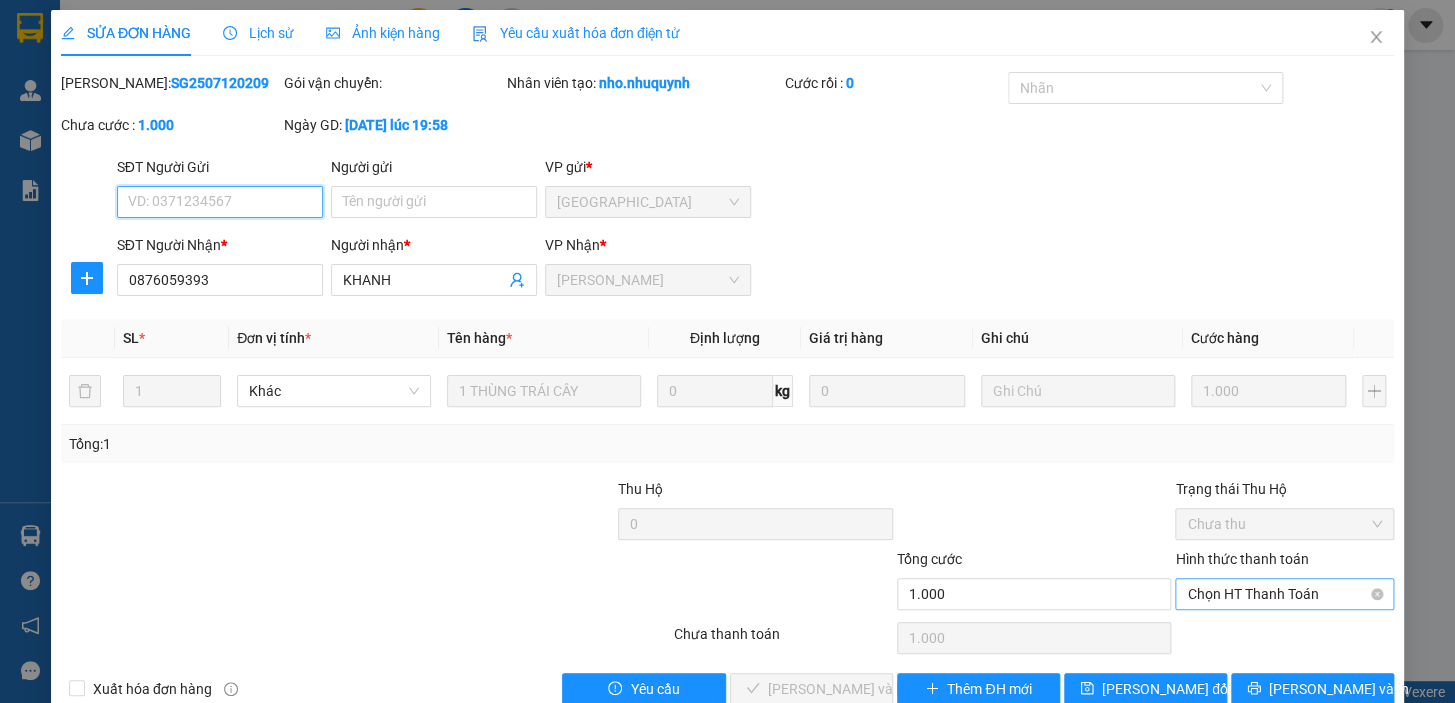 click on "Chọn HT Thanh Toán" at bounding box center [1284, 594] 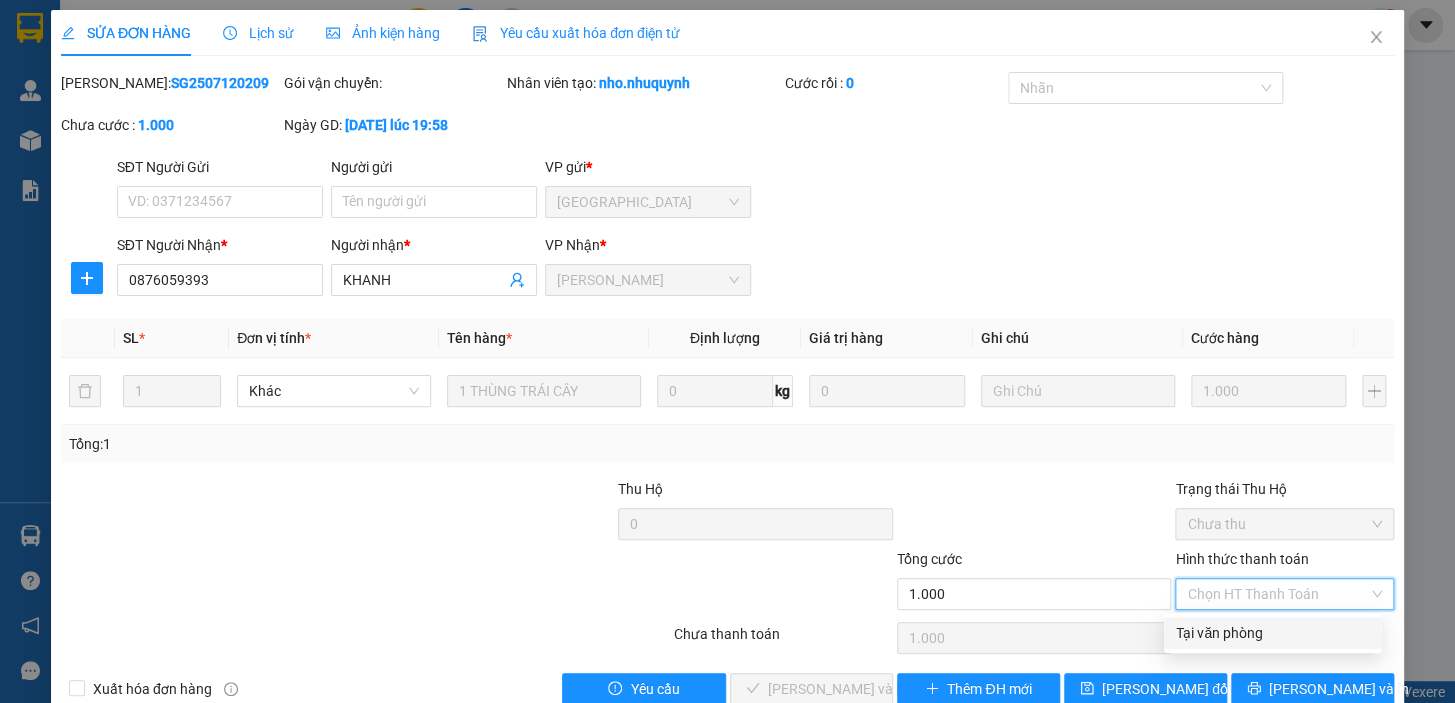 click on "Tại văn phòng" at bounding box center (1272, 633) 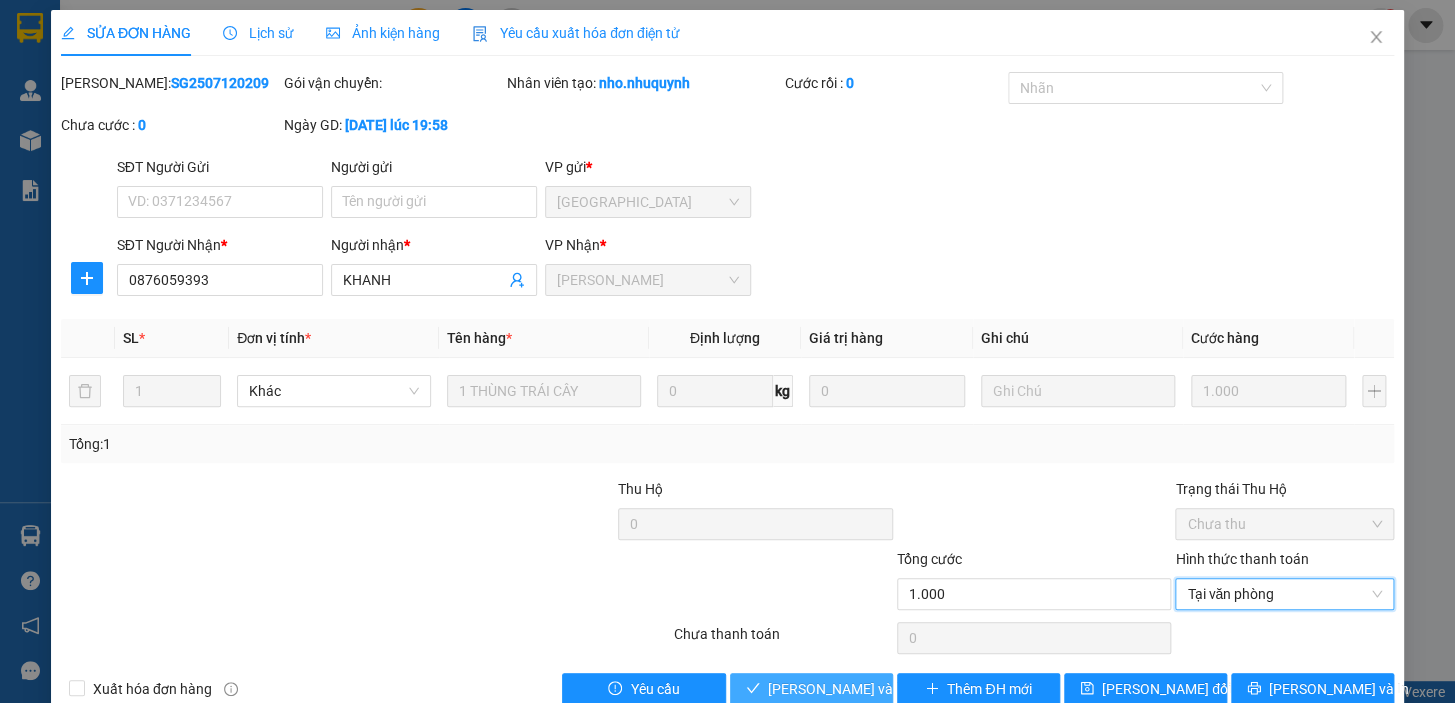 click on "[PERSON_NAME] và [PERSON_NAME] hàng" at bounding box center [811, 689] 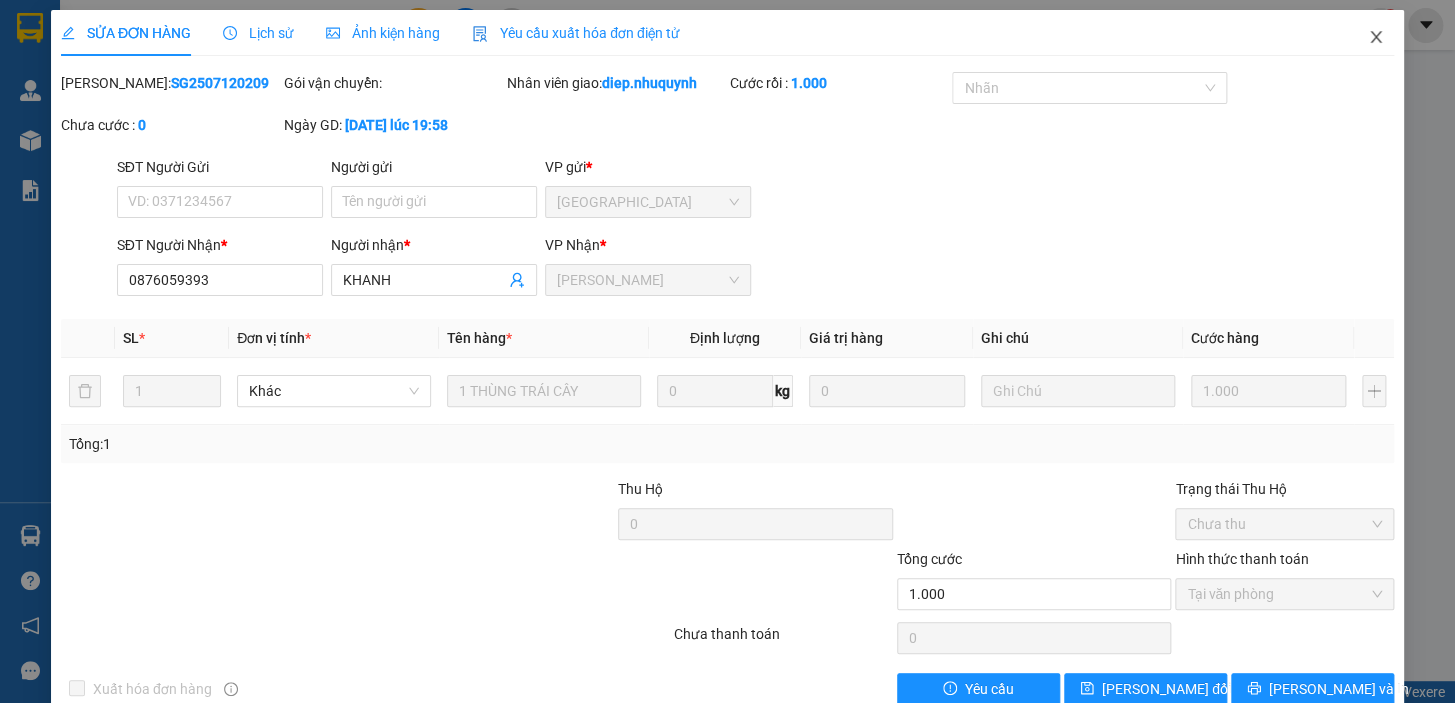 click 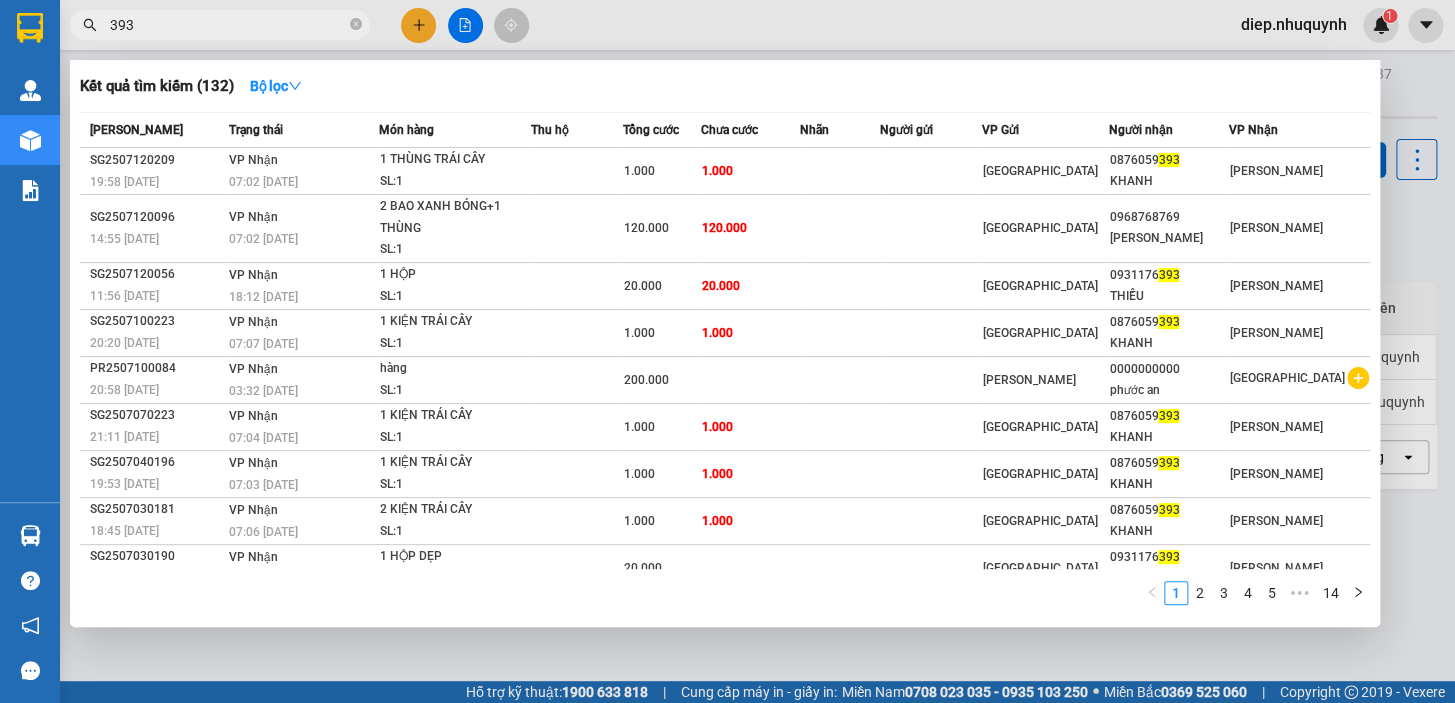 drag, startPoint x: 139, startPoint y: 28, endPoint x: 96, endPoint y: 29, distance: 43.011627 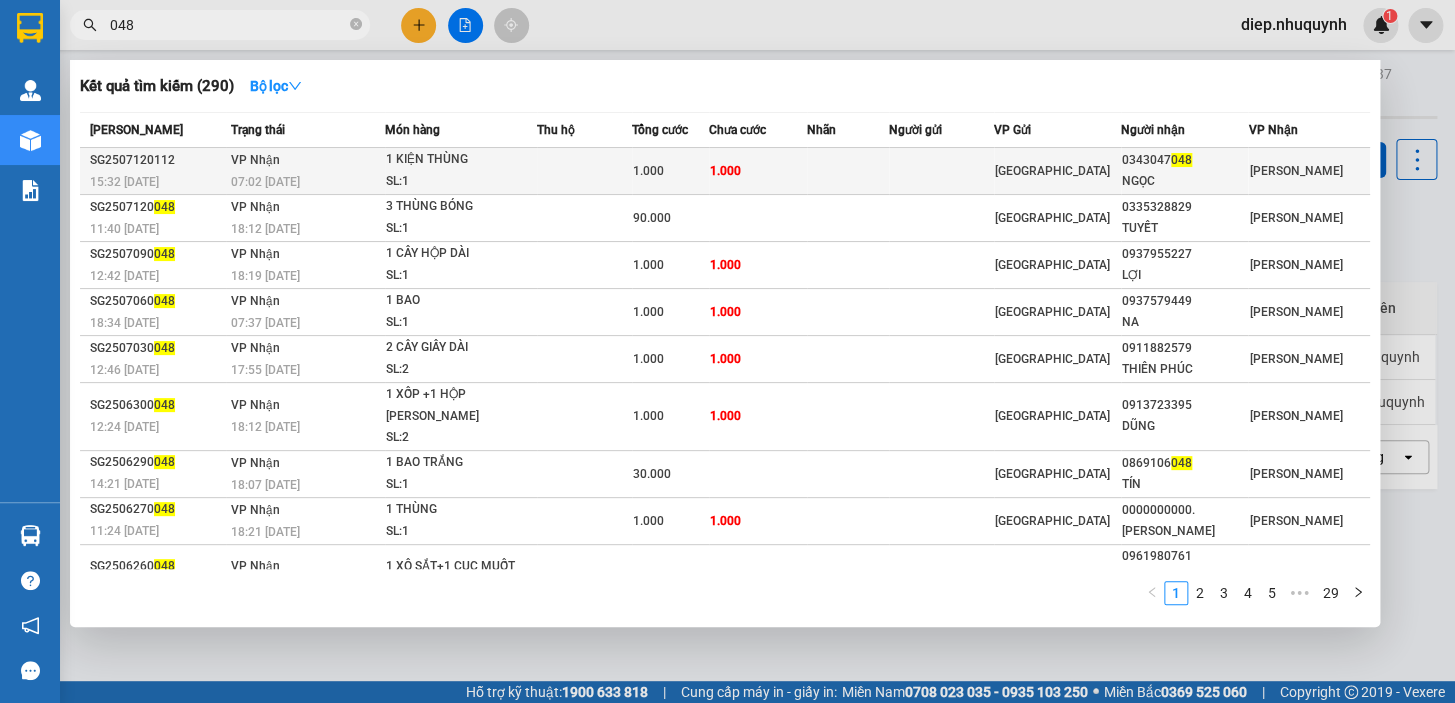 type on "048" 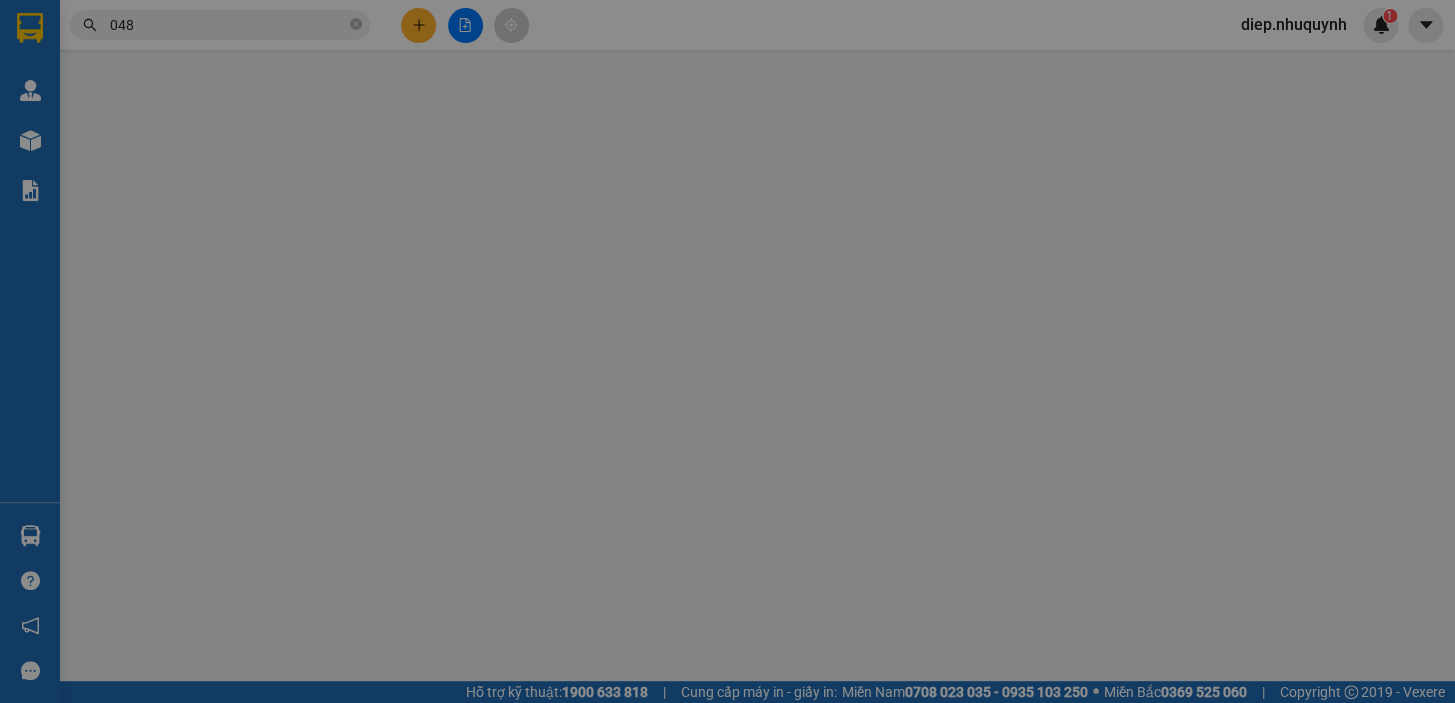 type on "0343047048" 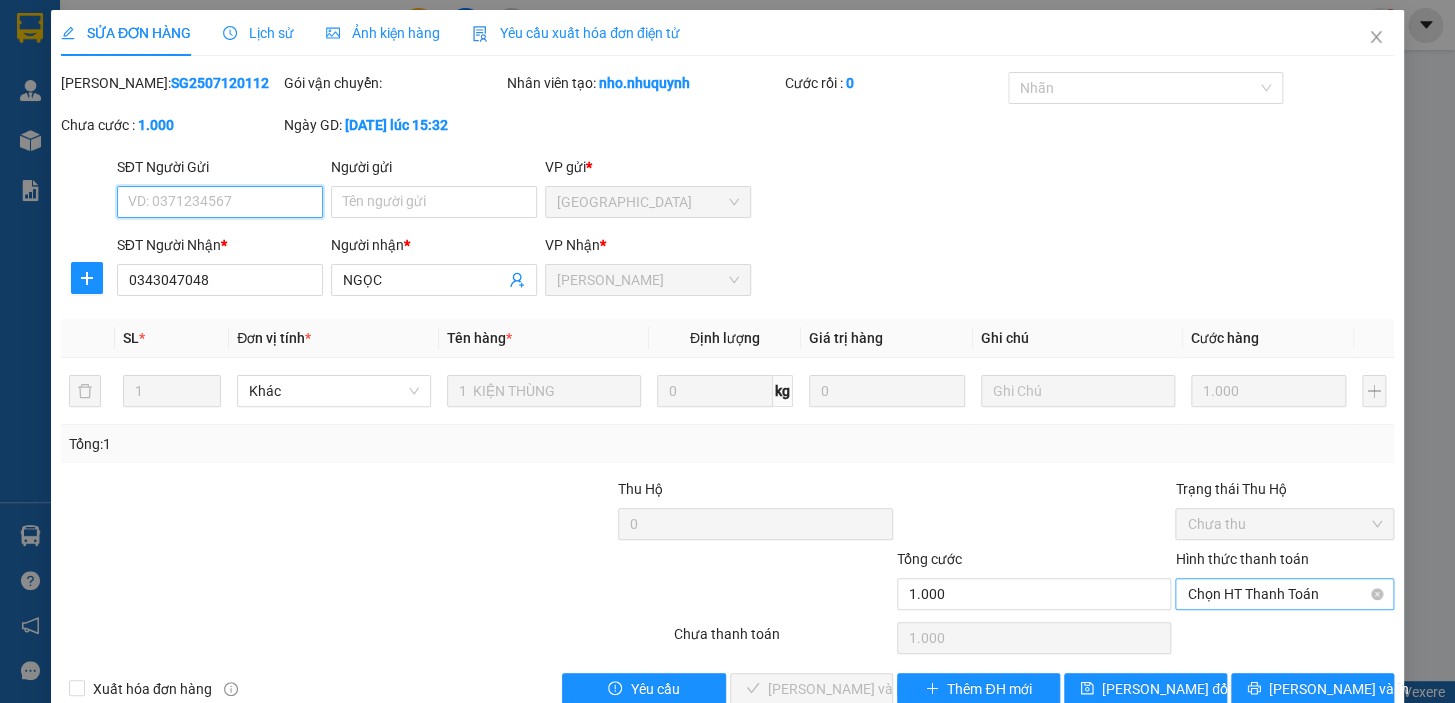 click on "Chọn HT Thanh Toán" at bounding box center [1284, 594] 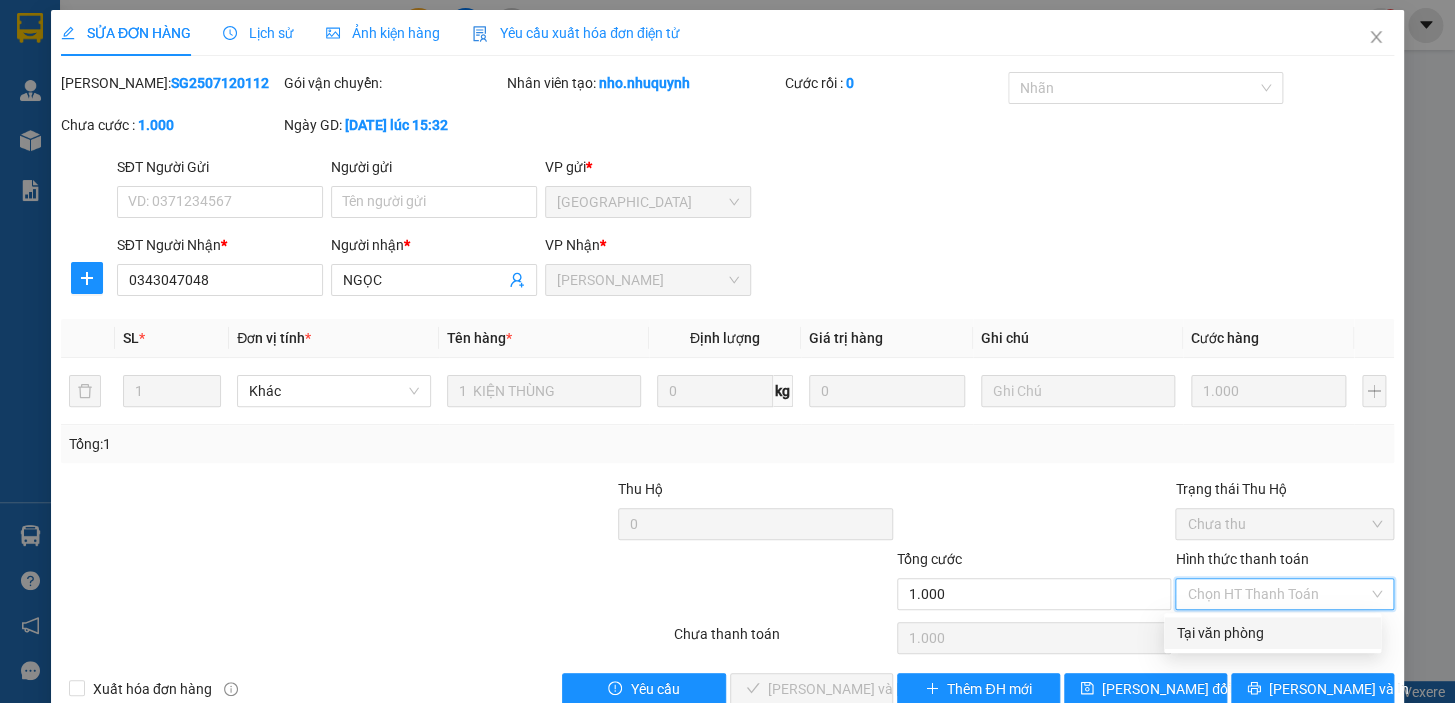 drag, startPoint x: 1240, startPoint y: 640, endPoint x: 1199, endPoint y: 642, distance: 41.04875 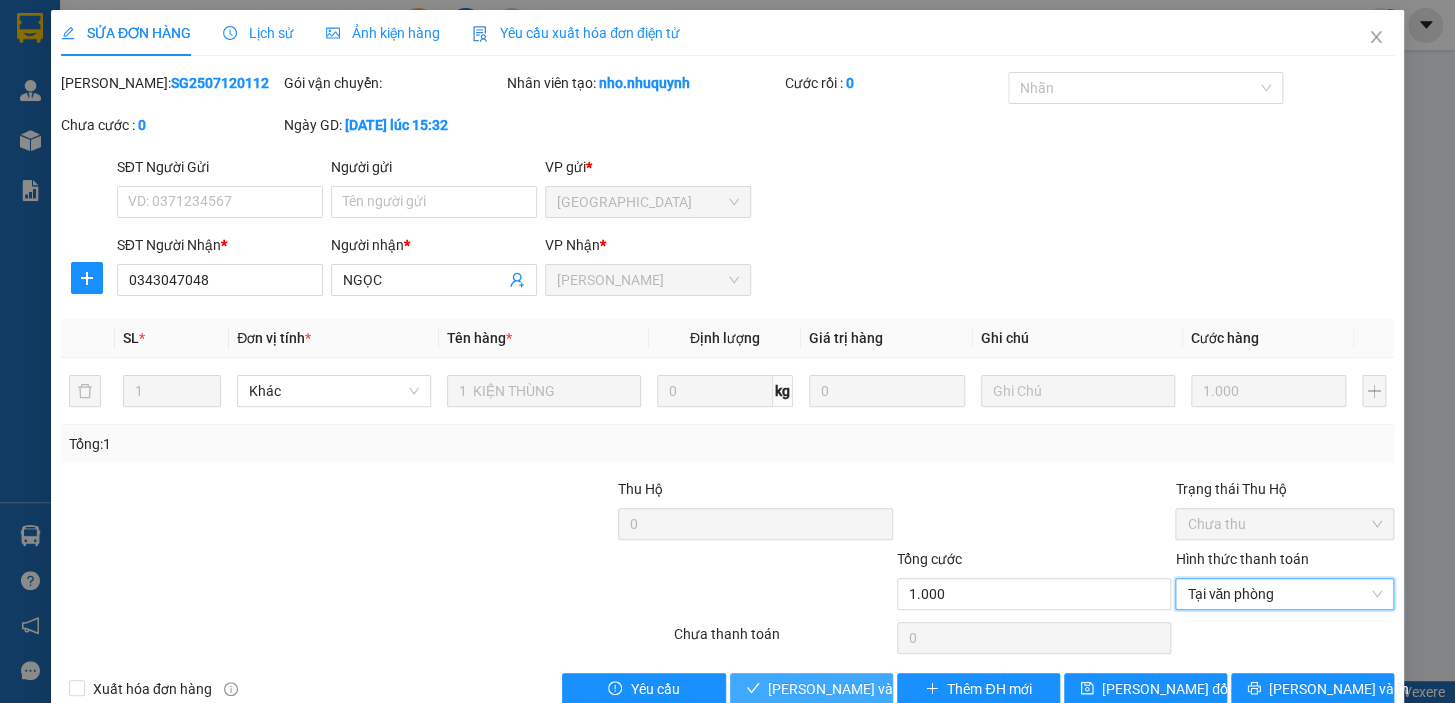 click on "[PERSON_NAME] và [PERSON_NAME] hàng" at bounding box center [903, 689] 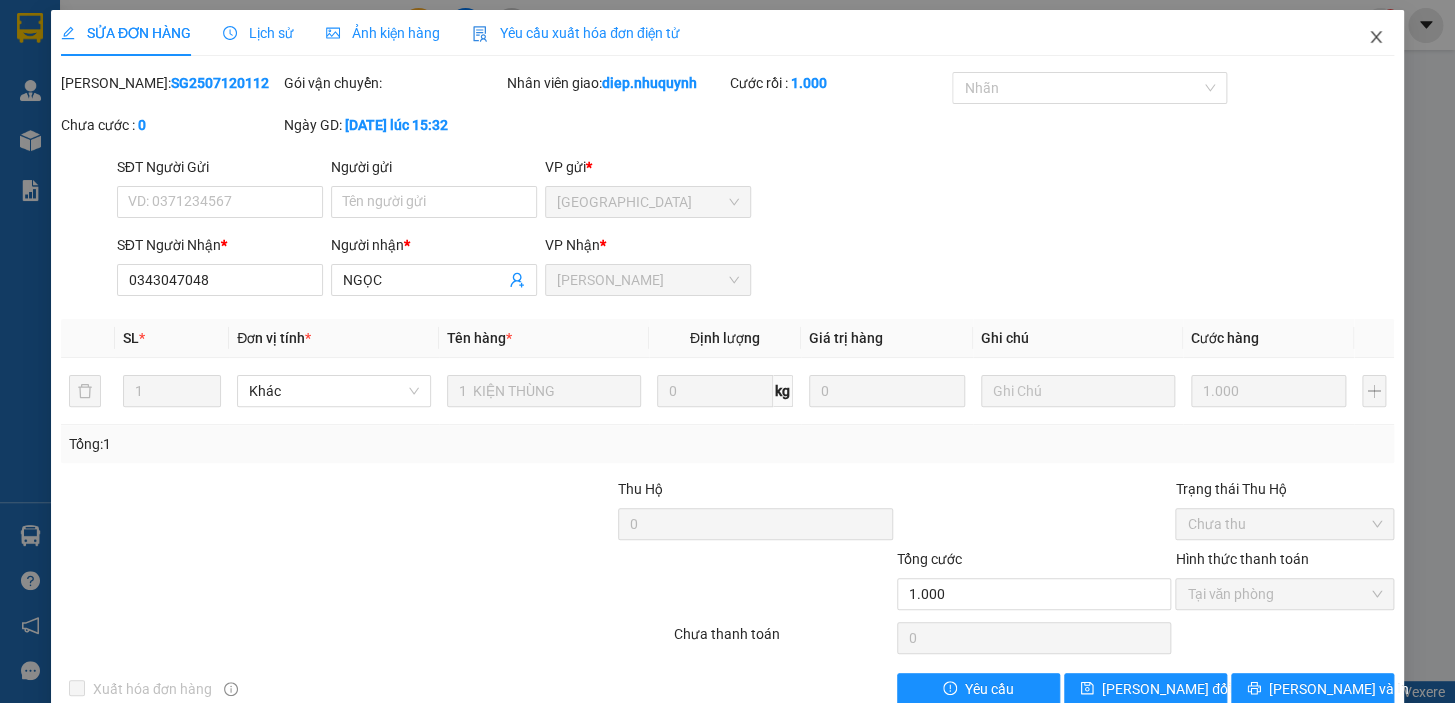 drag, startPoint x: 1360, startPoint y: 40, endPoint x: 1339, endPoint y: 59, distance: 28.319605 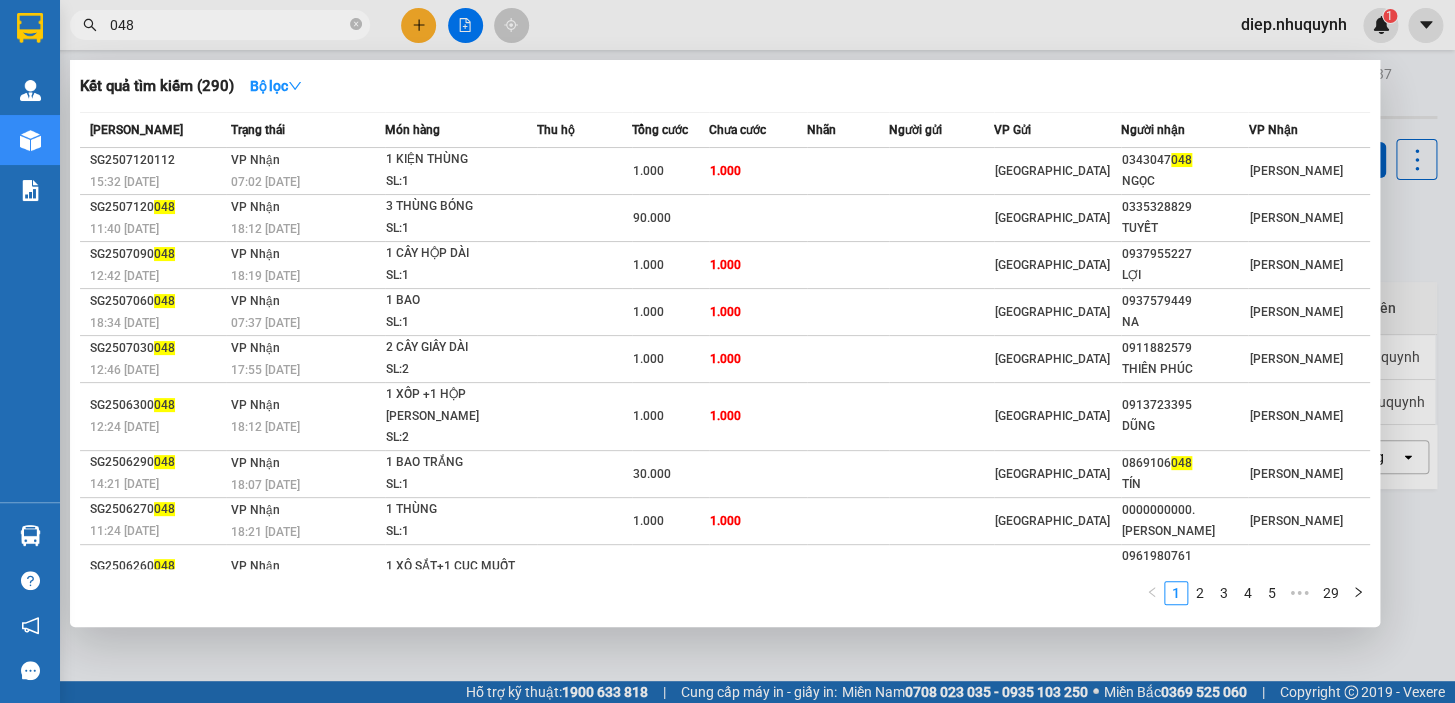 drag, startPoint x: 146, startPoint y: 18, endPoint x: 117, endPoint y: 18, distance: 29 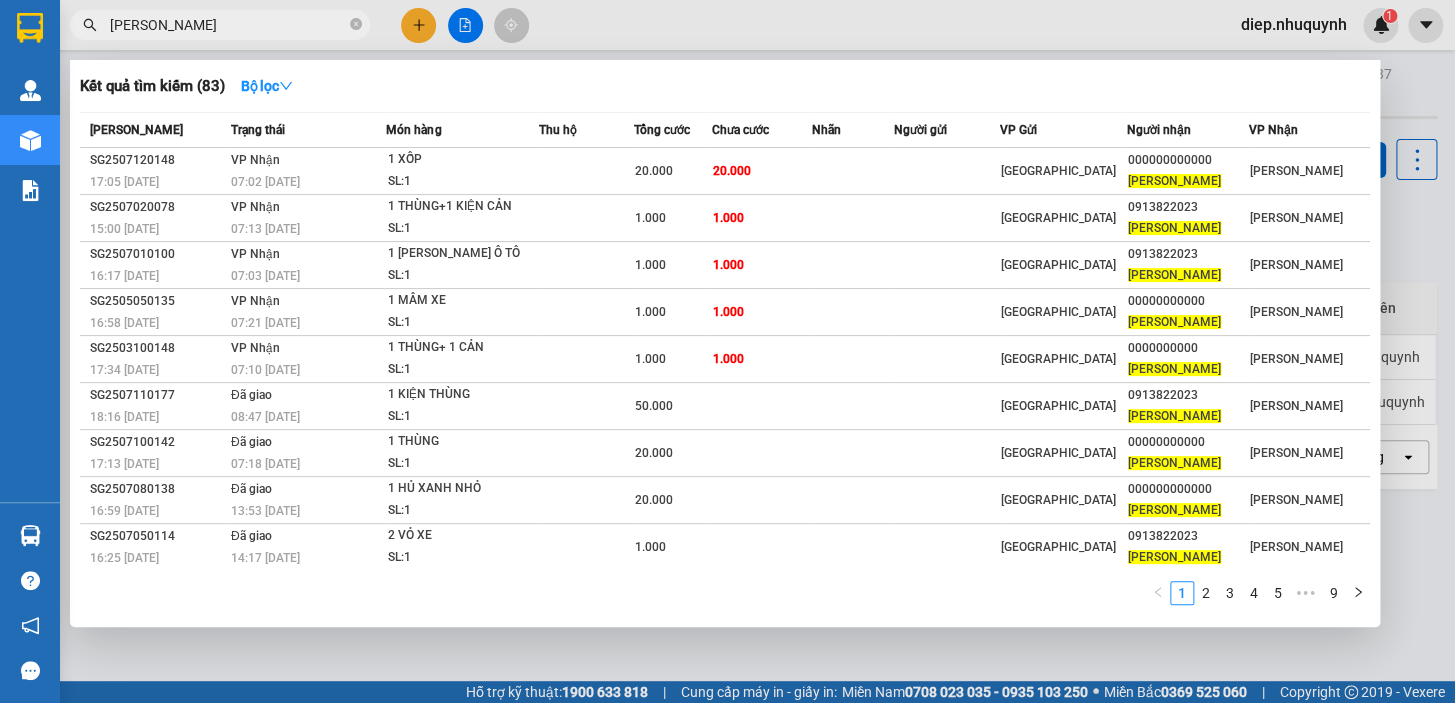click at bounding box center [727, 351] 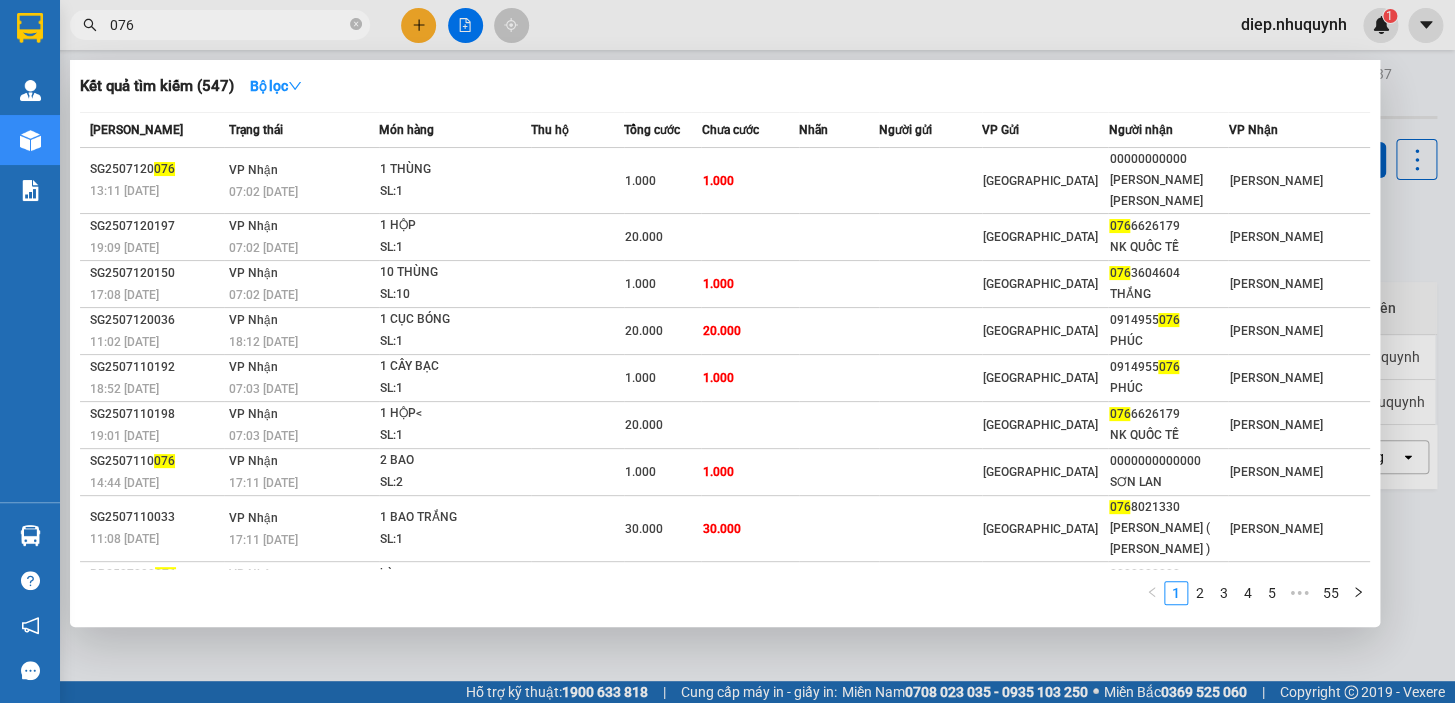 drag, startPoint x: 146, startPoint y: 28, endPoint x: 86, endPoint y: 31, distance: 60.074955 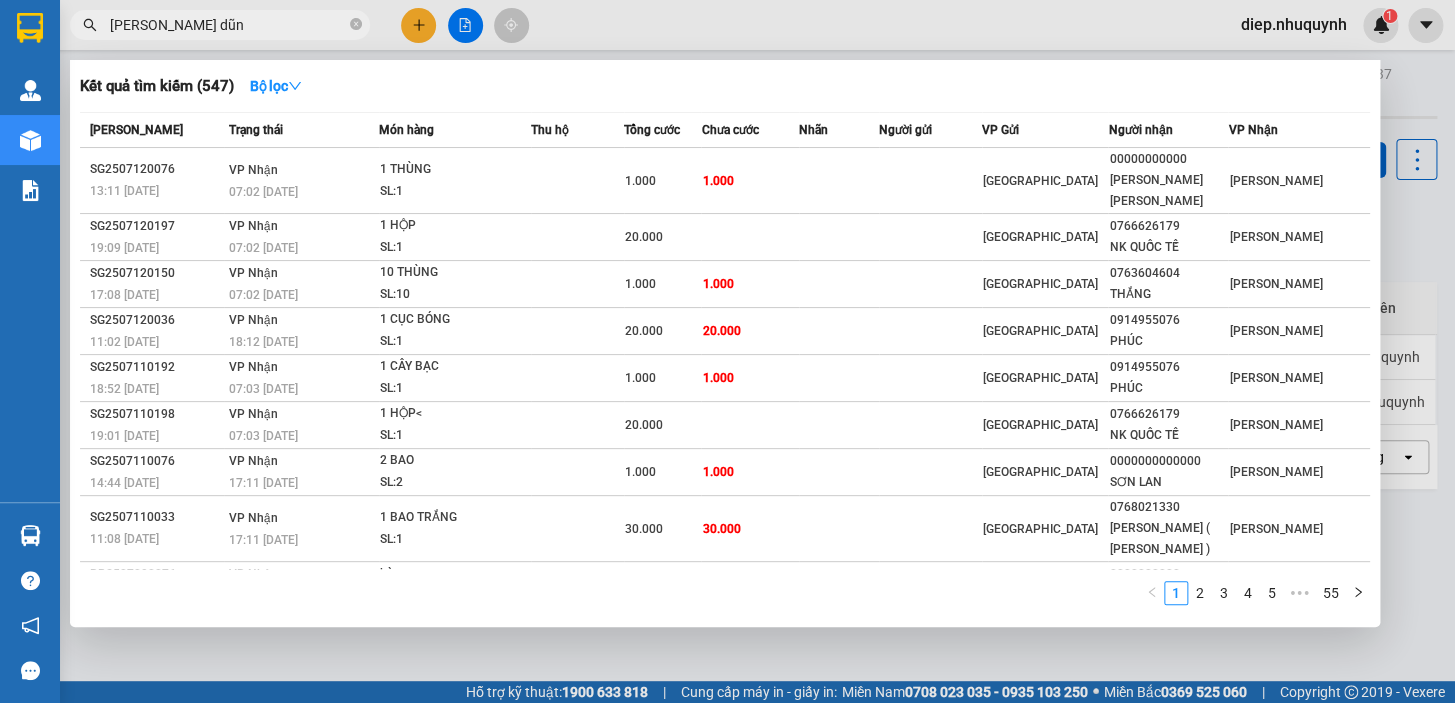 type on "[PERSON_NAME]" 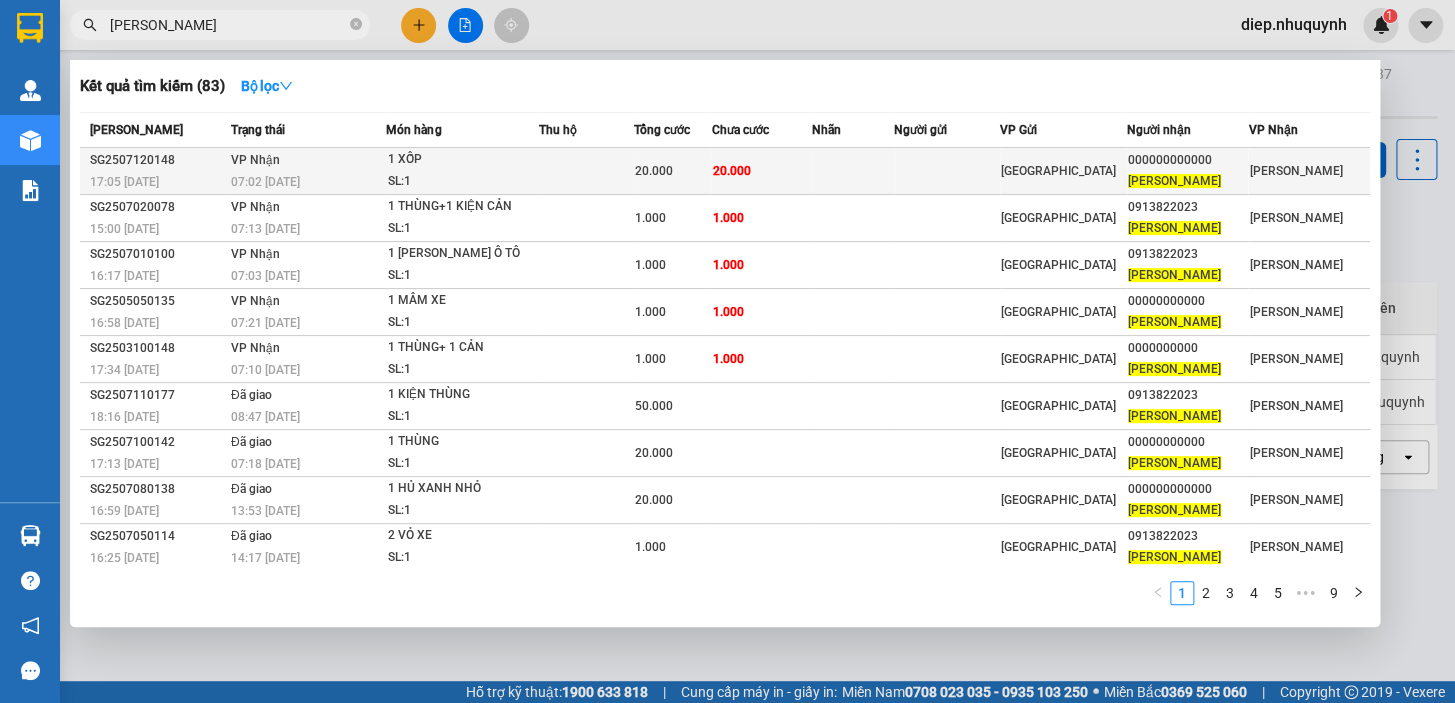 click on "1 XỐP" at bounding box center [462, 160] 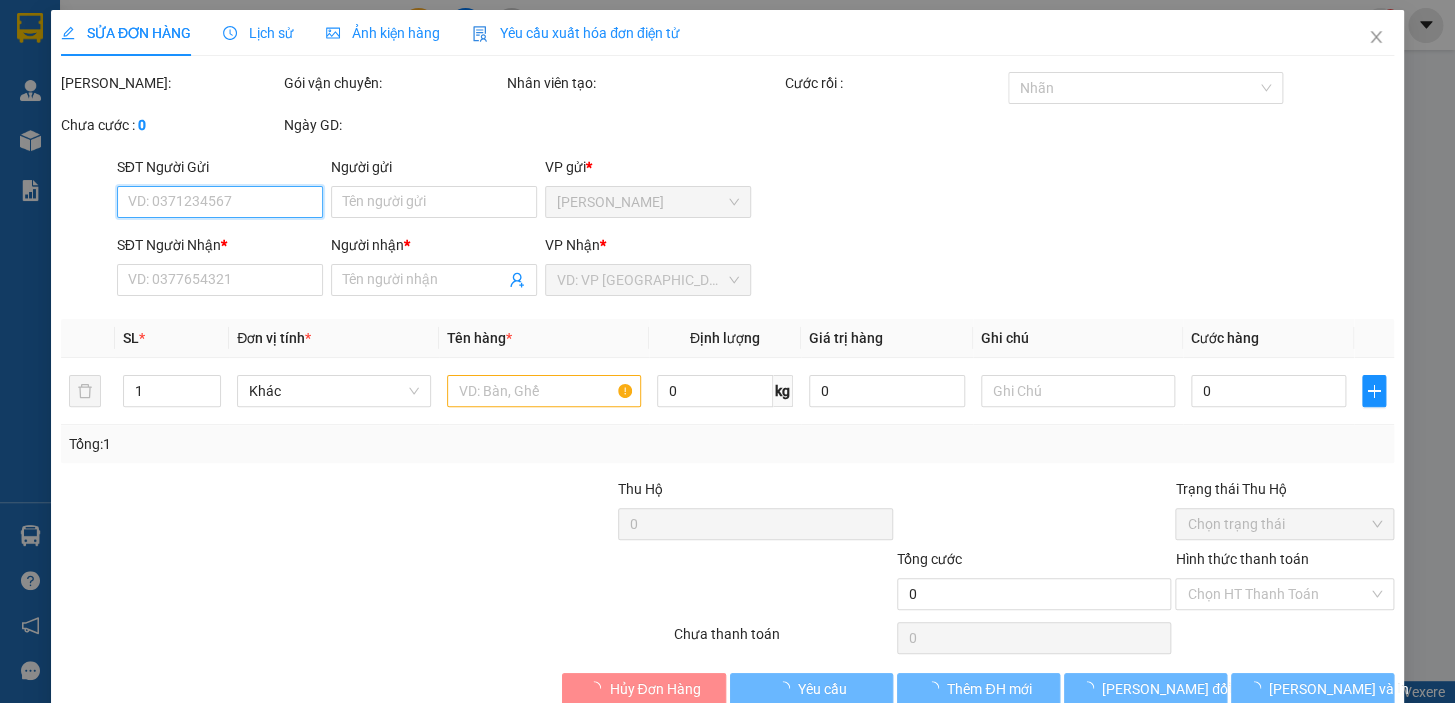 type on "000000000000" 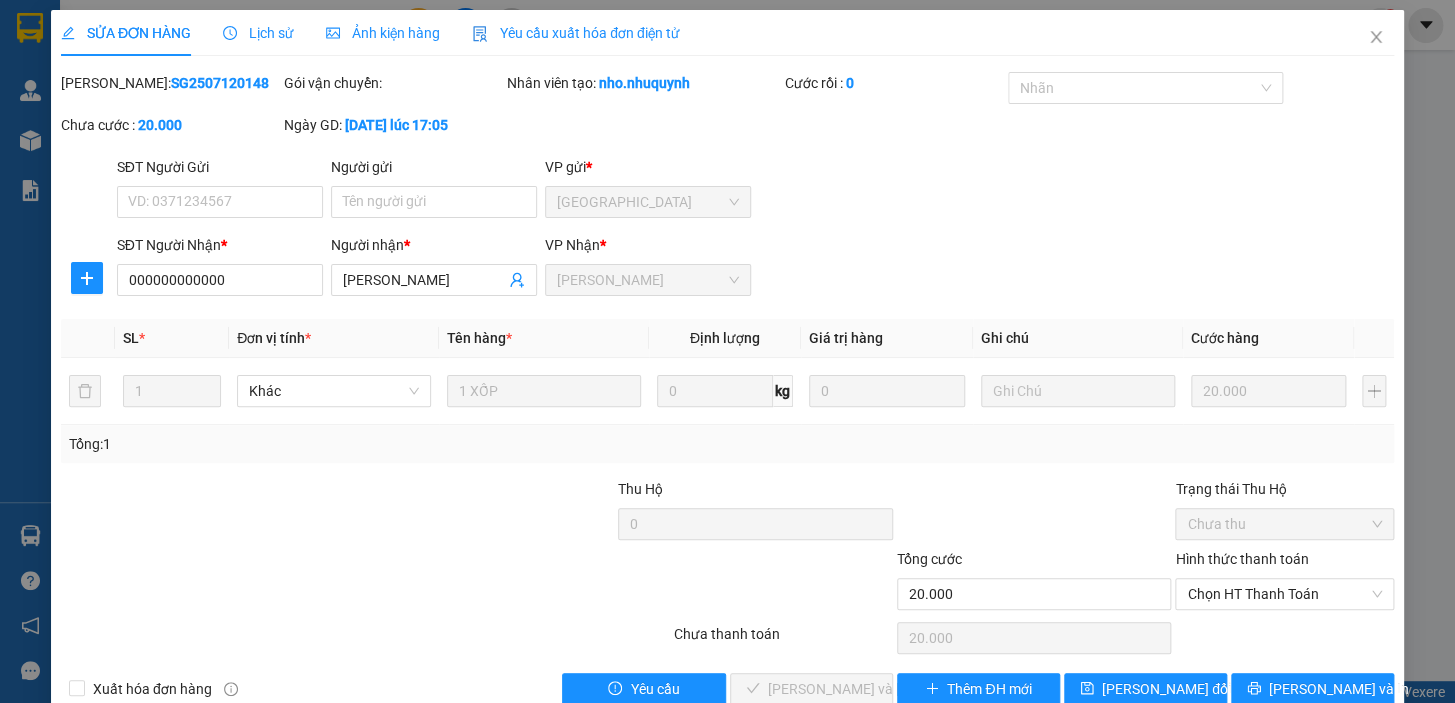 click on "Lịch sử" at bounding box center (258, 33) 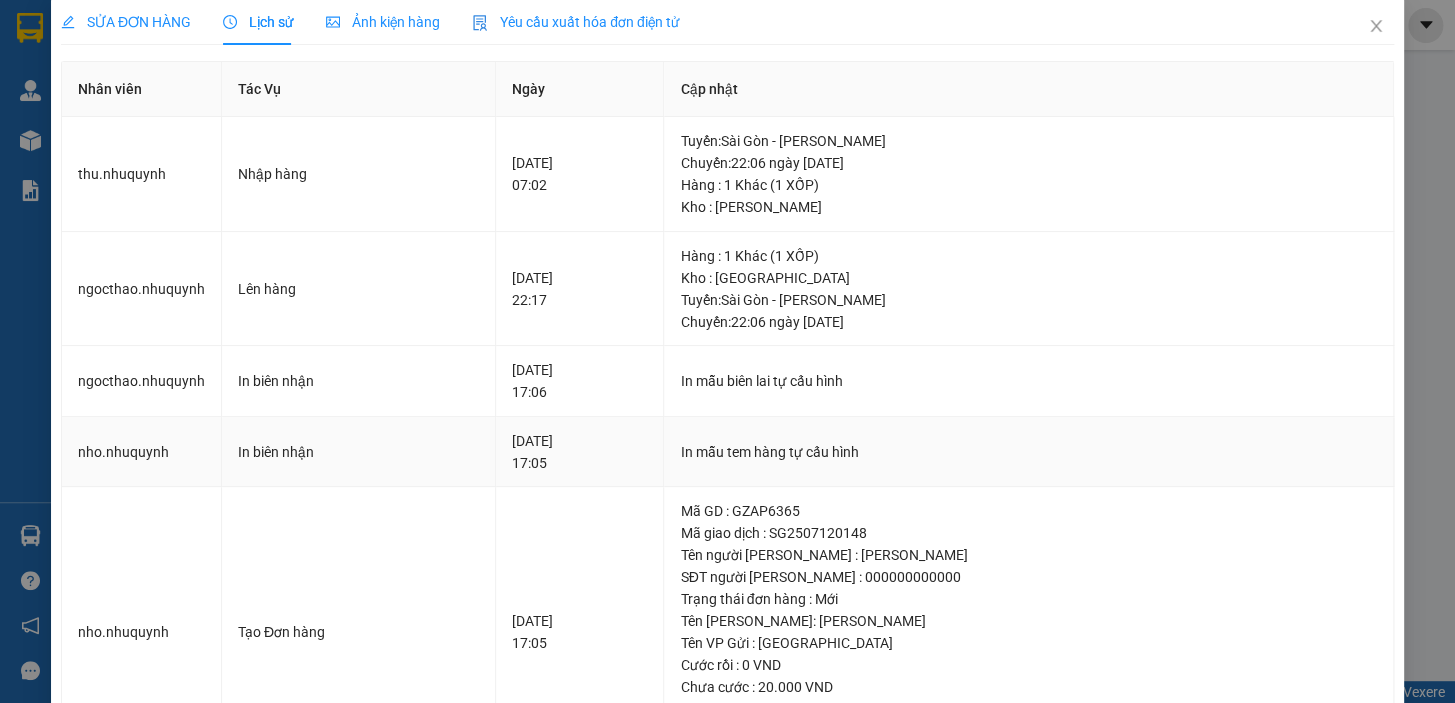 scroll, scrollTop: 0, scrollLeft: 0, axis: both 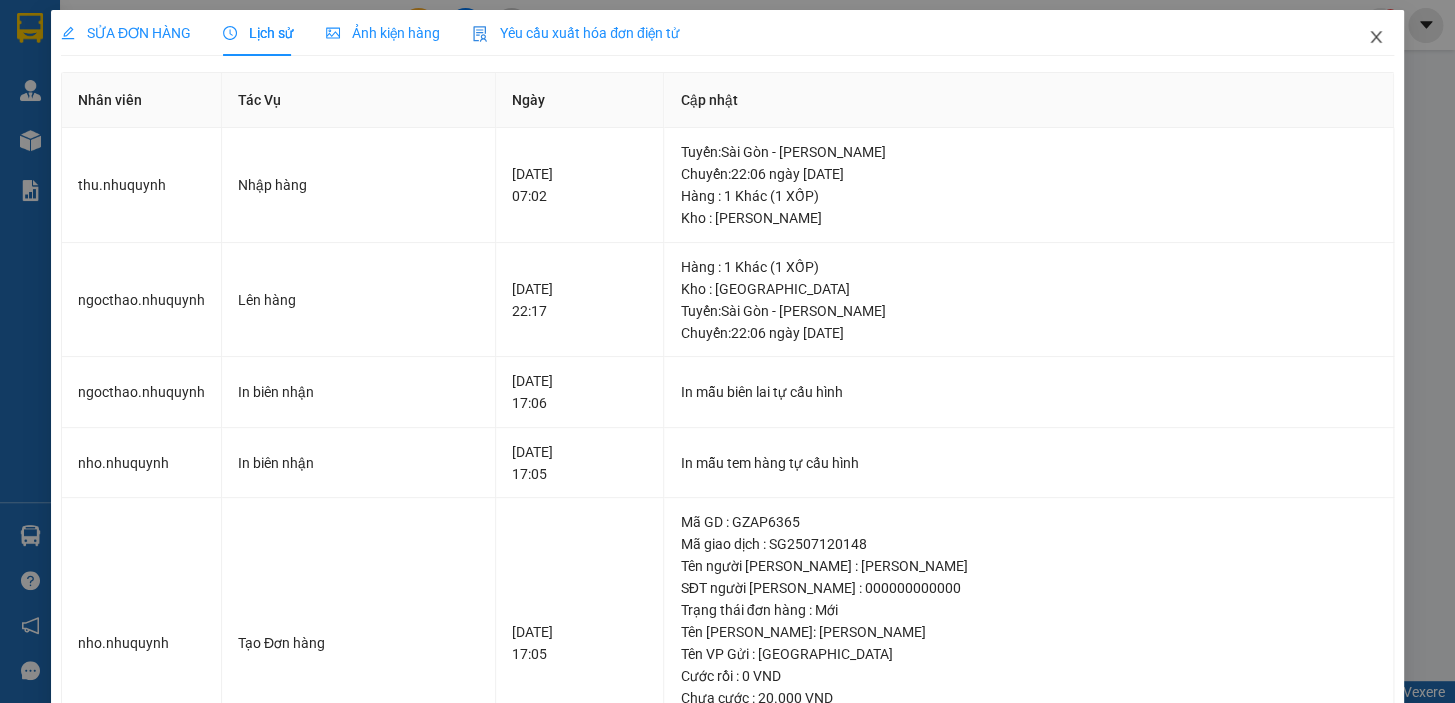 click 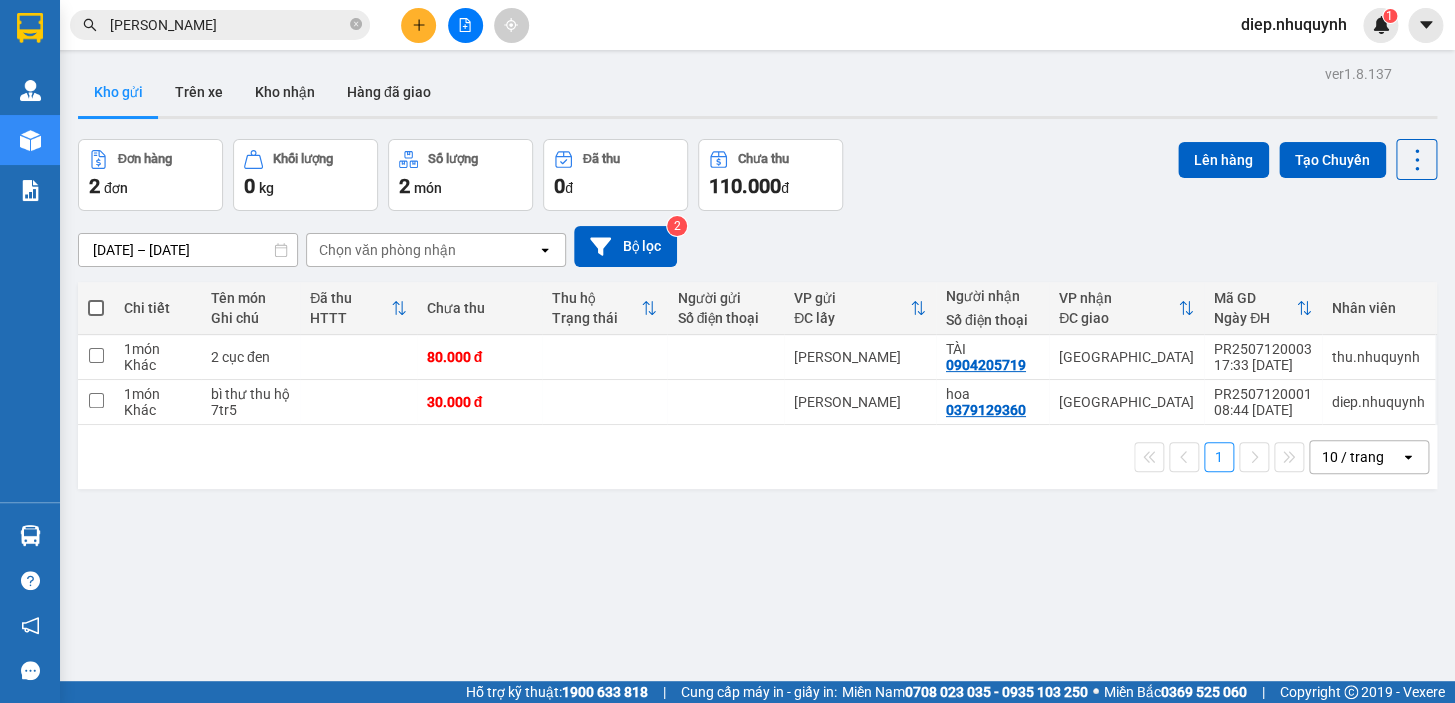 click on "[PERSON_NAME]" at bounding box center [228, 25] 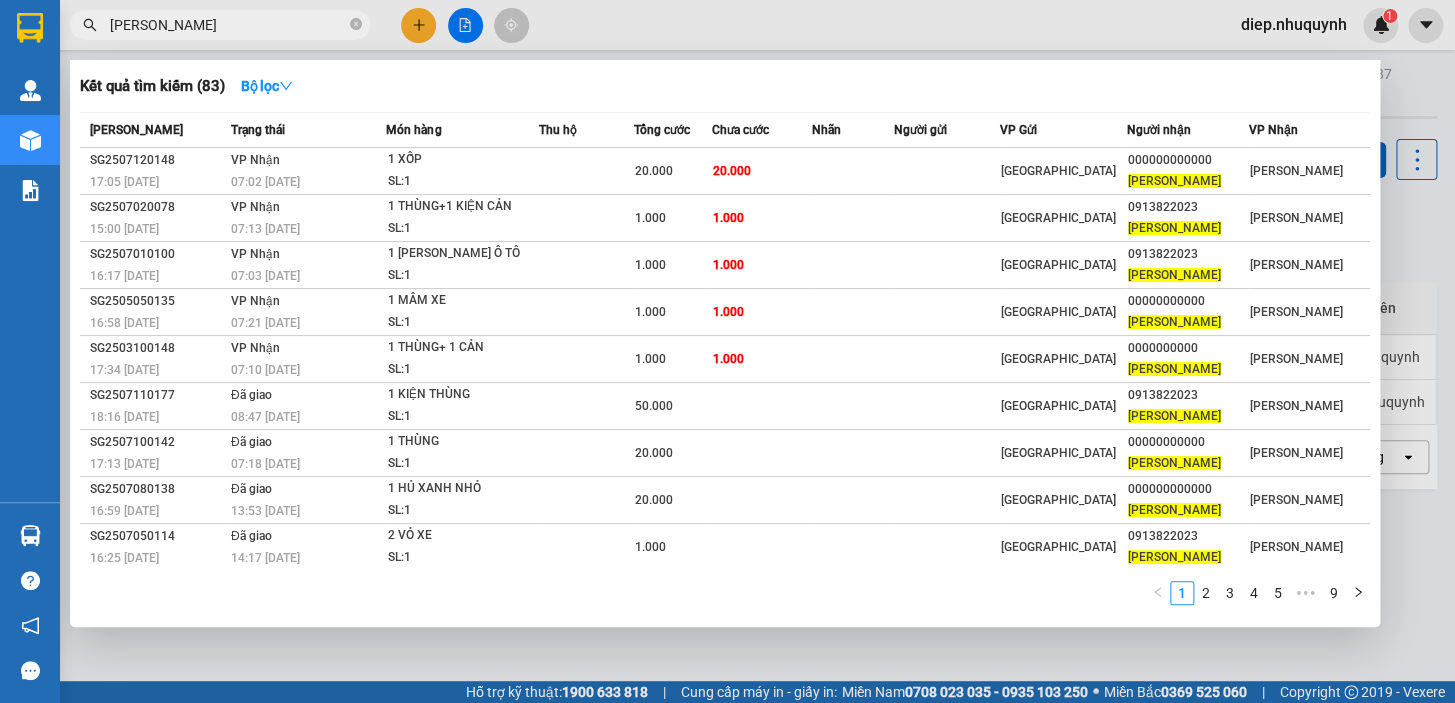 drag, startPoint x: 201, startPoint y: 25, endPoint x: 83, endPoint y: 25, distance: 118 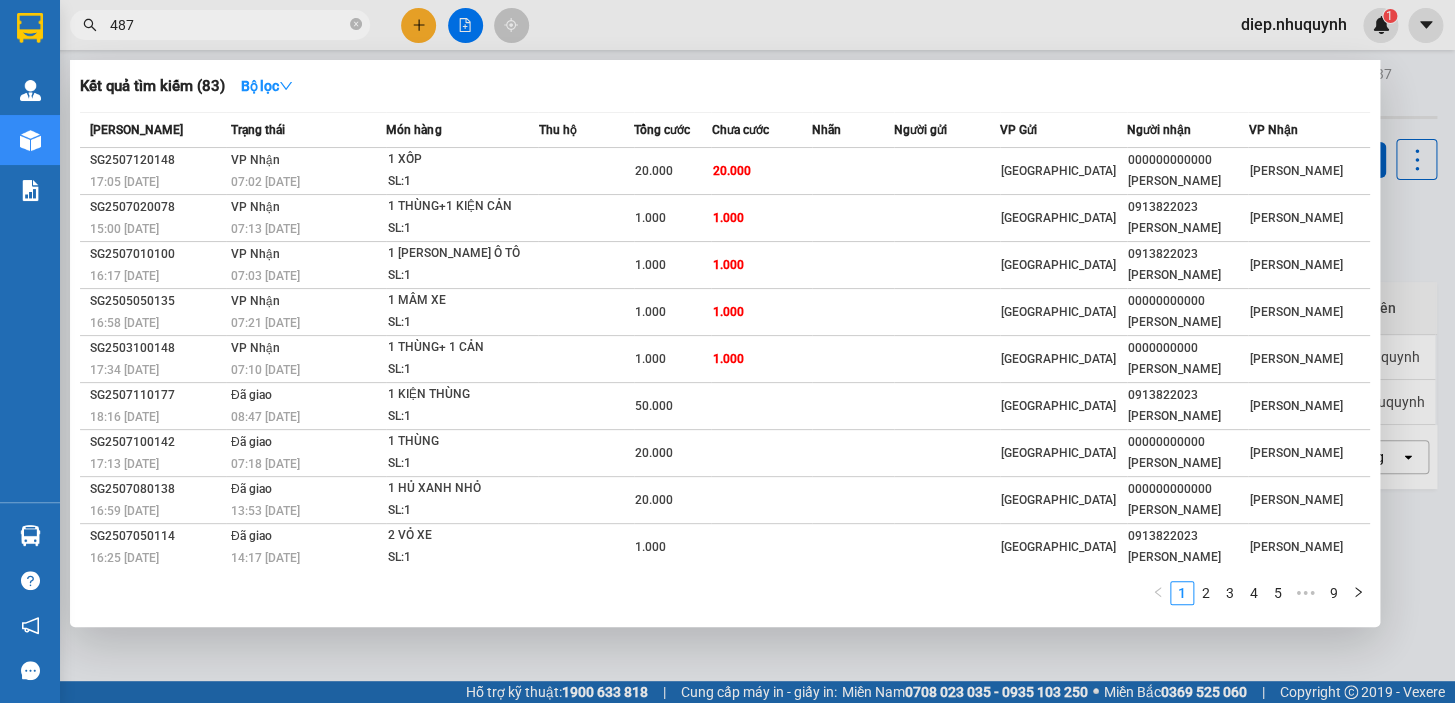 type on "487" 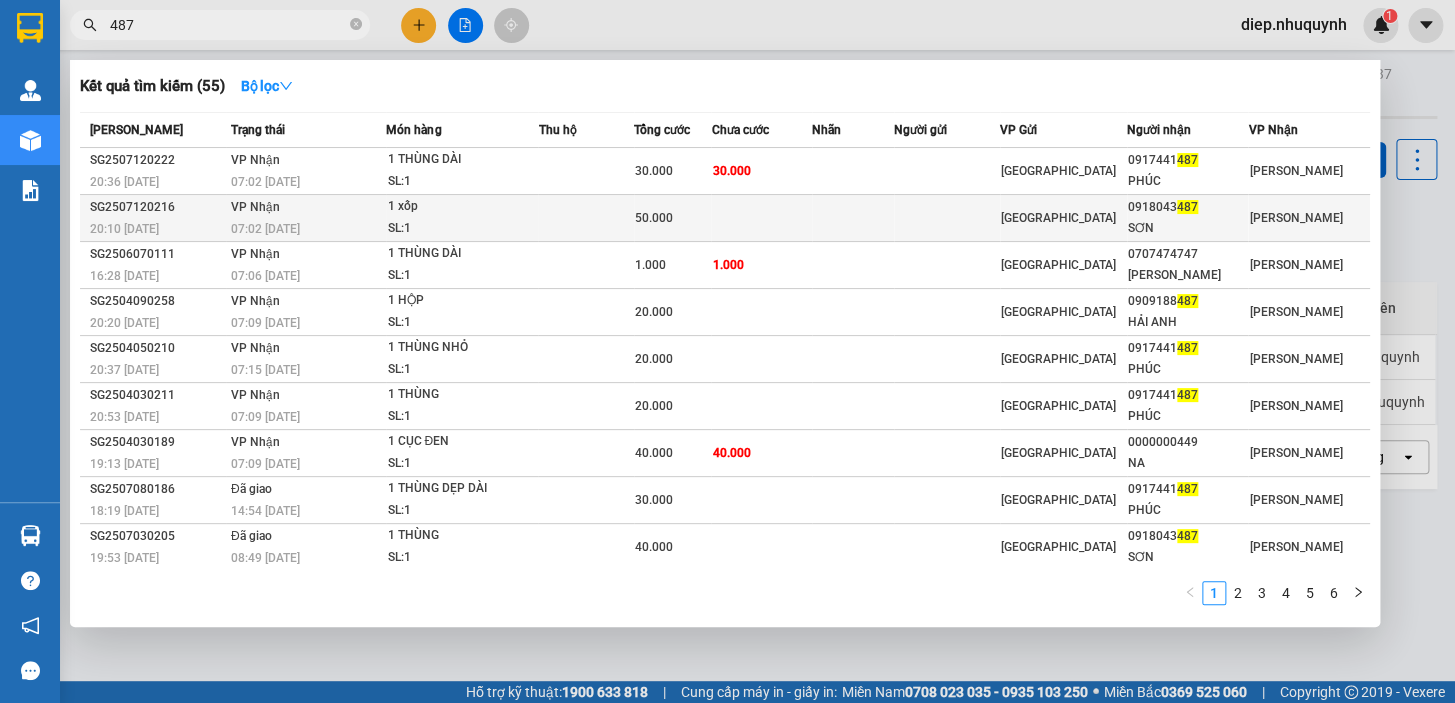 click at bounding box center [586, 218] 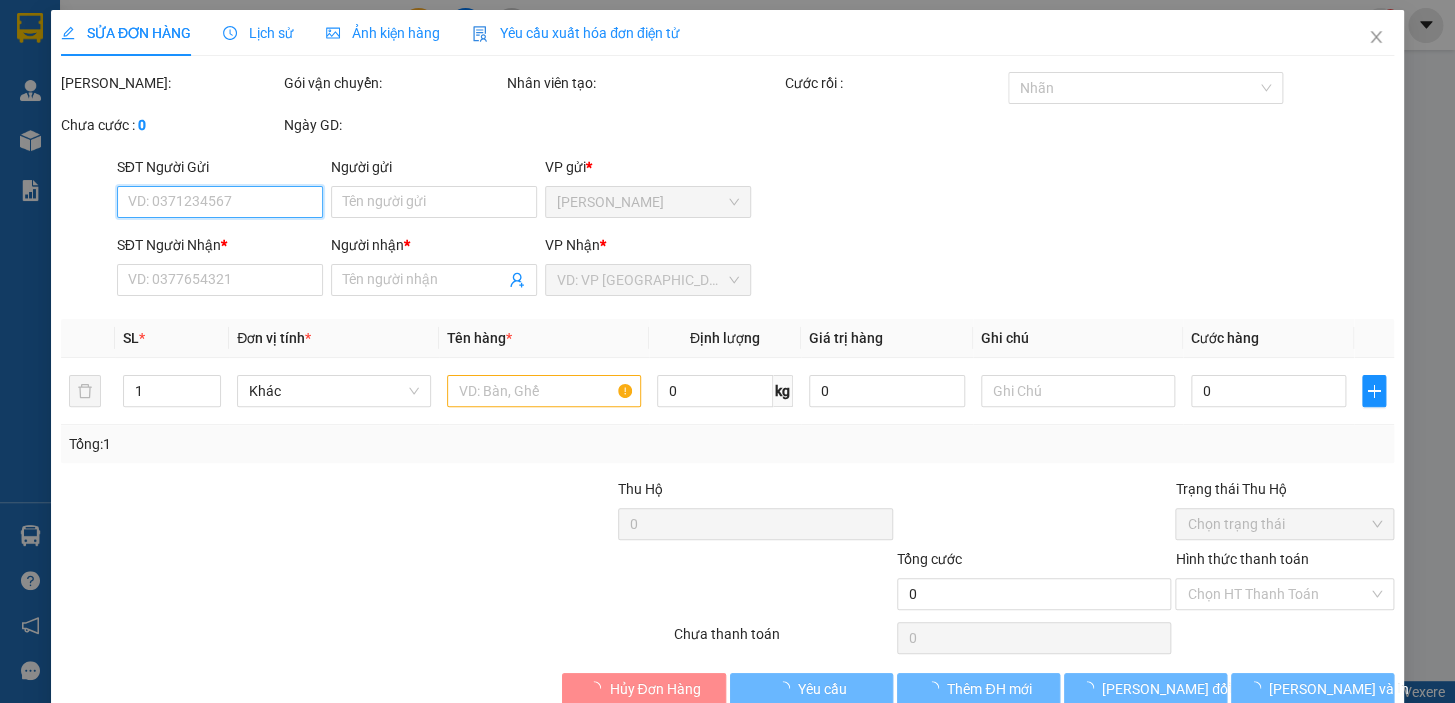type on "0918043487" 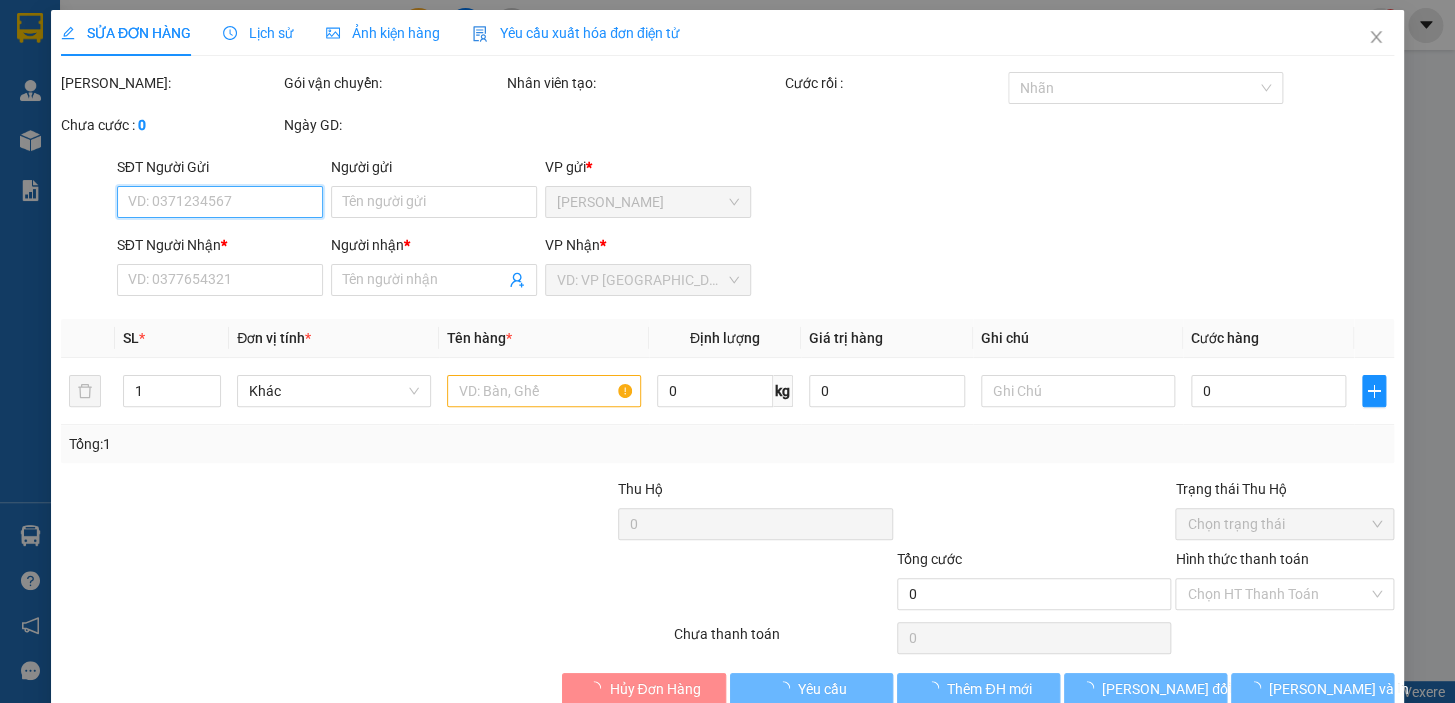 type on "SƠN" 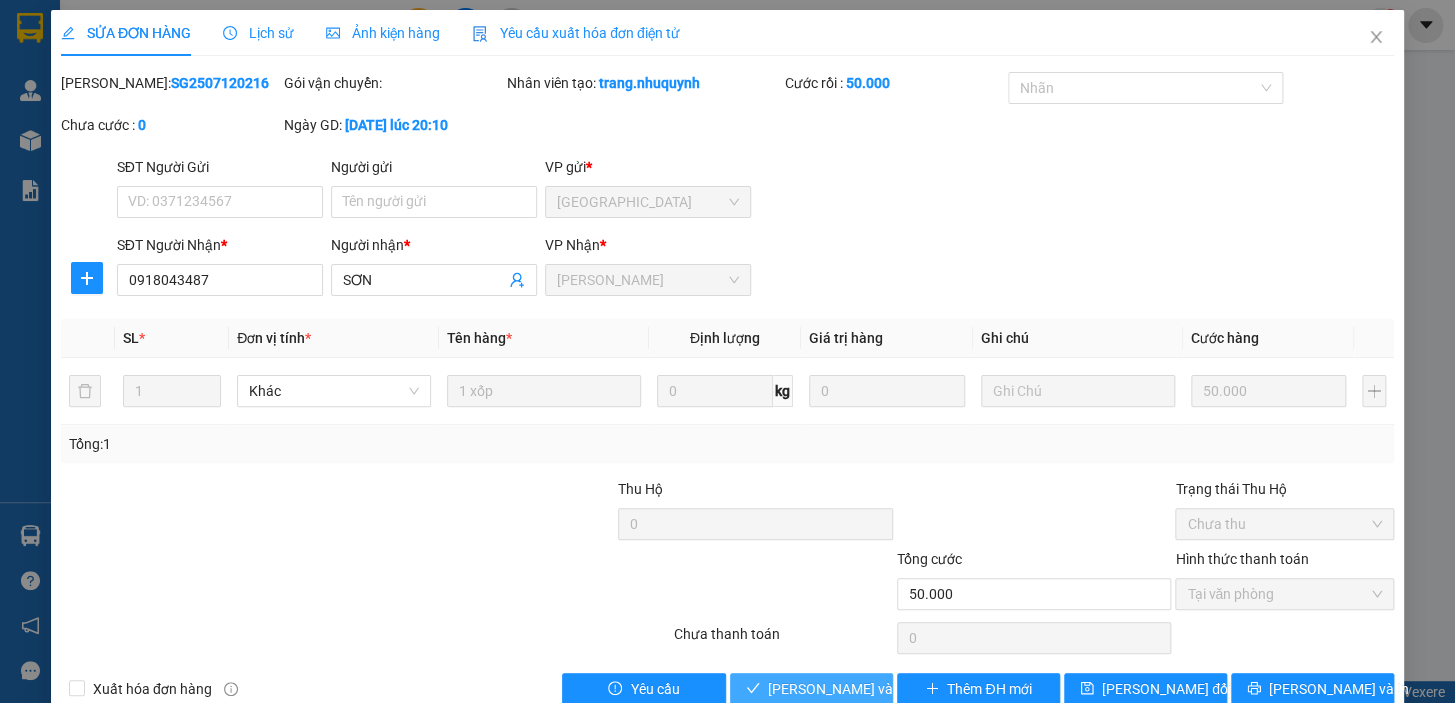 drag, startPoint x: 852, startPoint y: 677, endPoint x: 858, endPoint y: 653, distance: 24.738634 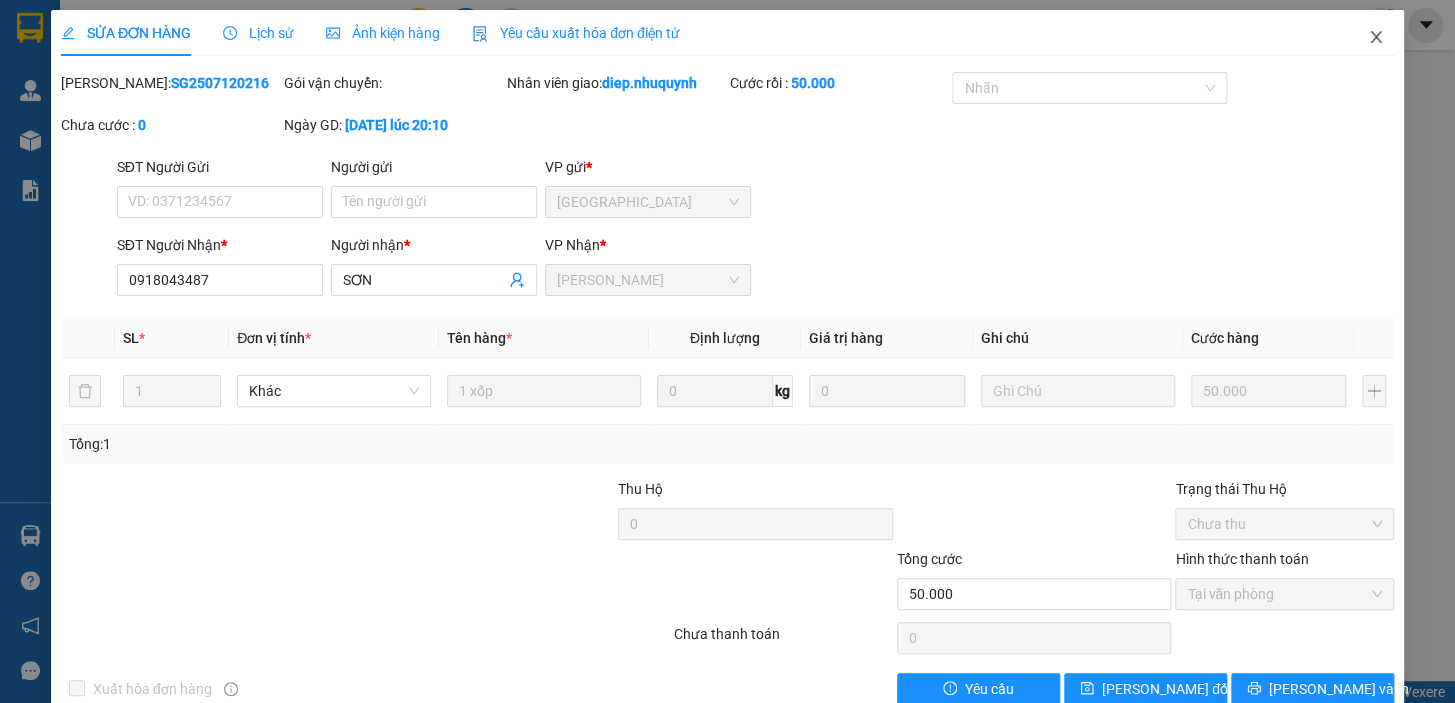 click 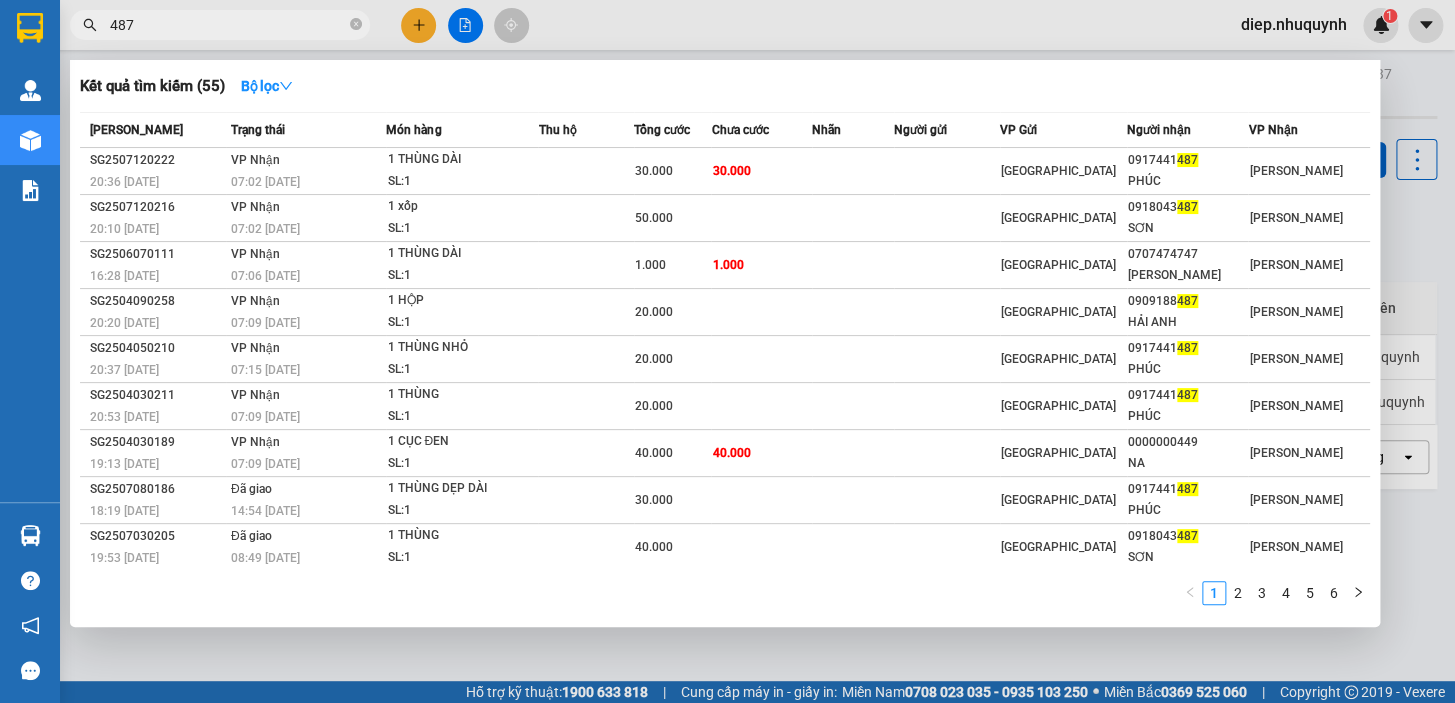 drag, startPoint x: 135, startPoint y: 24, endPoint x: 77, endPoint y: 24, distance: 58 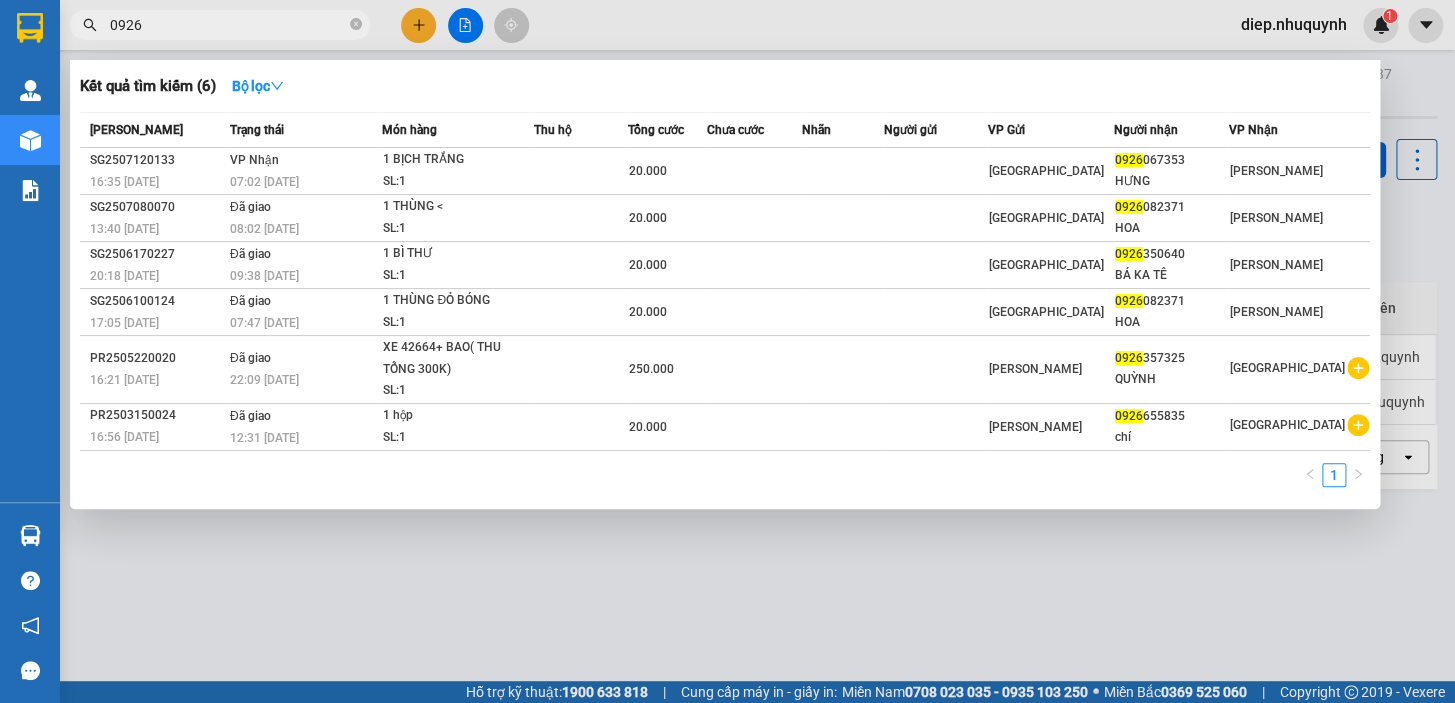 drag, startPoint x: 121, startPoint y: 23, endPoint x: 88, endPoint y: 23, distance: 33 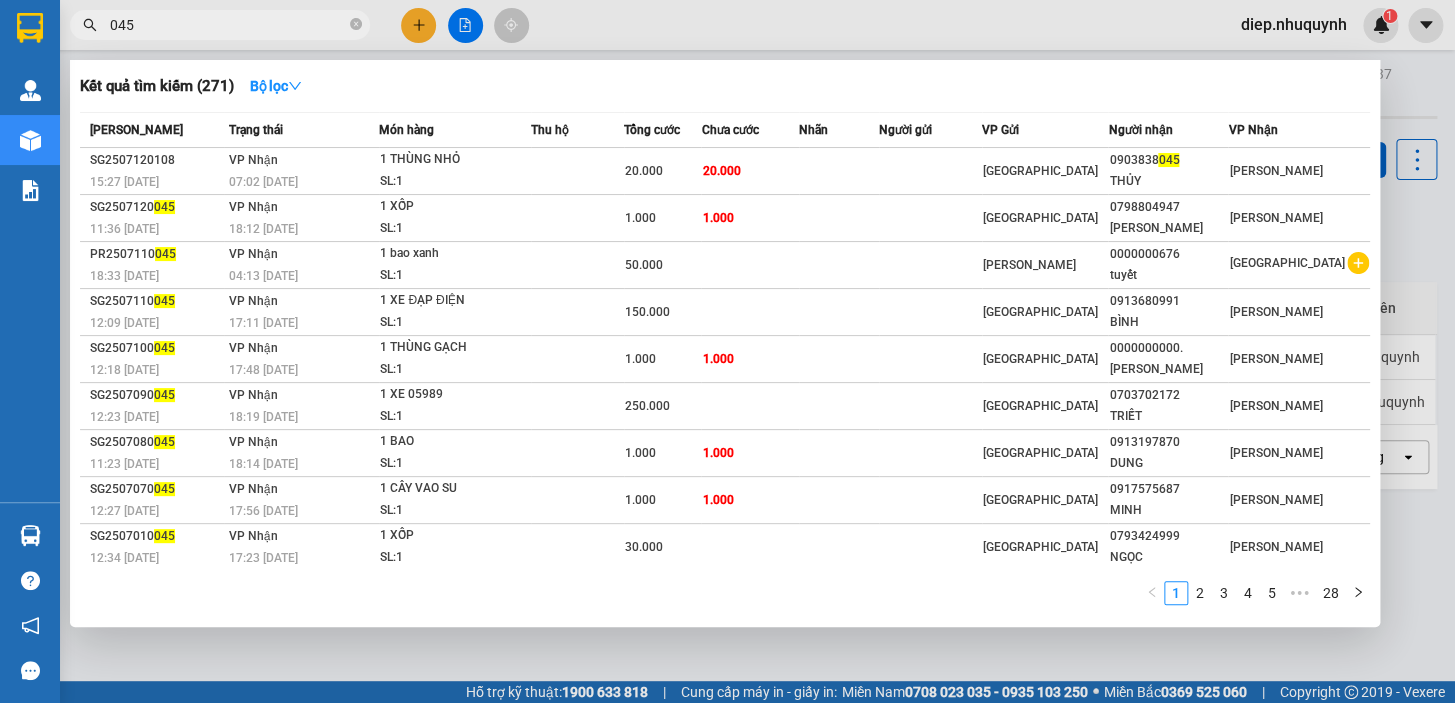 drag, startPoint x: 103, startPoint y: 22, endPoint x: 83, endPoint y: 22, distance: 20 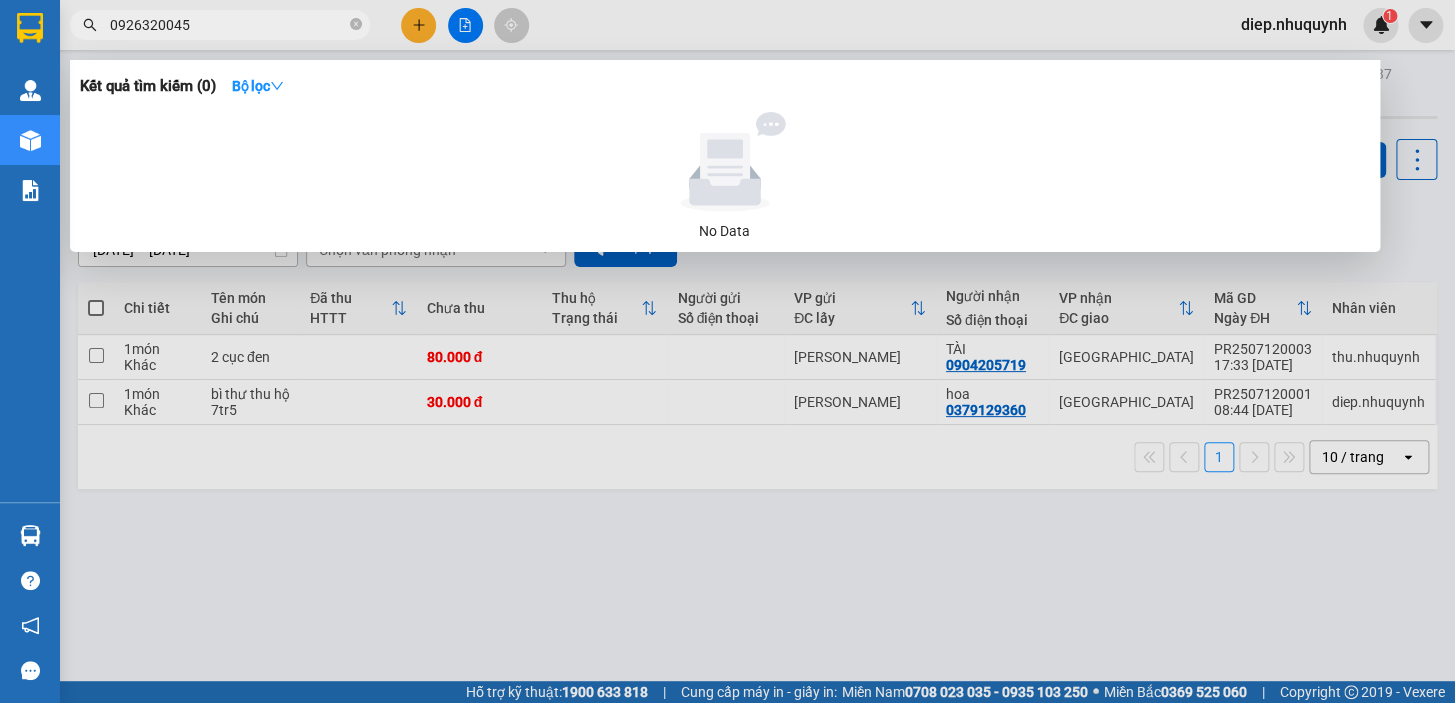 drag, startPoint x: 209, startPoint y: 24, endPoint x: 95, endPoint y: 24, distance: 114 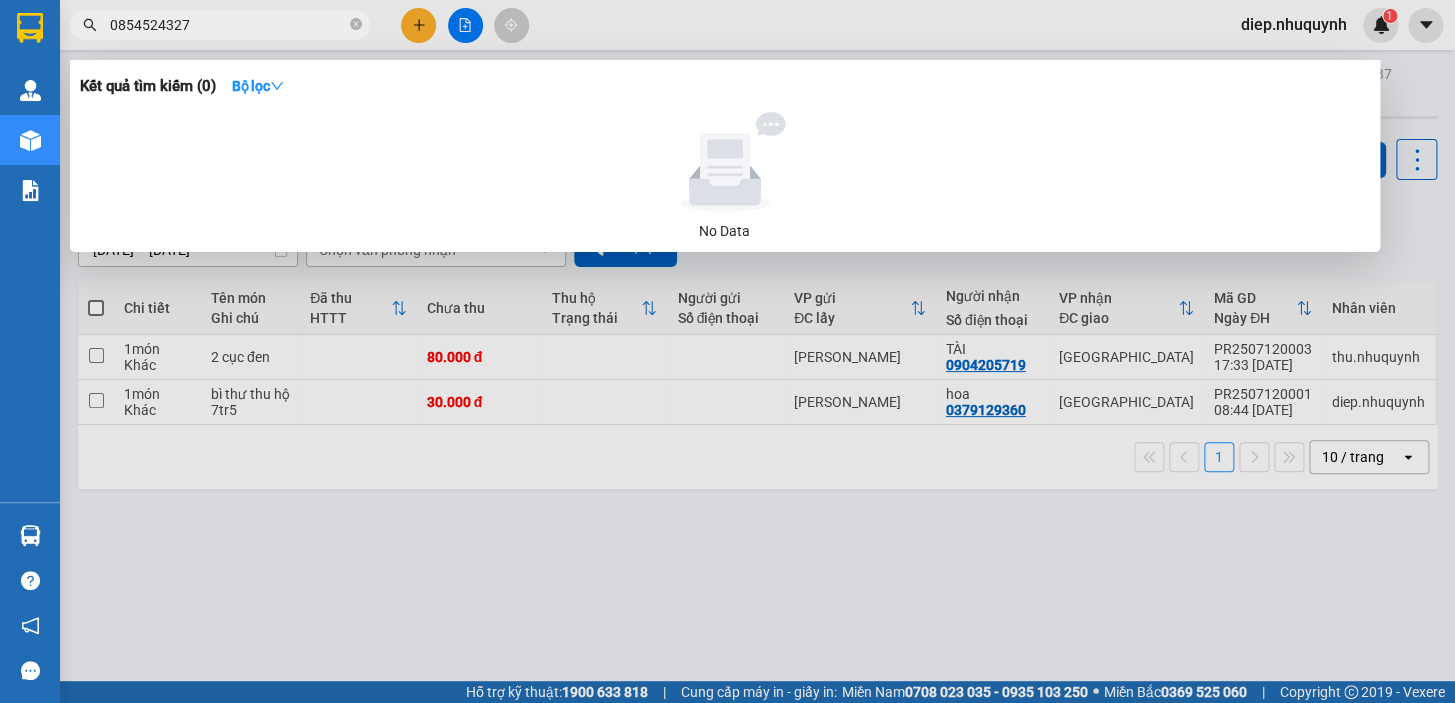 drag, startPoint x: 194, startPoint y: 19, endPoint x: 60, endPoint y: 24, distance: 134.09325 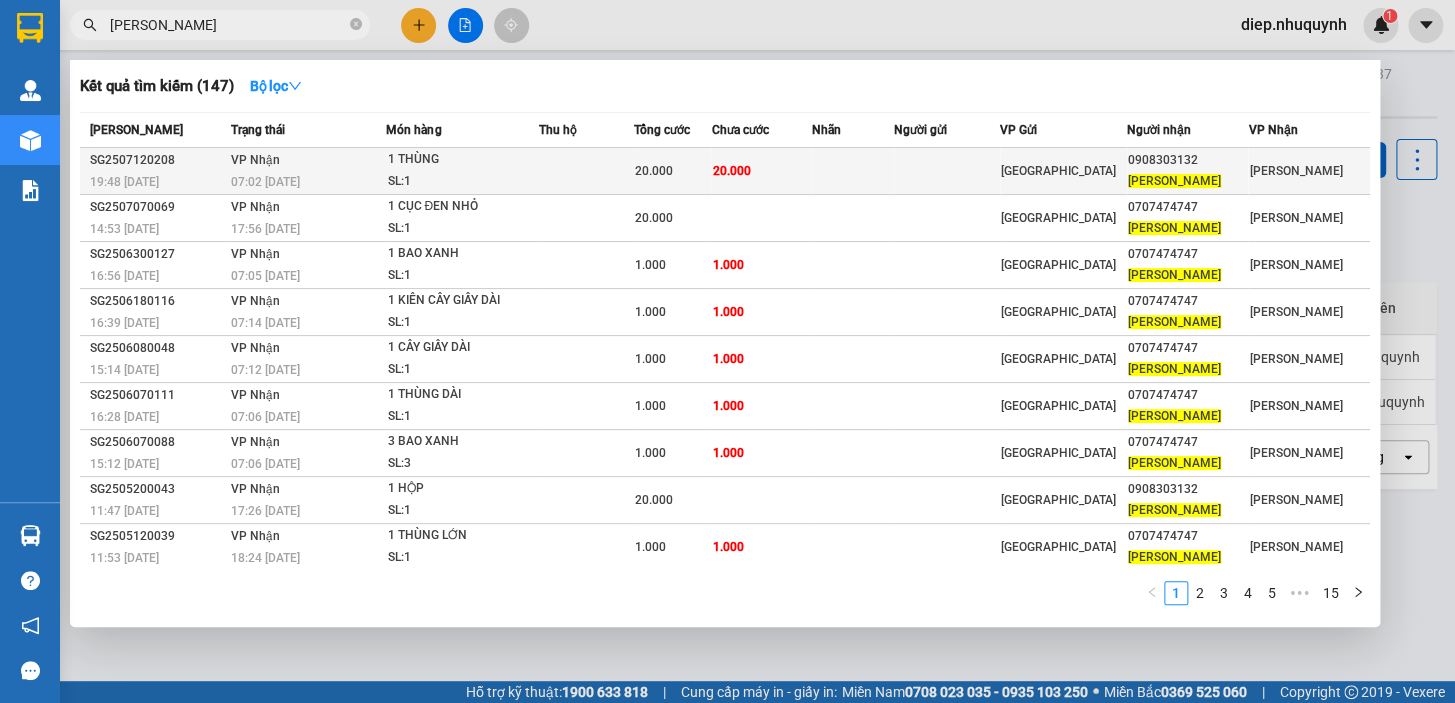 type on "[PERSON_NAME]" 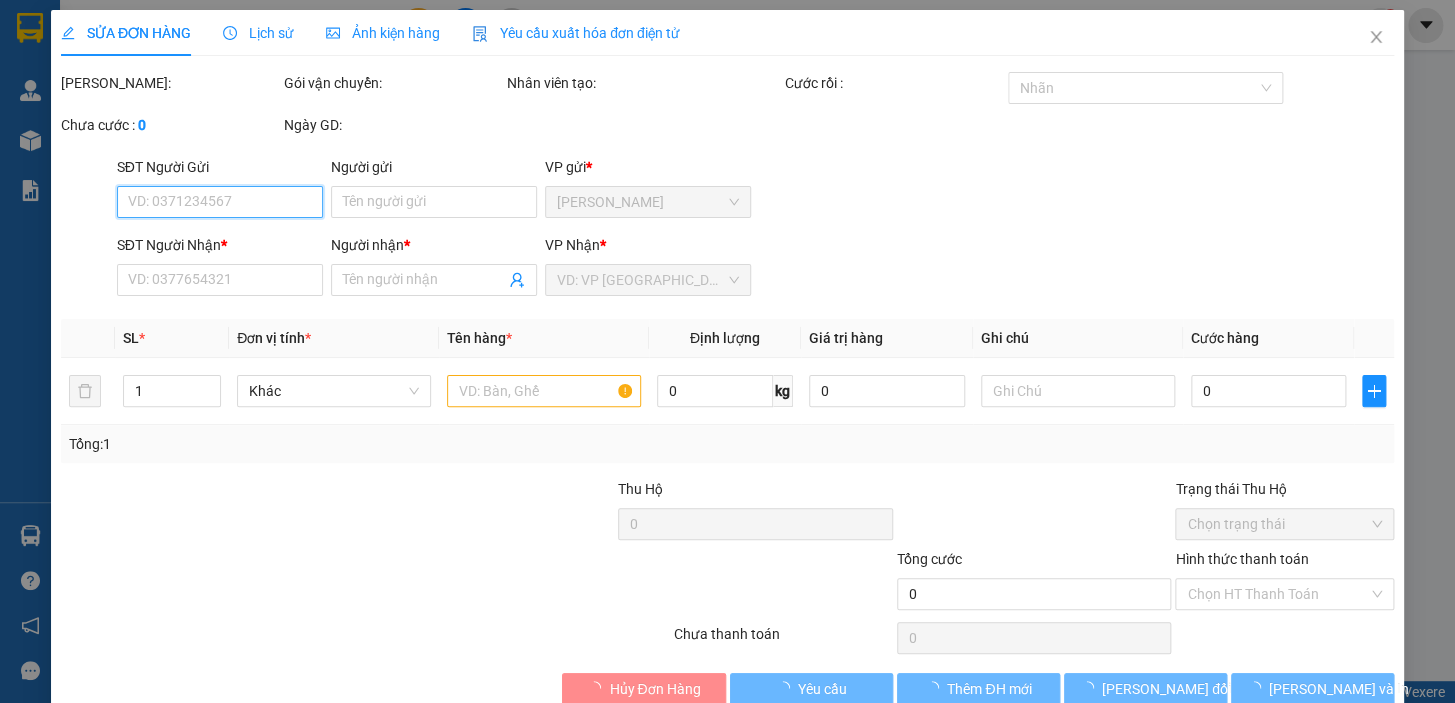 type on "0908303132" 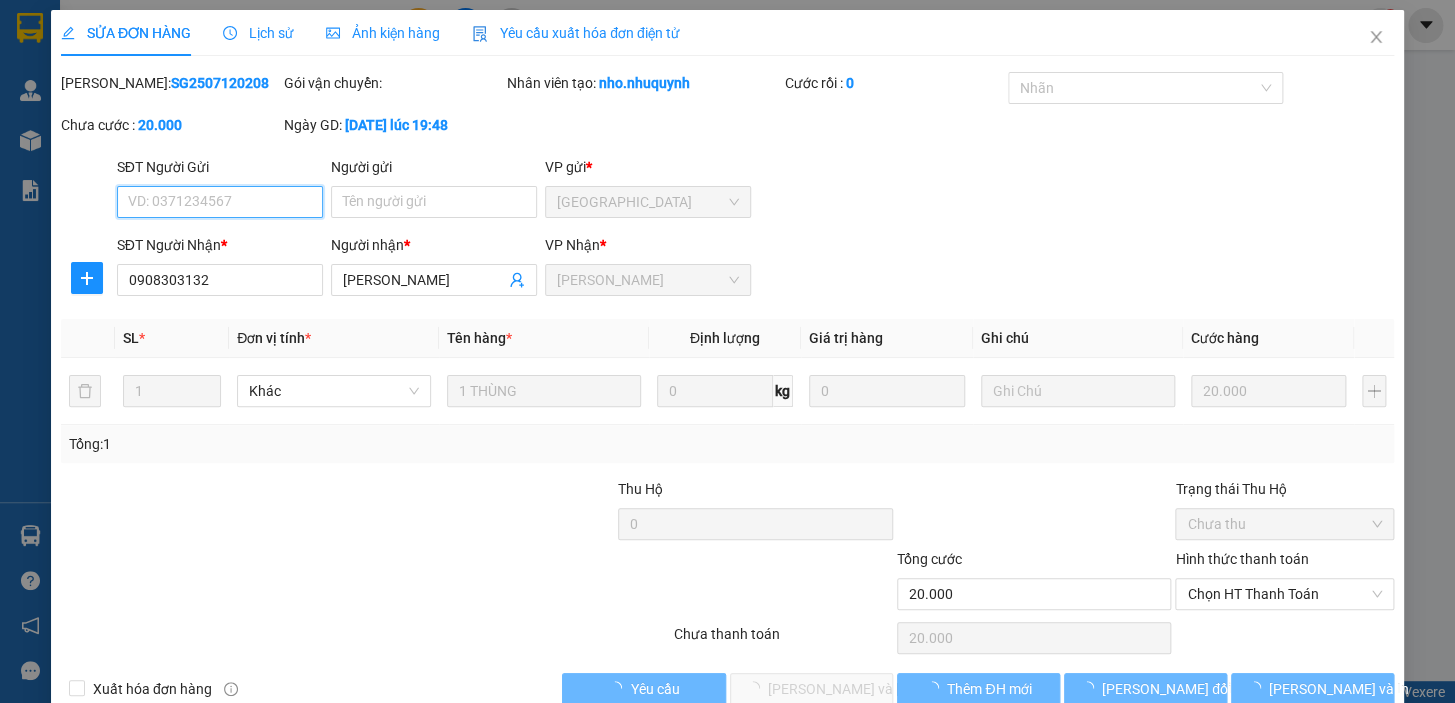 click on "Chọn HT Thanh Toán" at bounding box center (1284, 594) 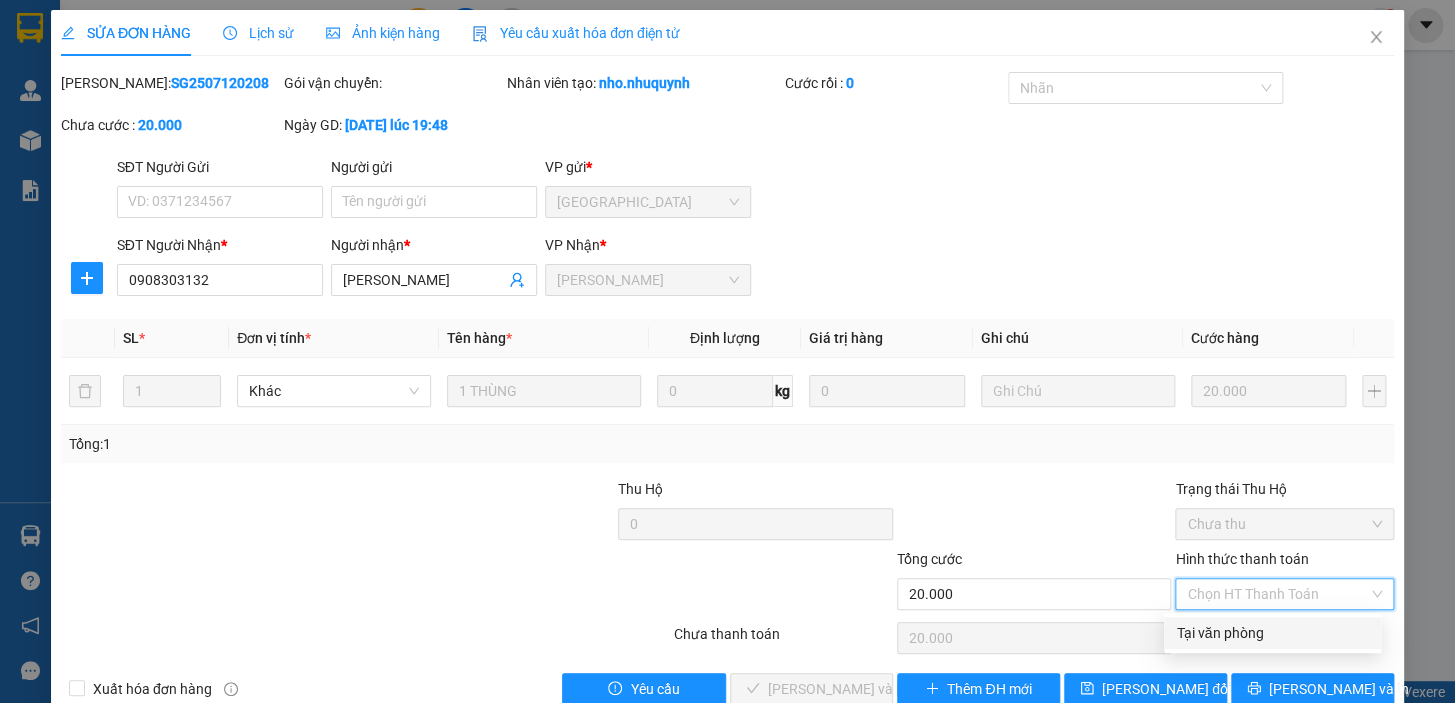 click on "Tại văn phòng" at bounding box center [1272, 633] 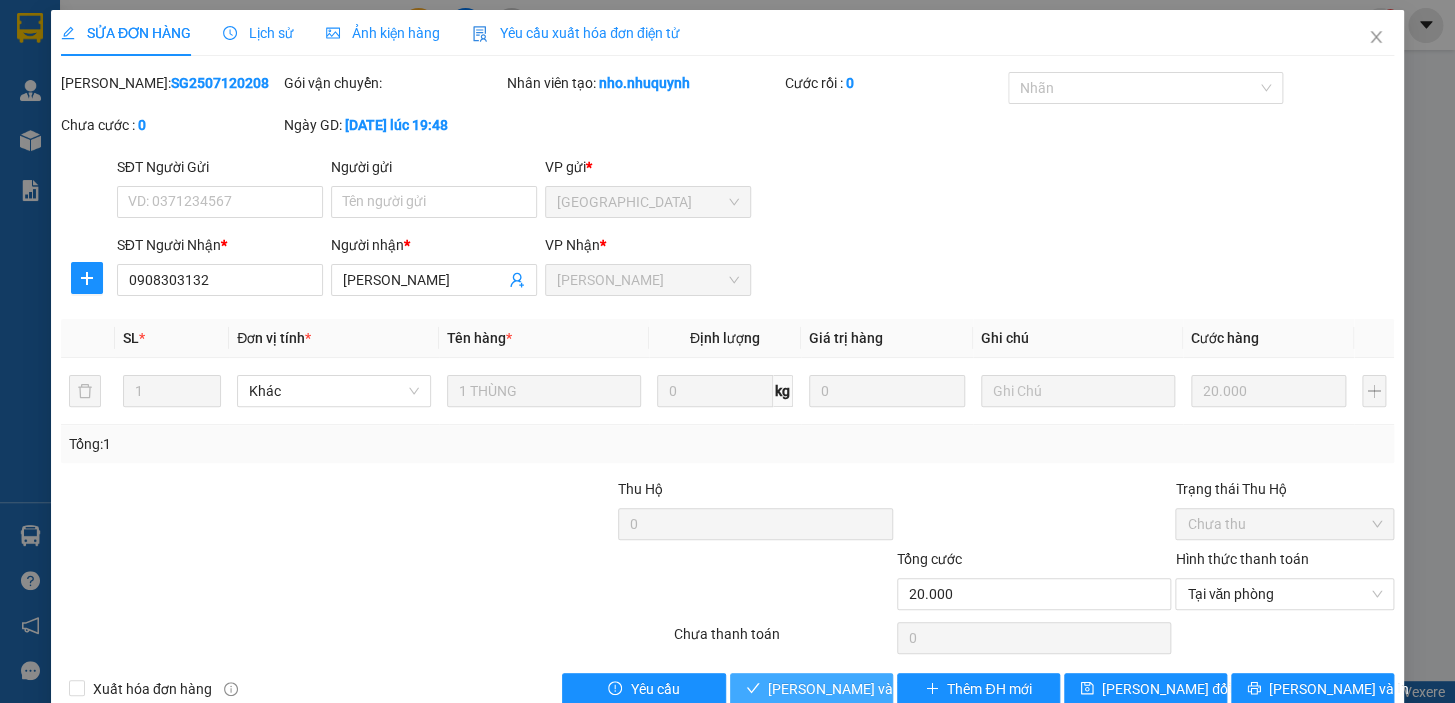 click on "[PERSON_NAME] và [PERSON_NAME] hàng" at bounding box center [903, 689] 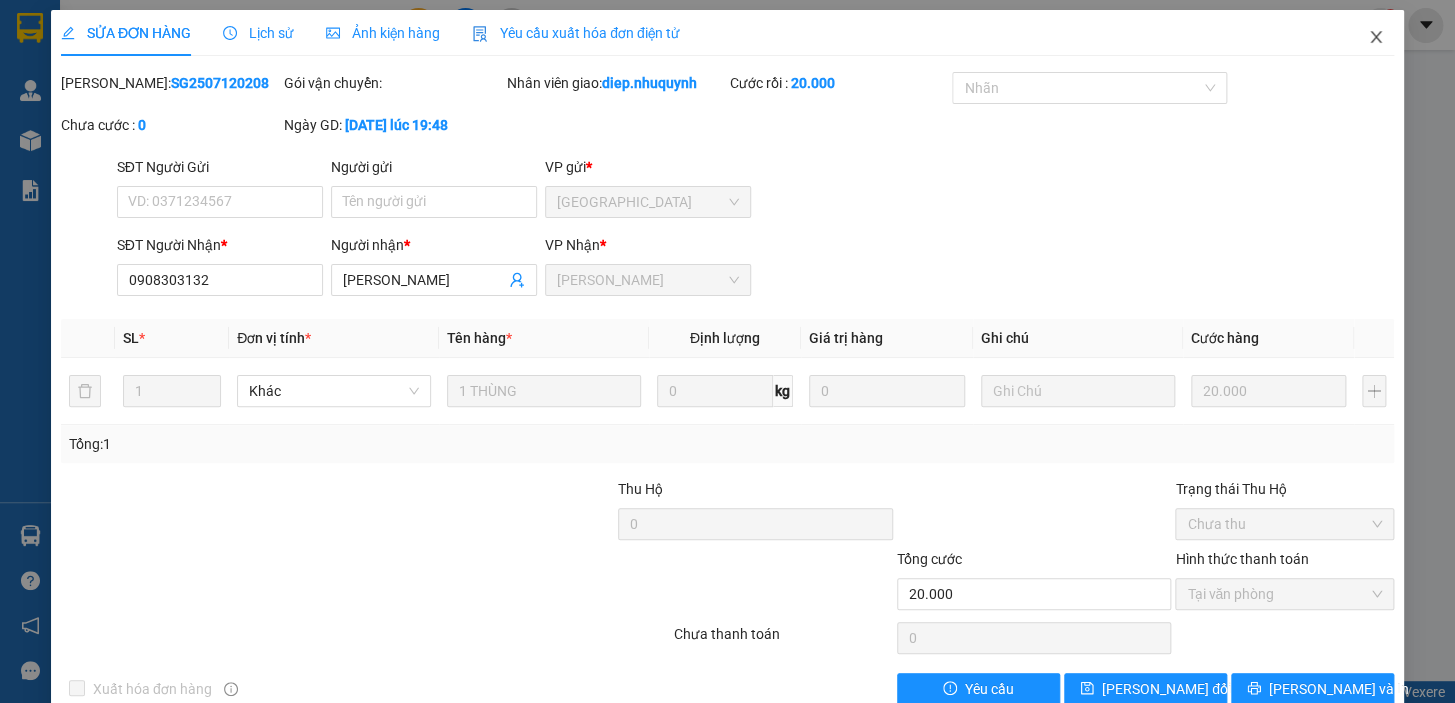 click 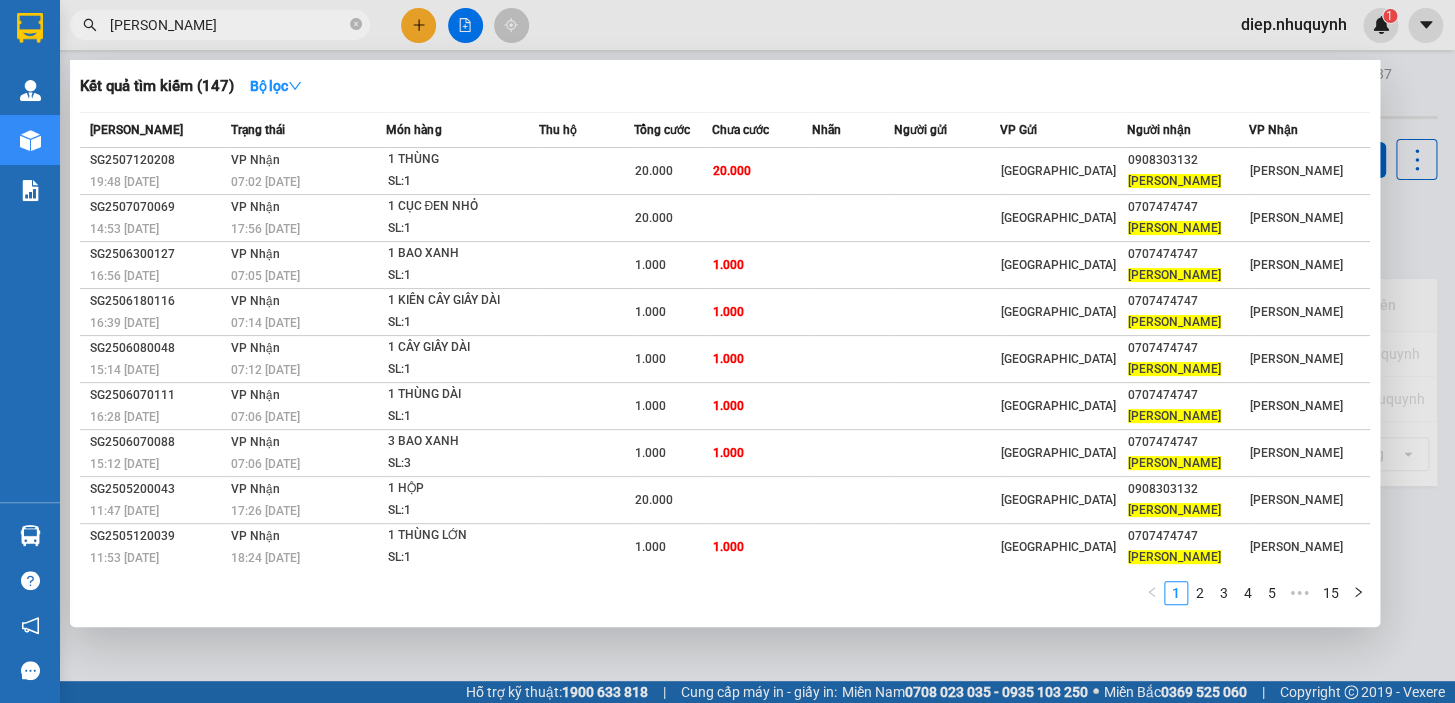drag, startPoint x: 198, startPoint y: 29, endPoint x: 57, endPoint y: 17, distance: 141.50972 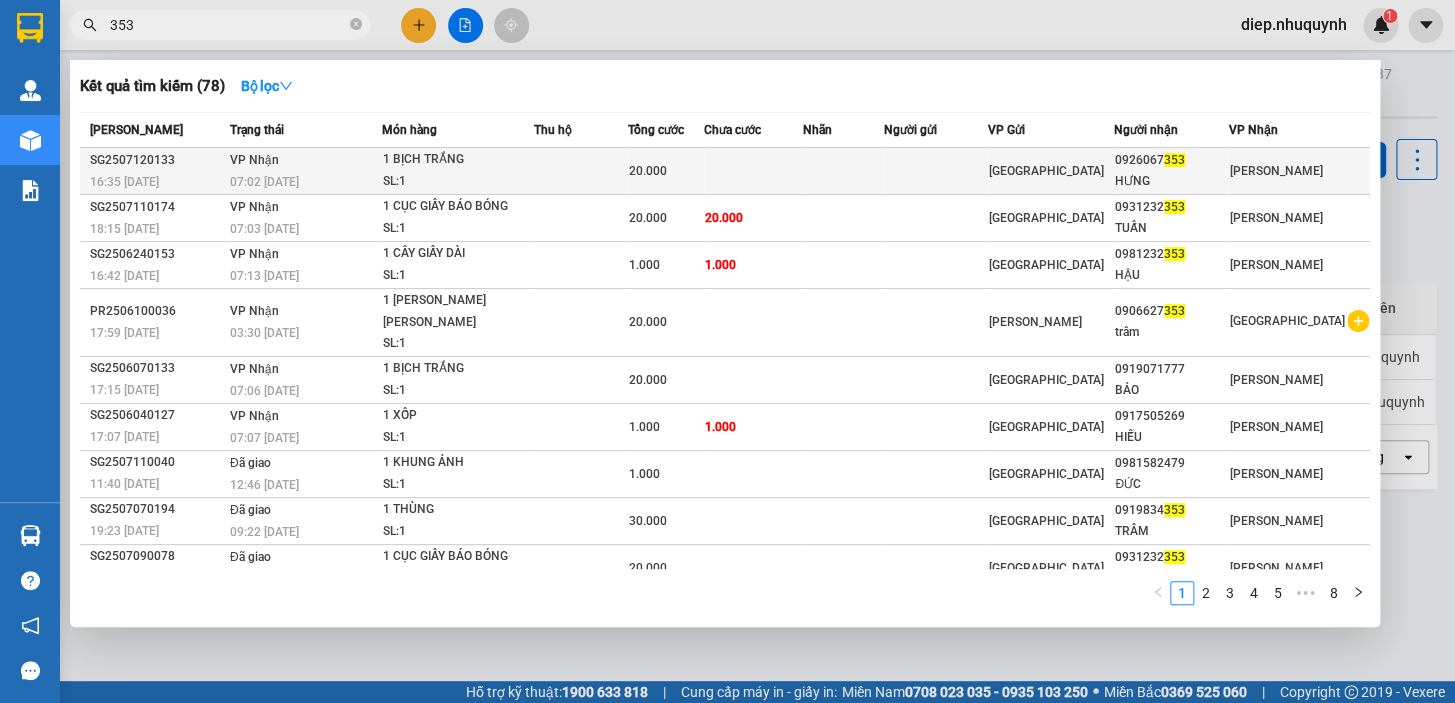 type on "353" 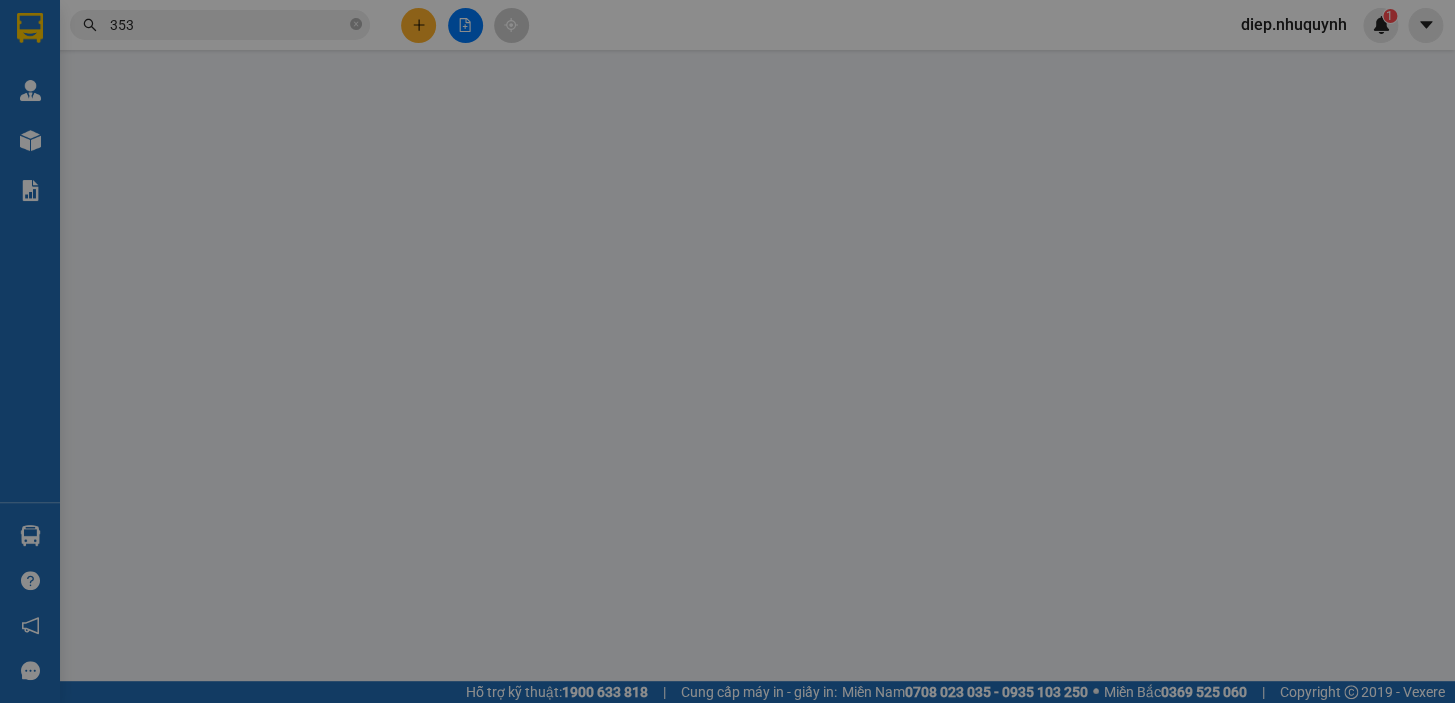 type on "0926067353" 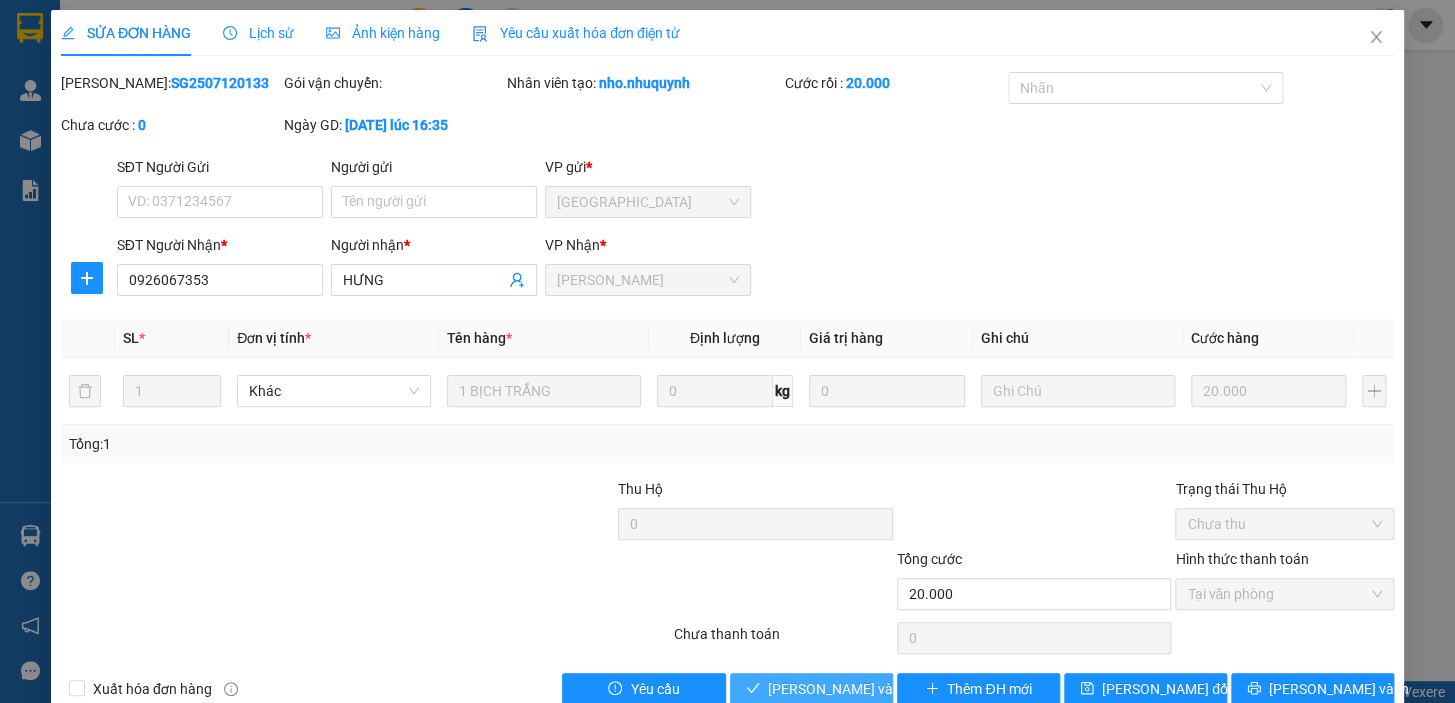 click on "[PERSON_NAME] và [PERSON_NAME] hàng" at bounding box center (903, 689) 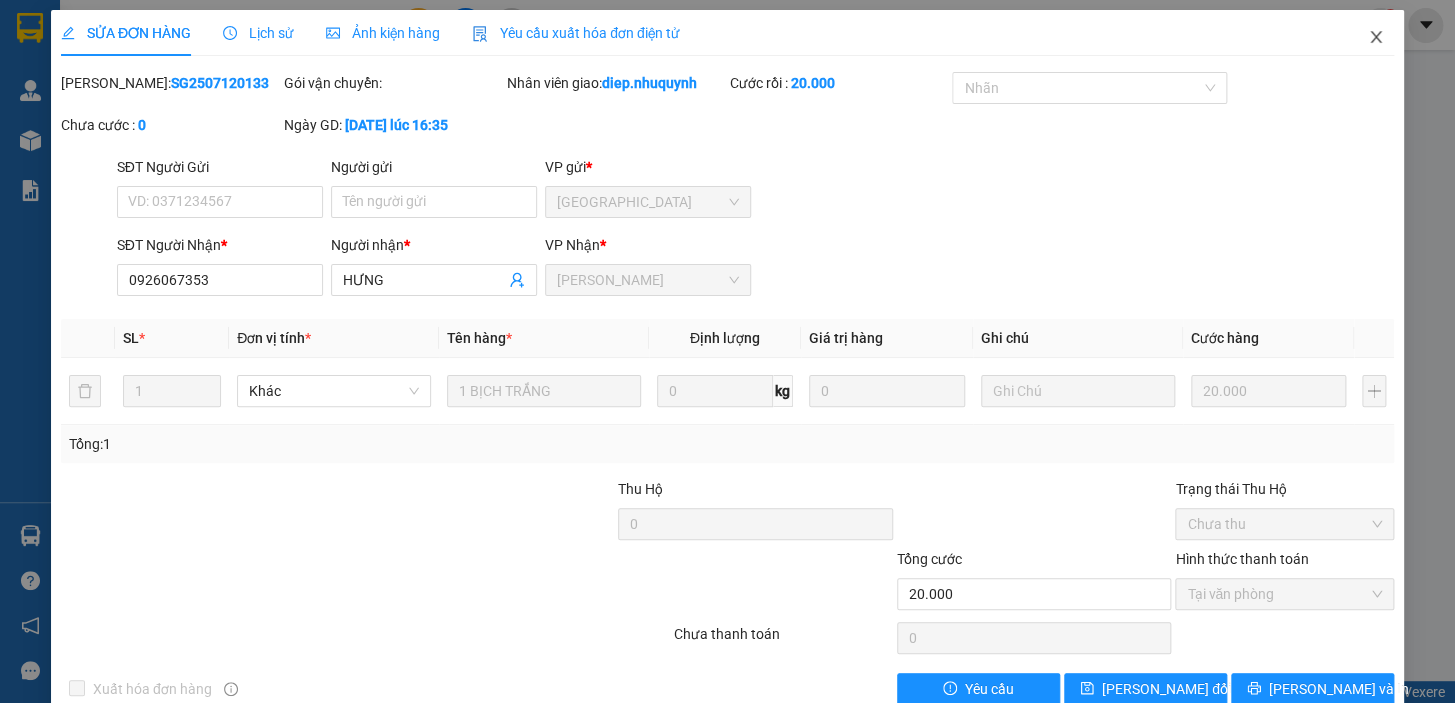 click 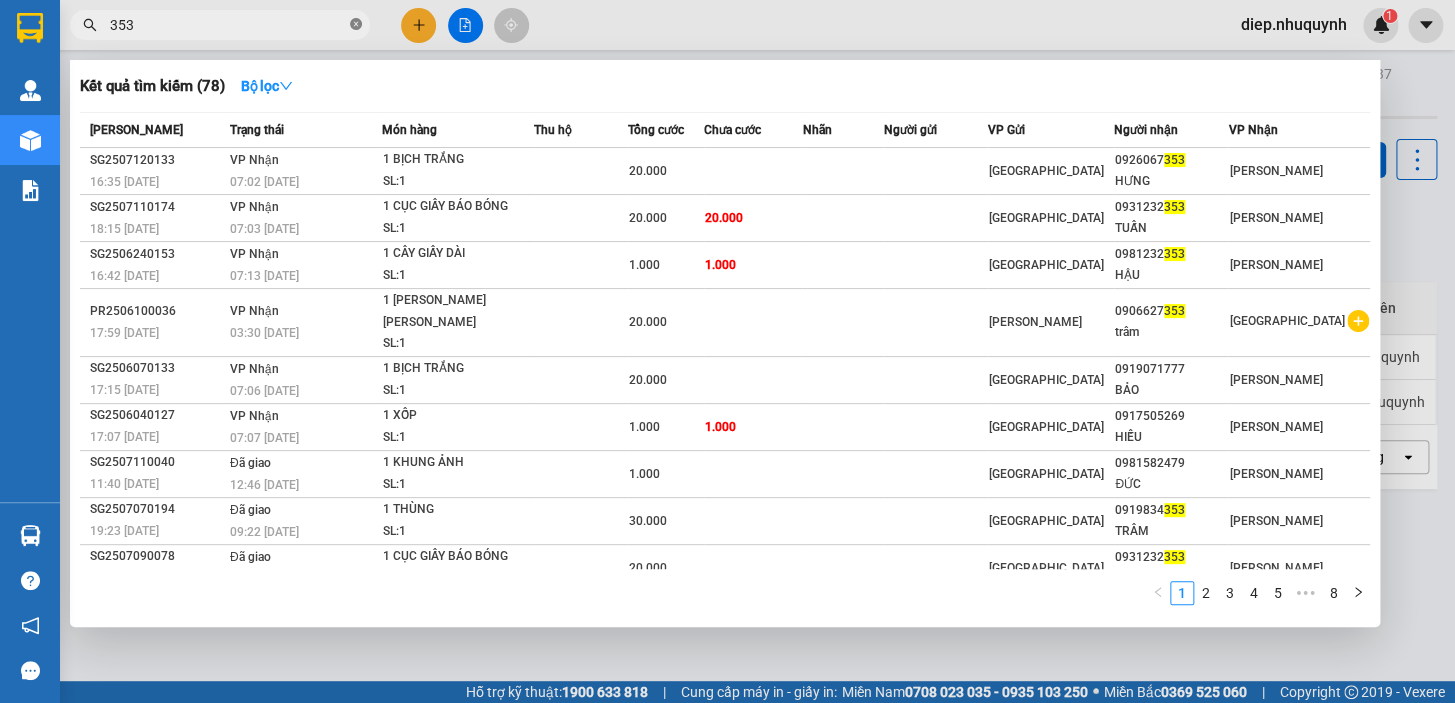 click 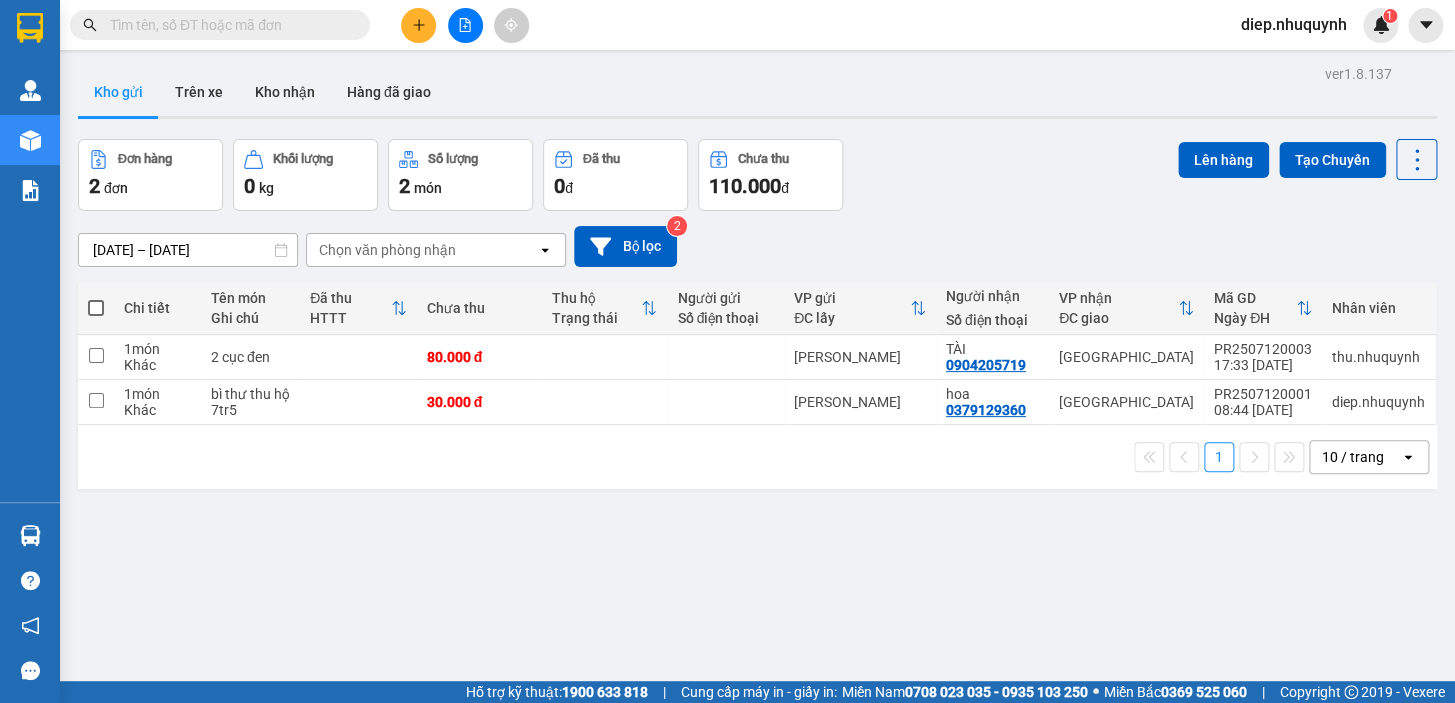 click at bounding box center (228, 25) 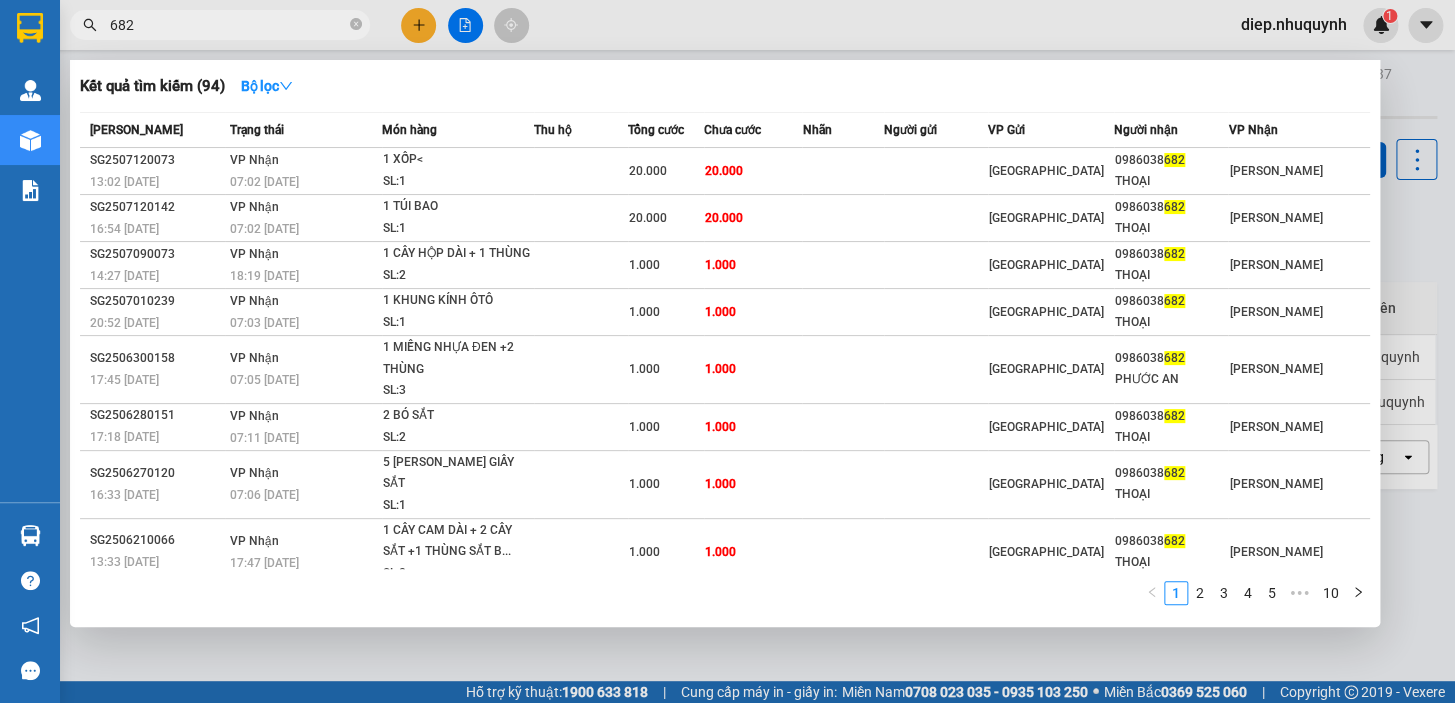 drag, startPoint x: 131, startPoint y: 20, endPoint x: 105, endPoint y: 21, distance: 26.019224 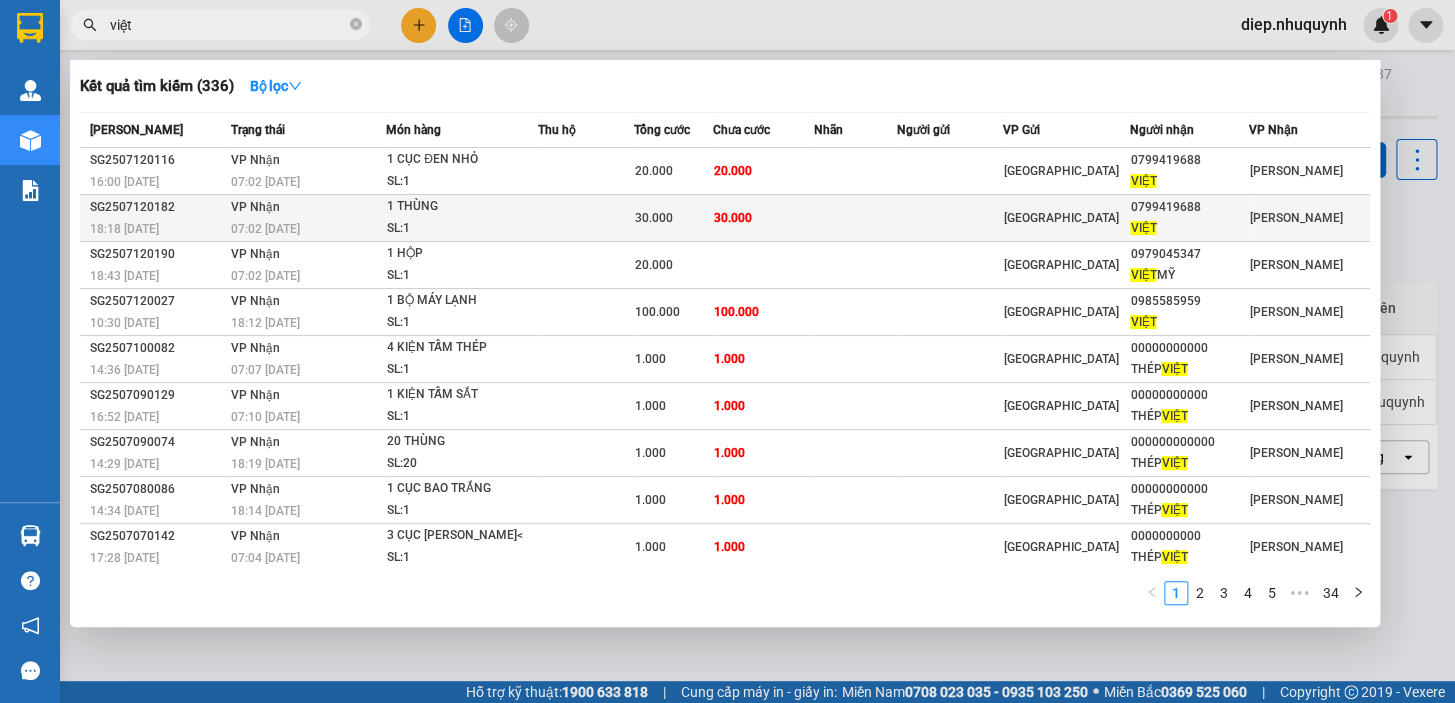 type on "việt" 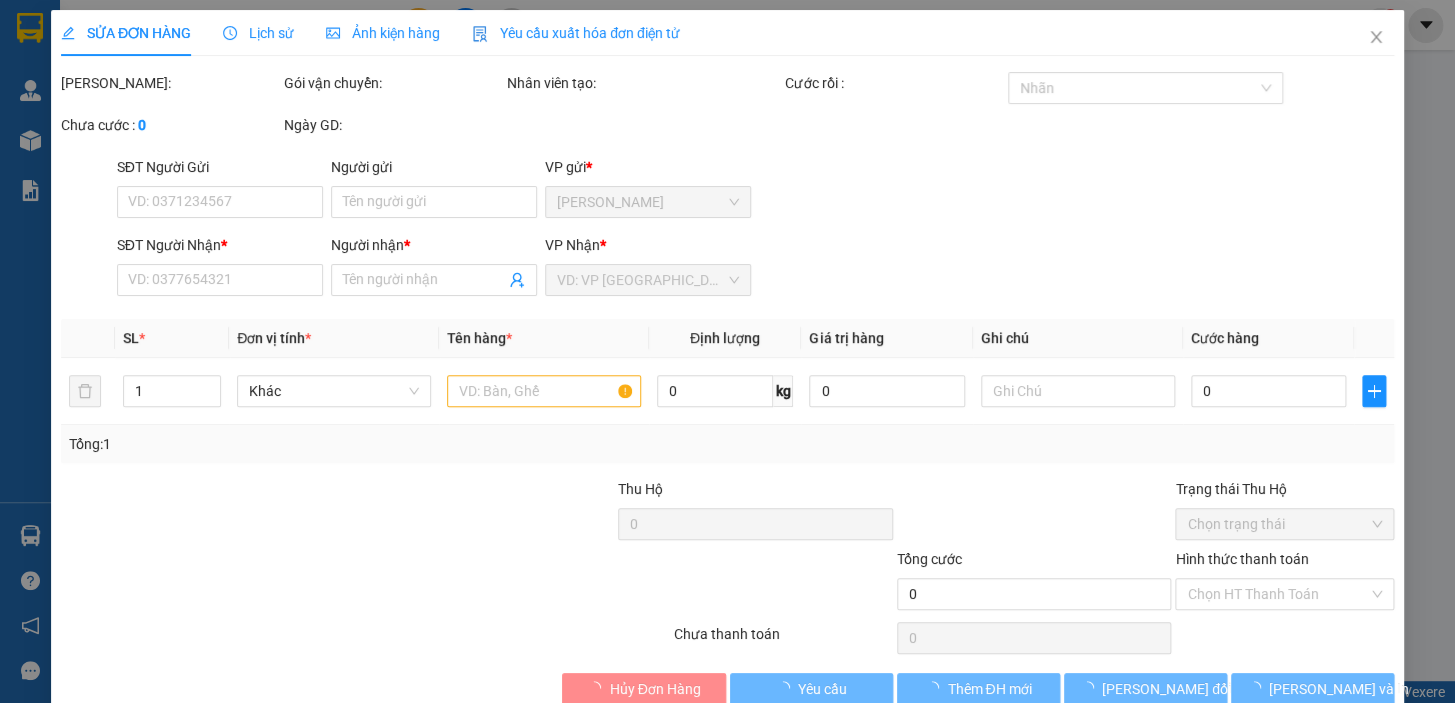 type on "0799419688" 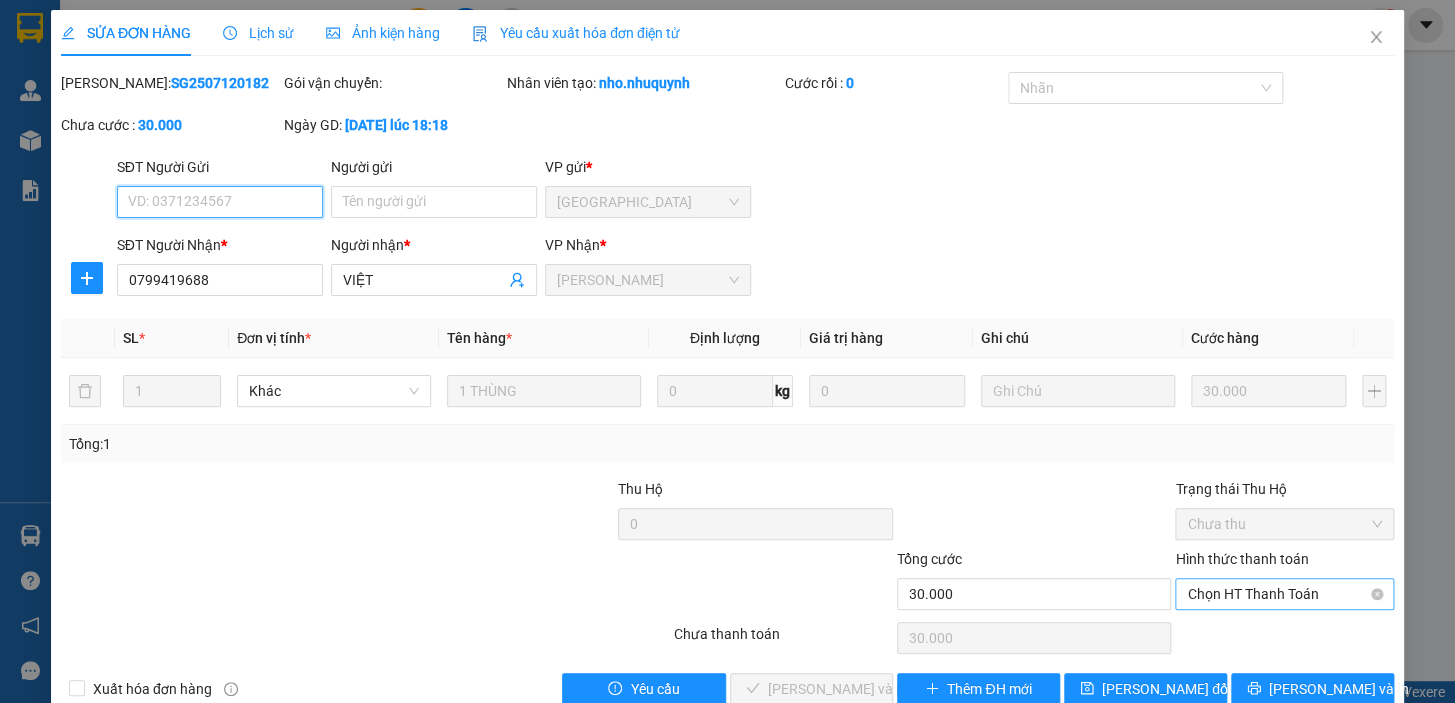 click on "Chọn HT Thanh Toán" at bounding box center [1284, 594] 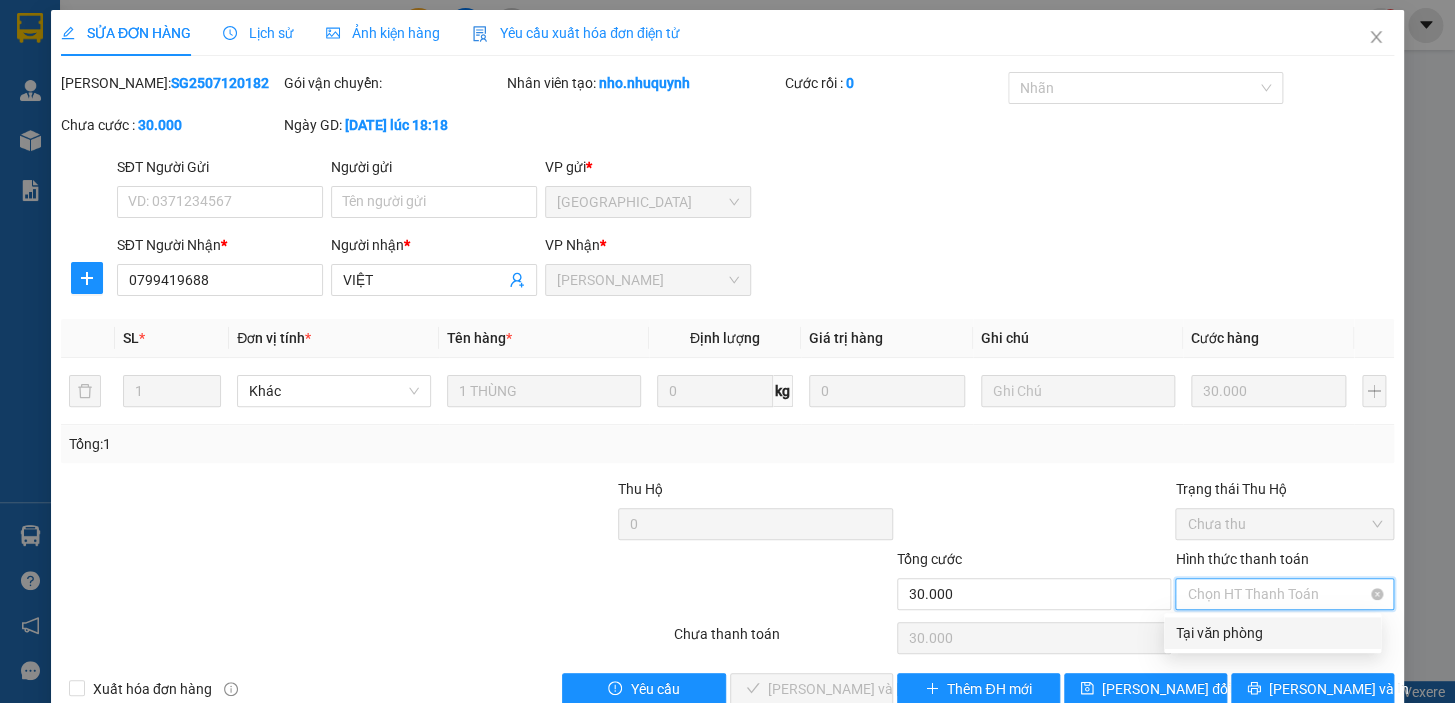 click on "Tại văn phòng" at bounding box center [1272, 633] 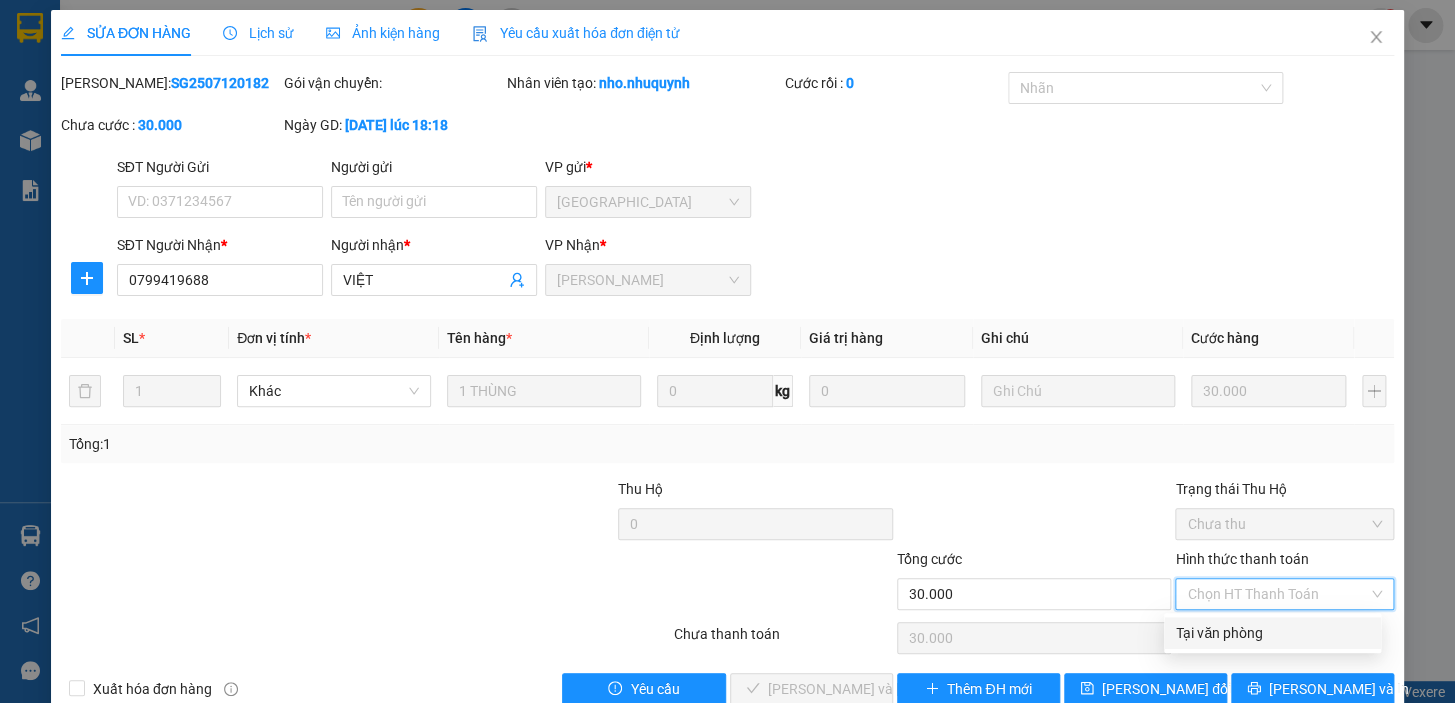 type on "0" 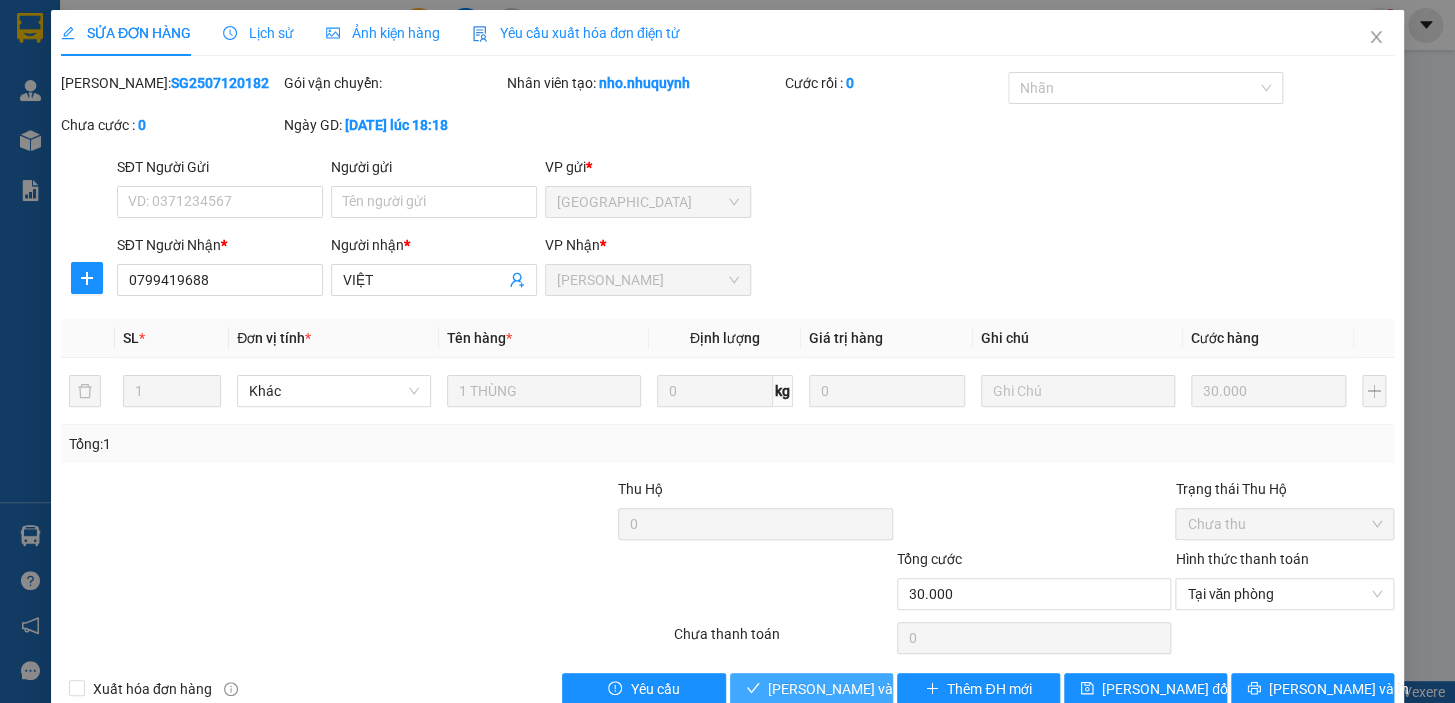 click on "[PERSON_NAME] và [PERSON_NAME] hàng" at bounding box center [903, 689] 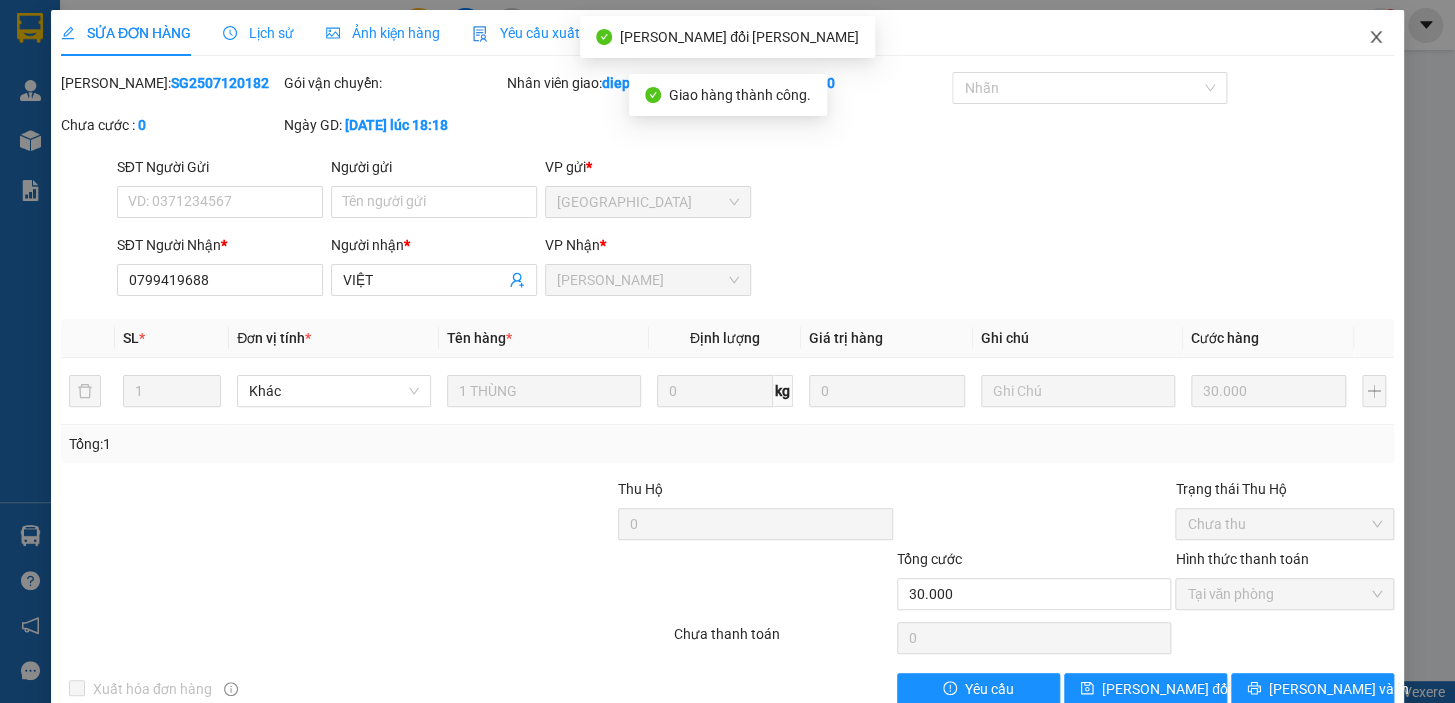 click 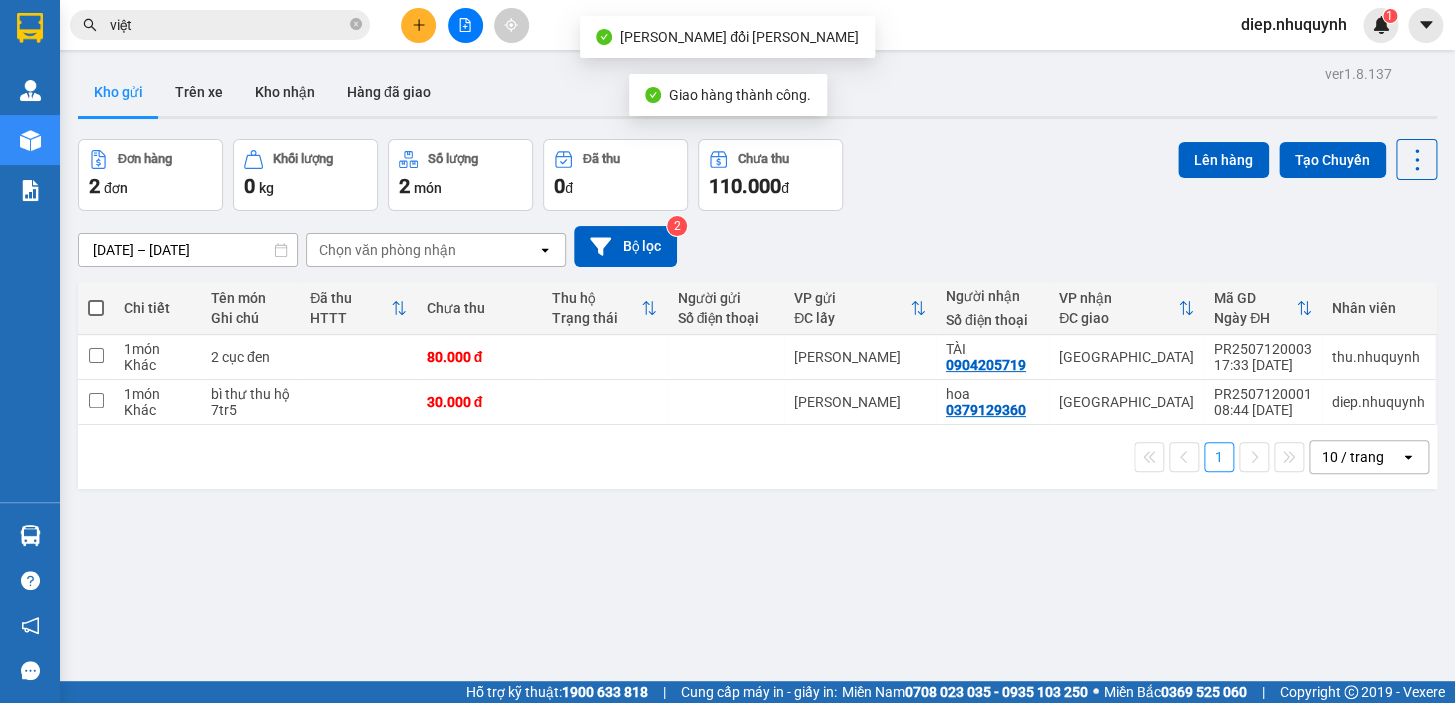 click on "việt" at bounding box center (228, 25) 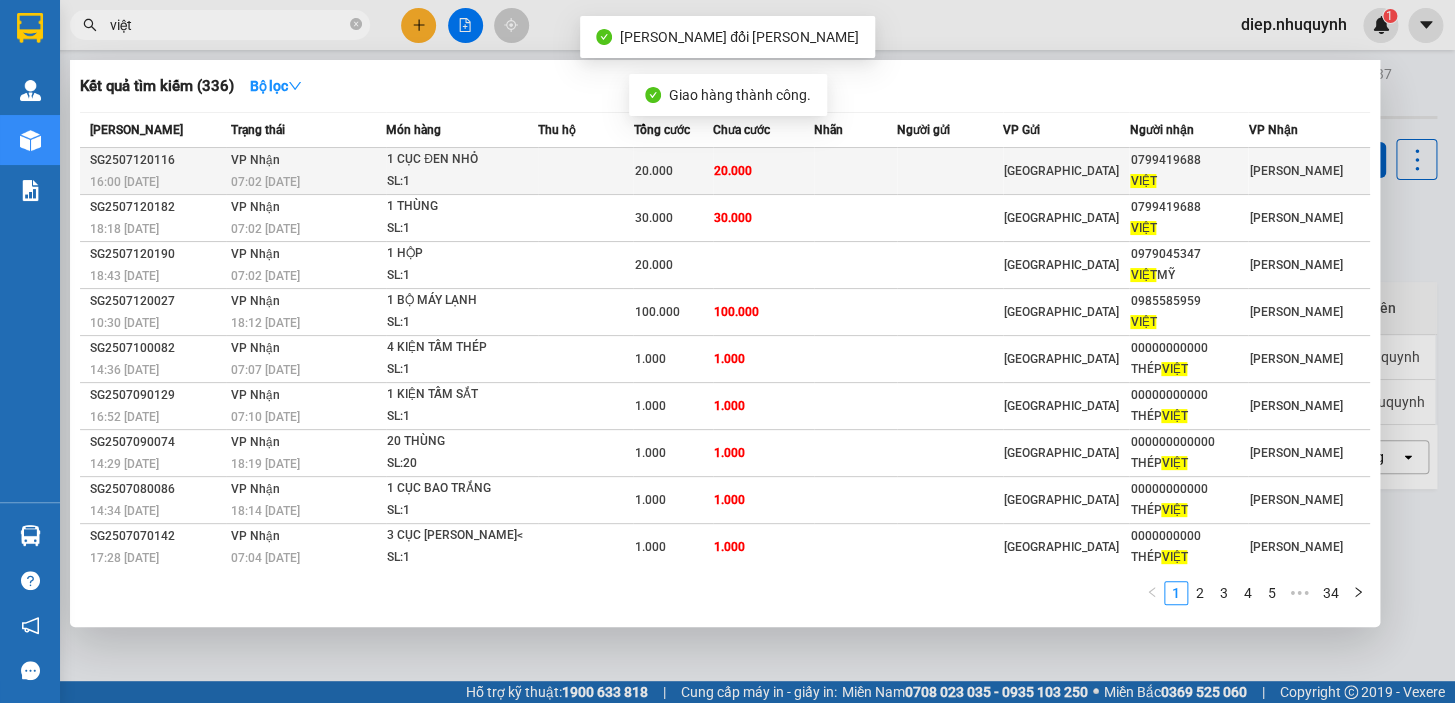 click on "20.000" at bounding box center [764, 171] 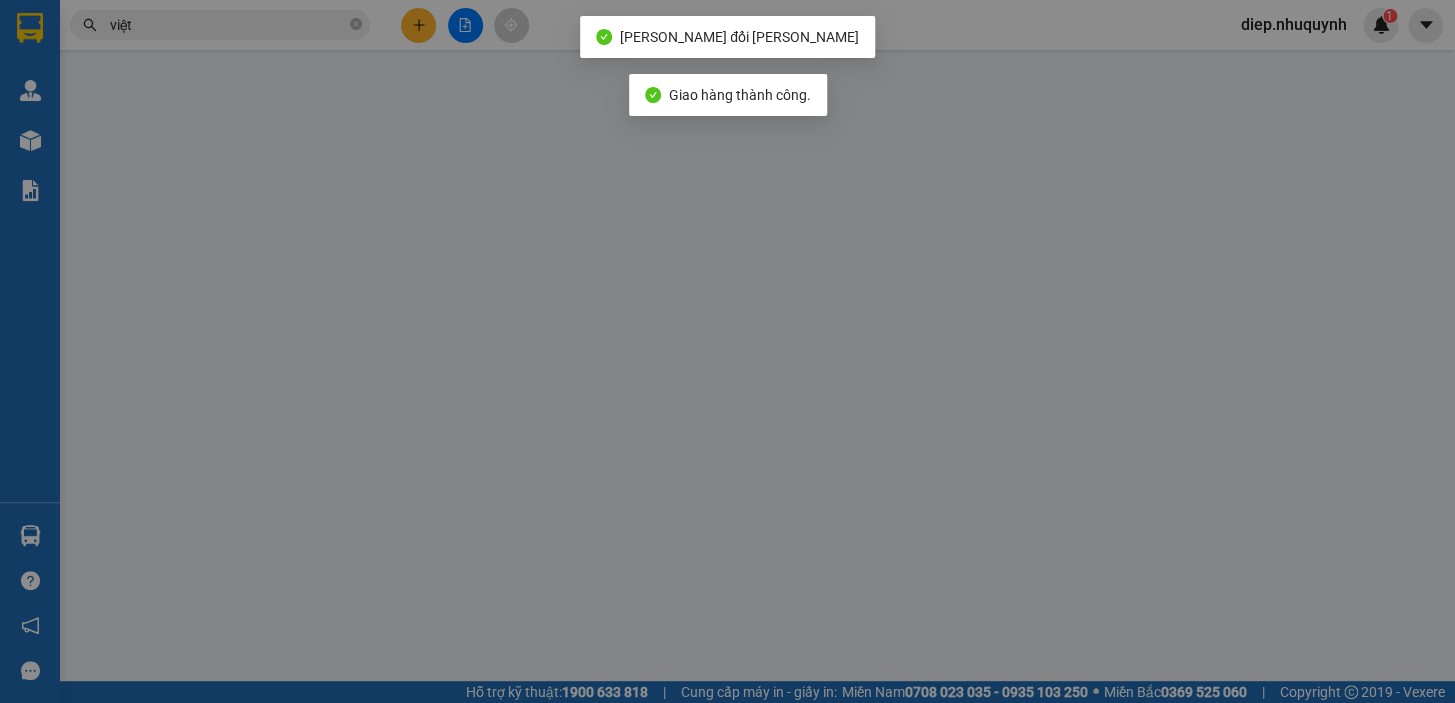 type on "0799419688" 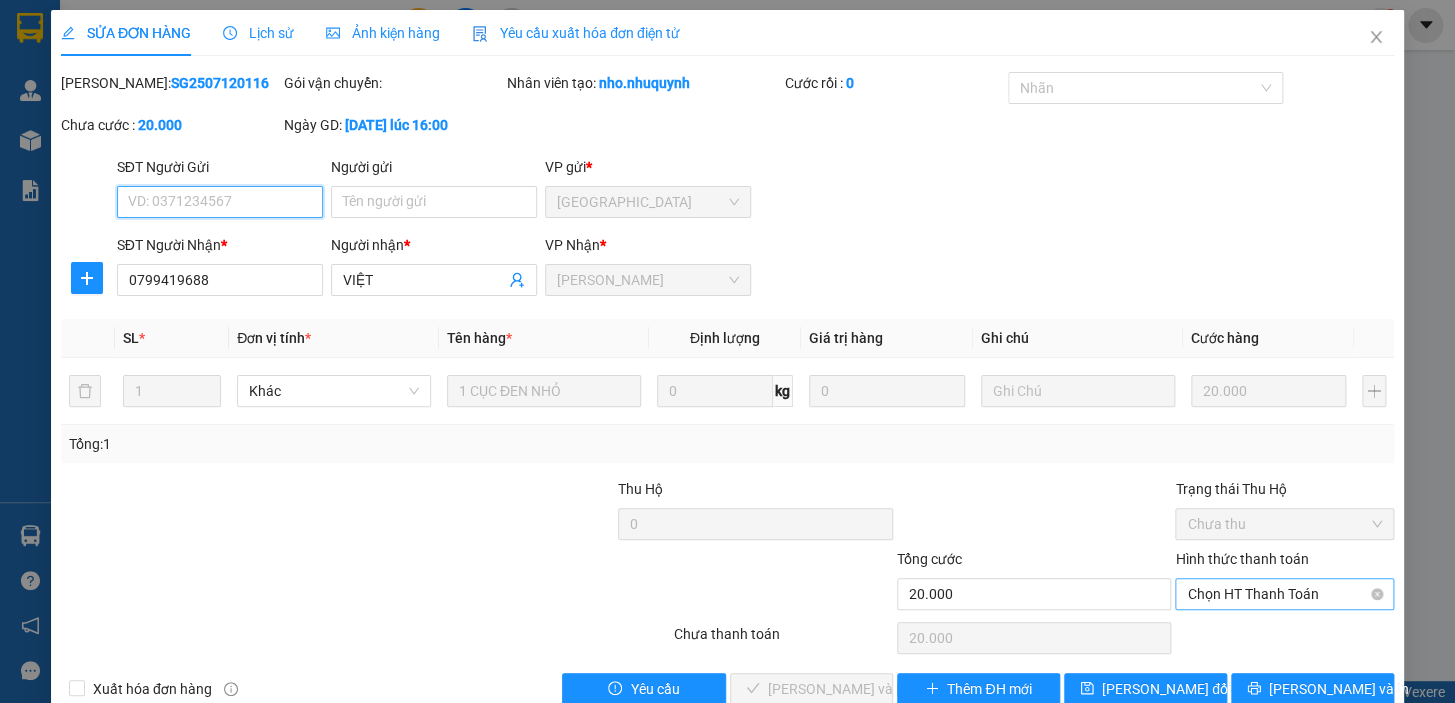 click on "Chọn HT Thanh Toán" at bounding box center (1284, 594) 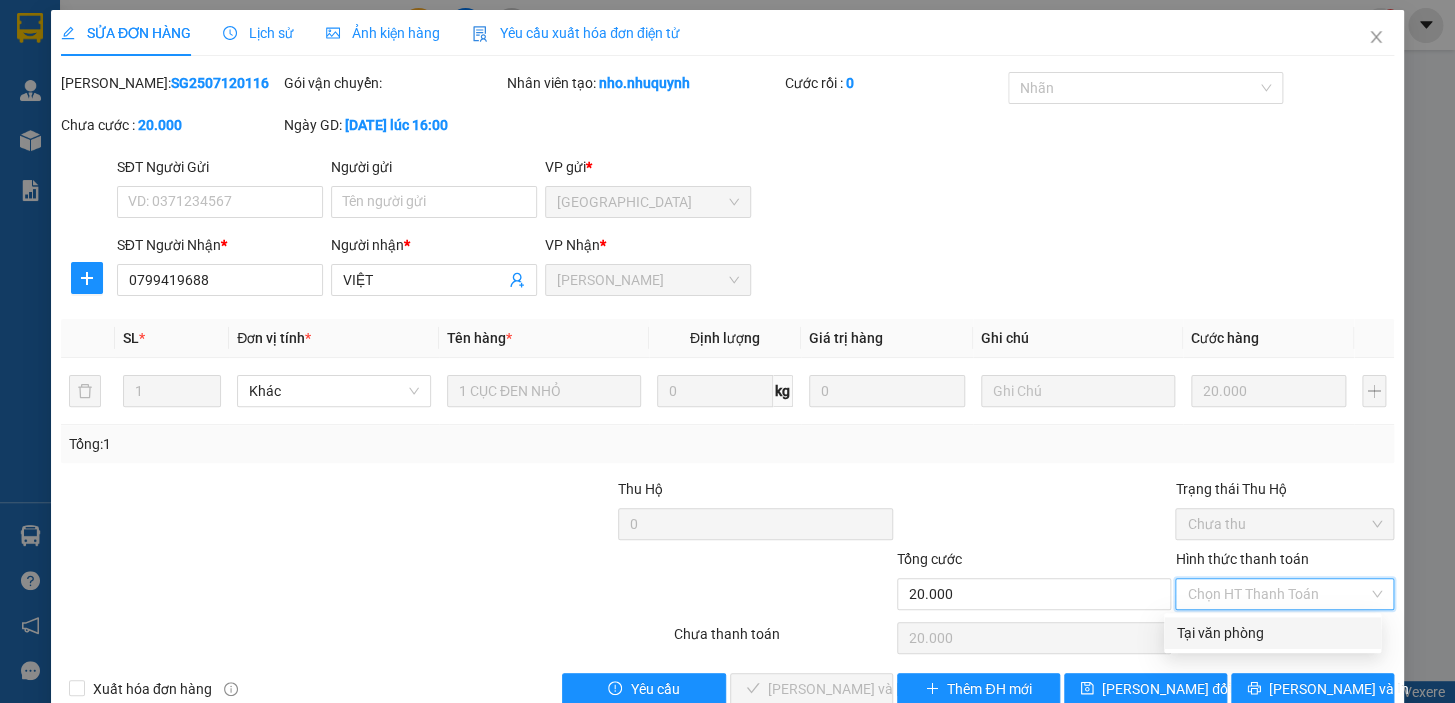 drag, startPoint x: 1252, startPoint y: 631, endPoint x: 1075, endPoint y: 650, distance: 178.01685 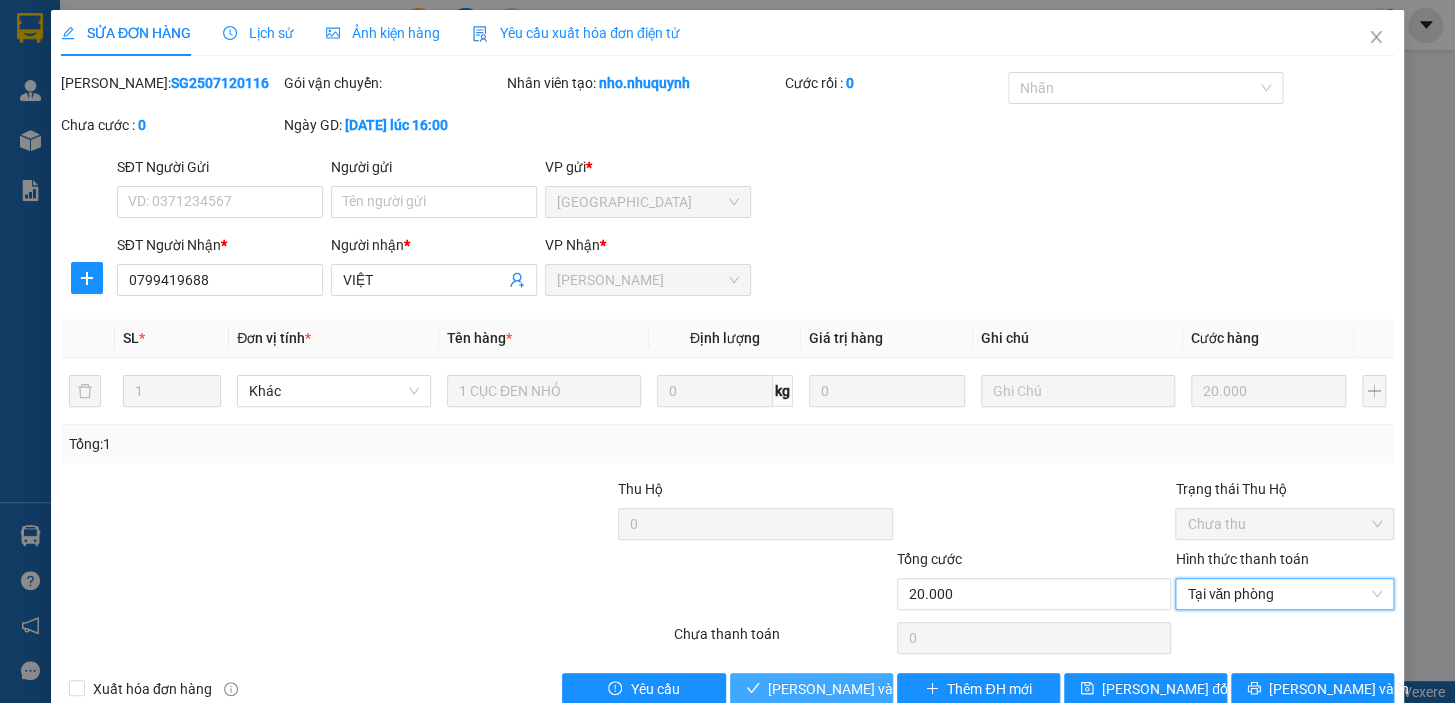 click on "[PERSON_NAME] và [PERSON_NAME] hàng" at bounding box center [903, 689] 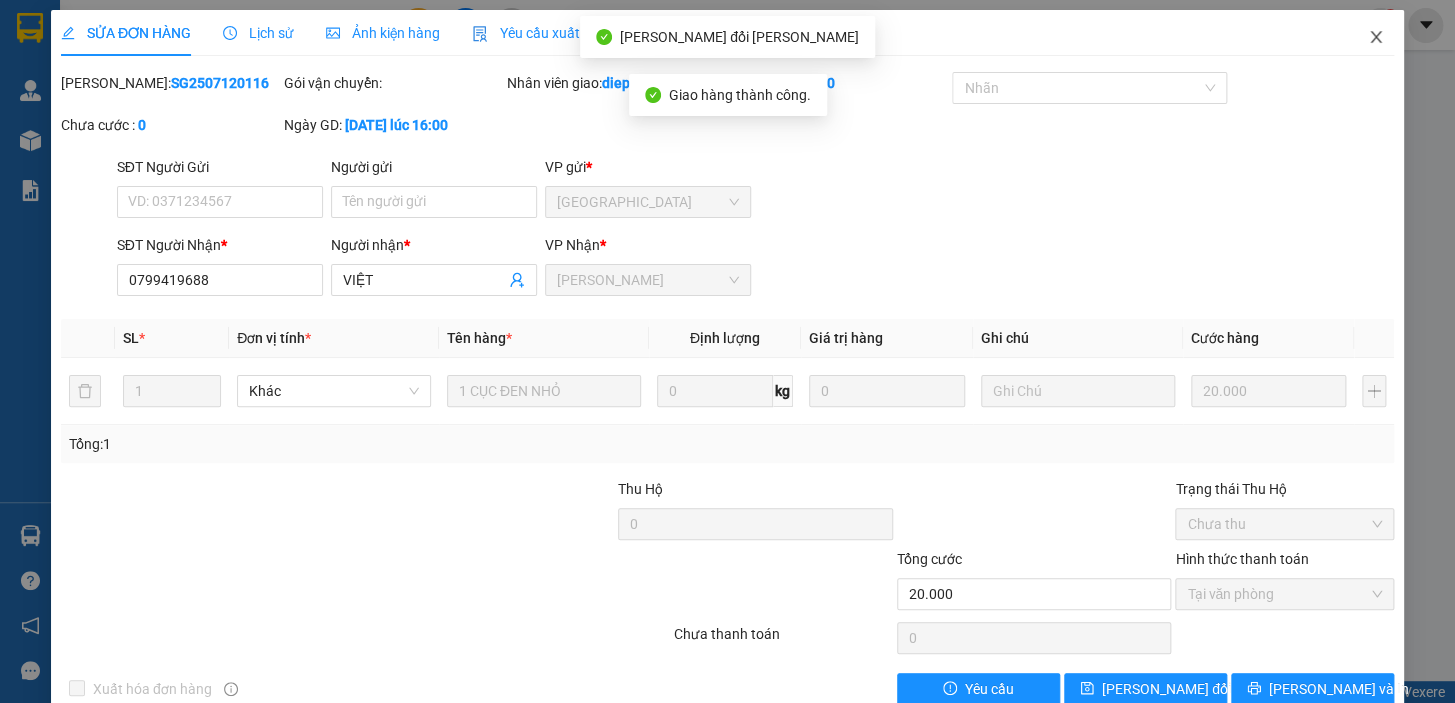 click 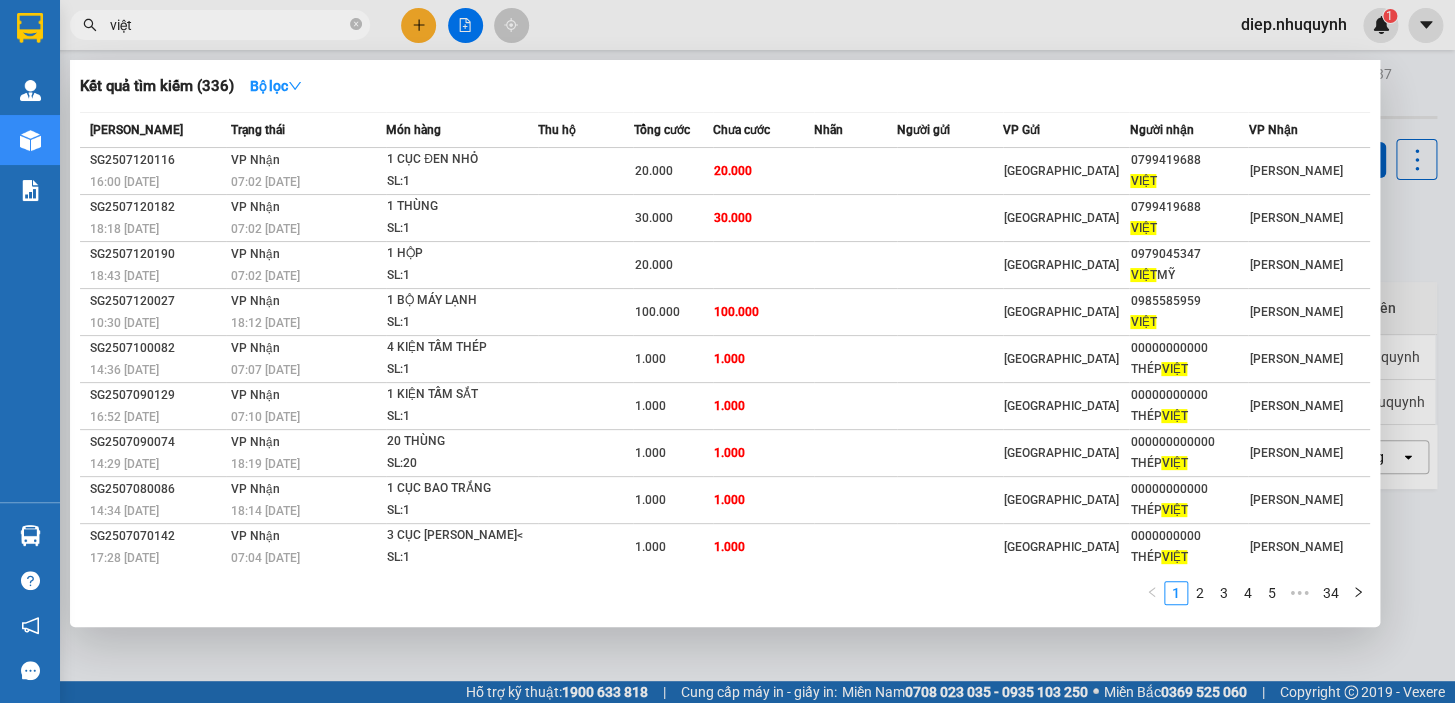 drag, startPoint x: 169, startPoint y: 26, endPoint x: 75, endPoint y: -49, distance: 120.2539 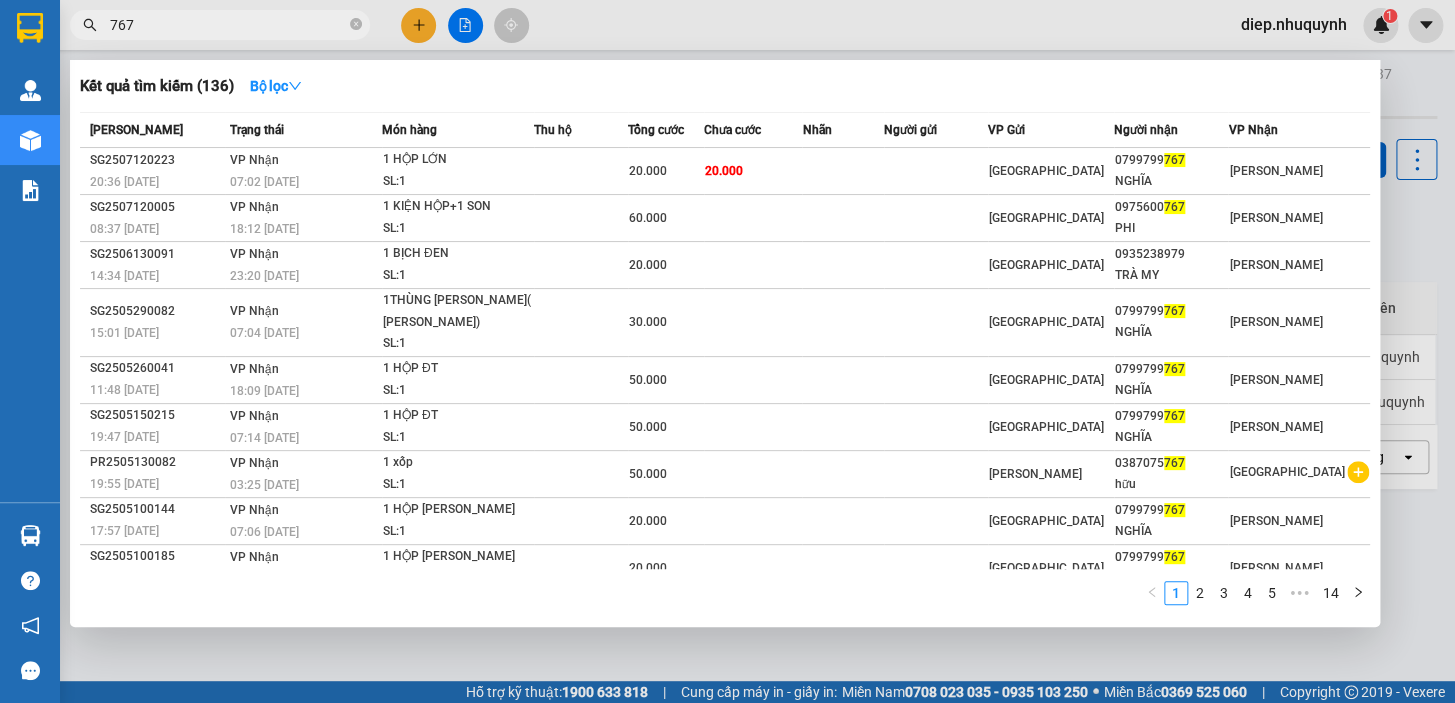 click at bounding box center (727, 351) 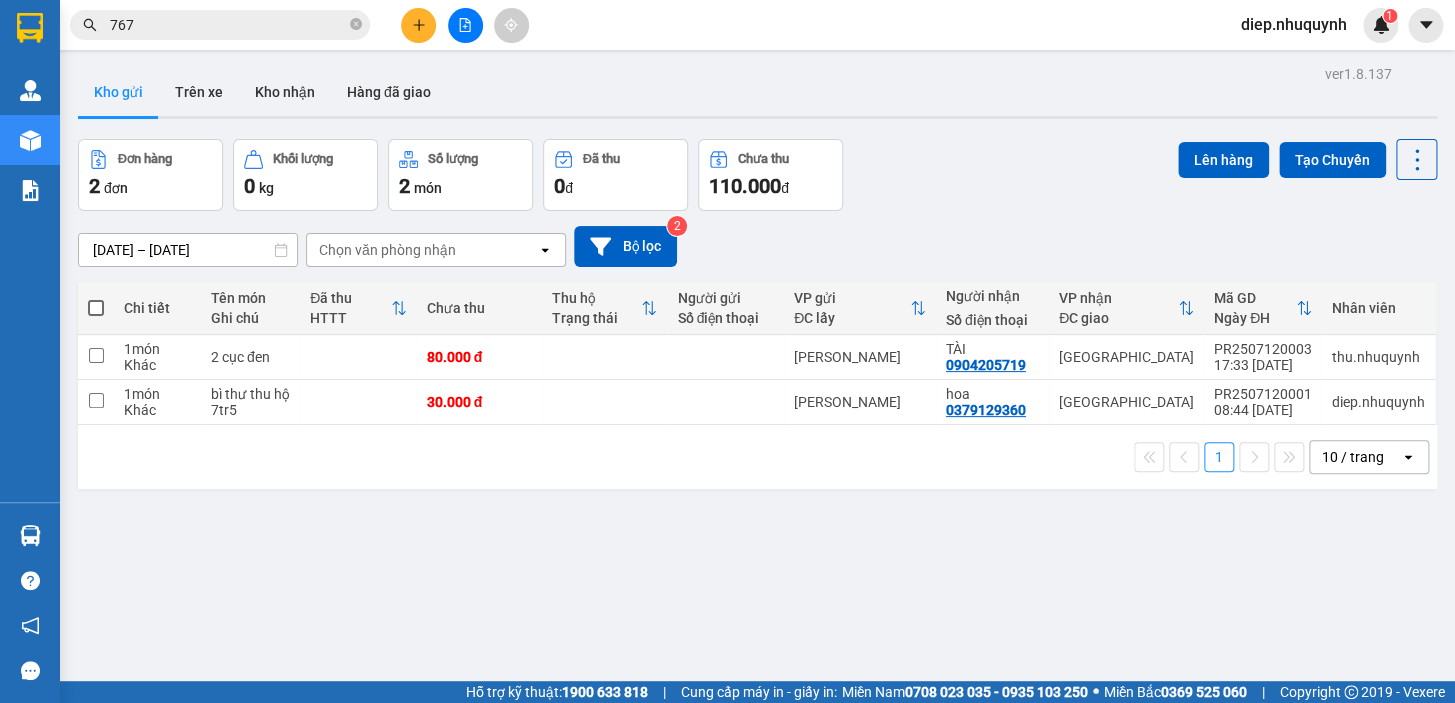 click on "Đơn hàng 2 đơn [PERSON_NAME] 0 kg Số [PERSON_NAME] 2 món Đã thu 0  [PERSON_NAME] thu 110.000  đ Lên hàng Tạo Chuyến" at bounding box center (757, 175) 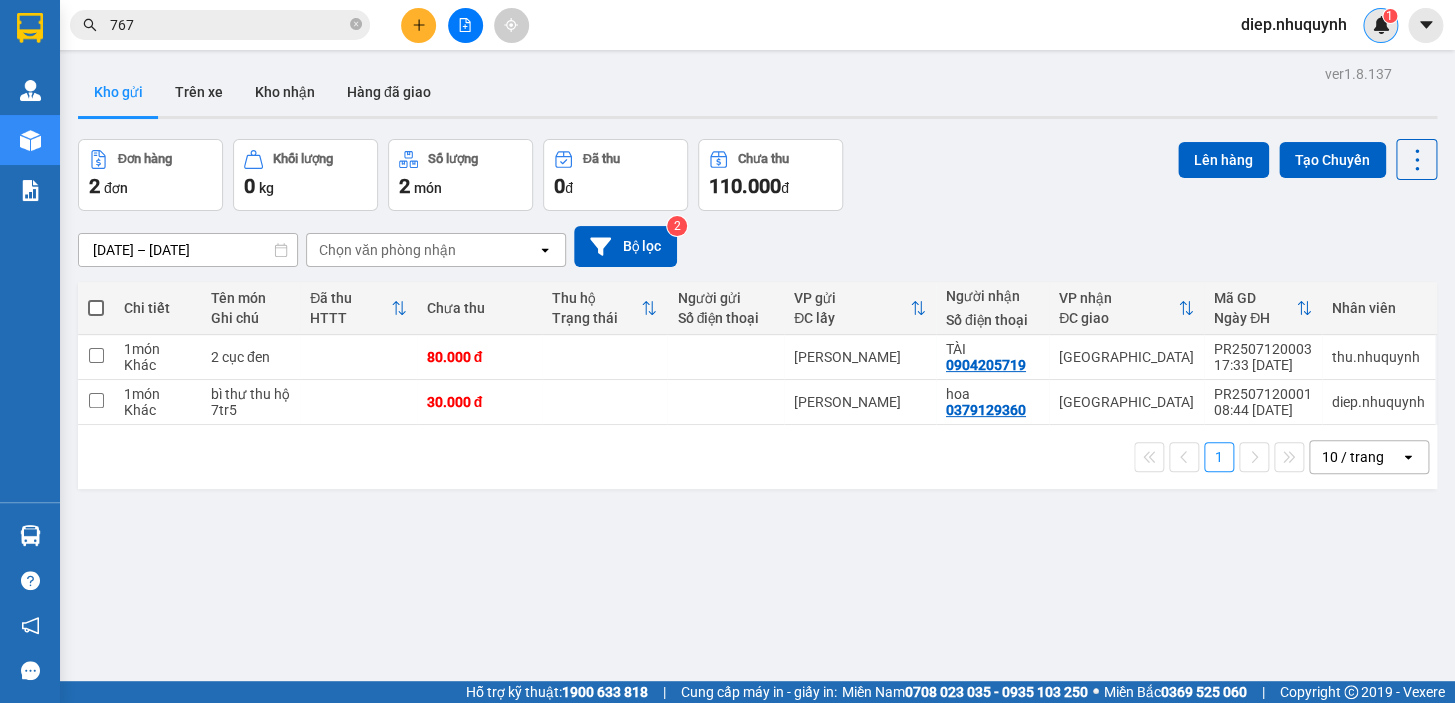 click on "1" at bounding box center (1380, 25) 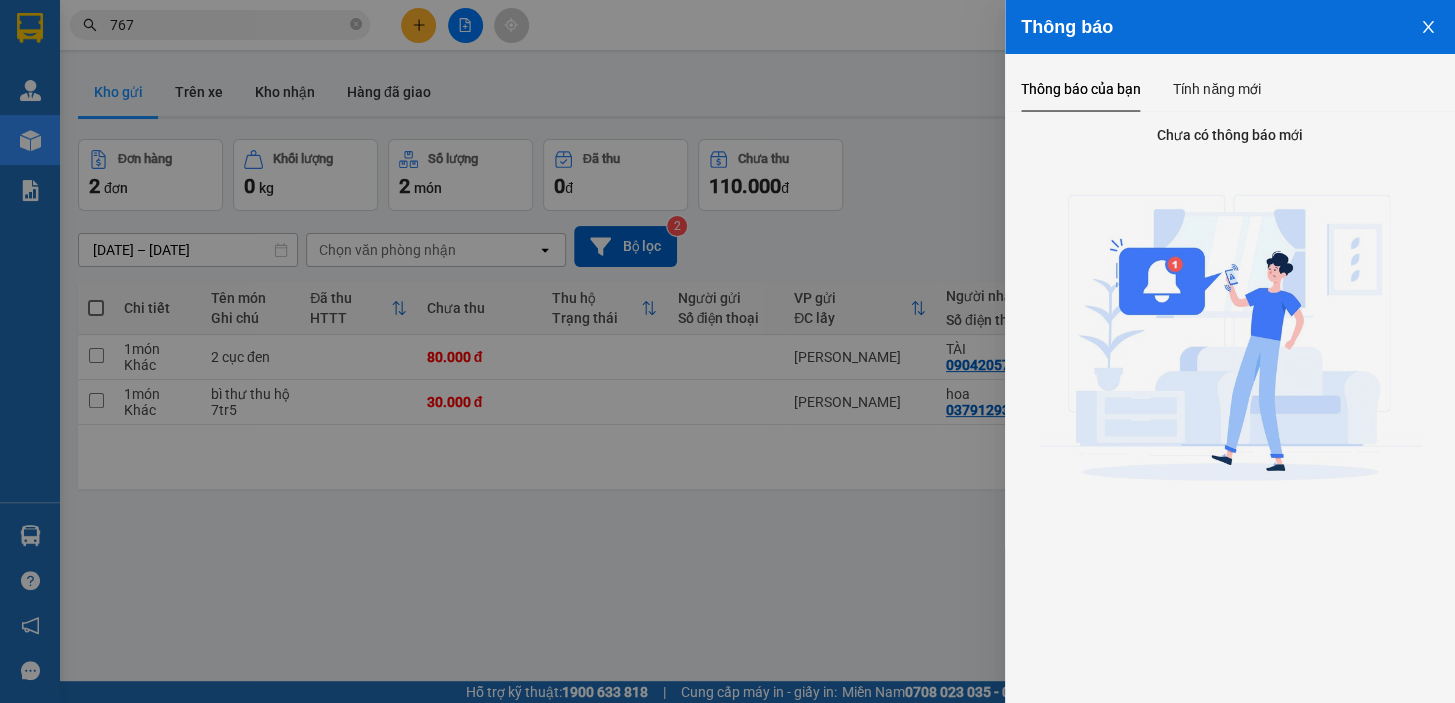 click 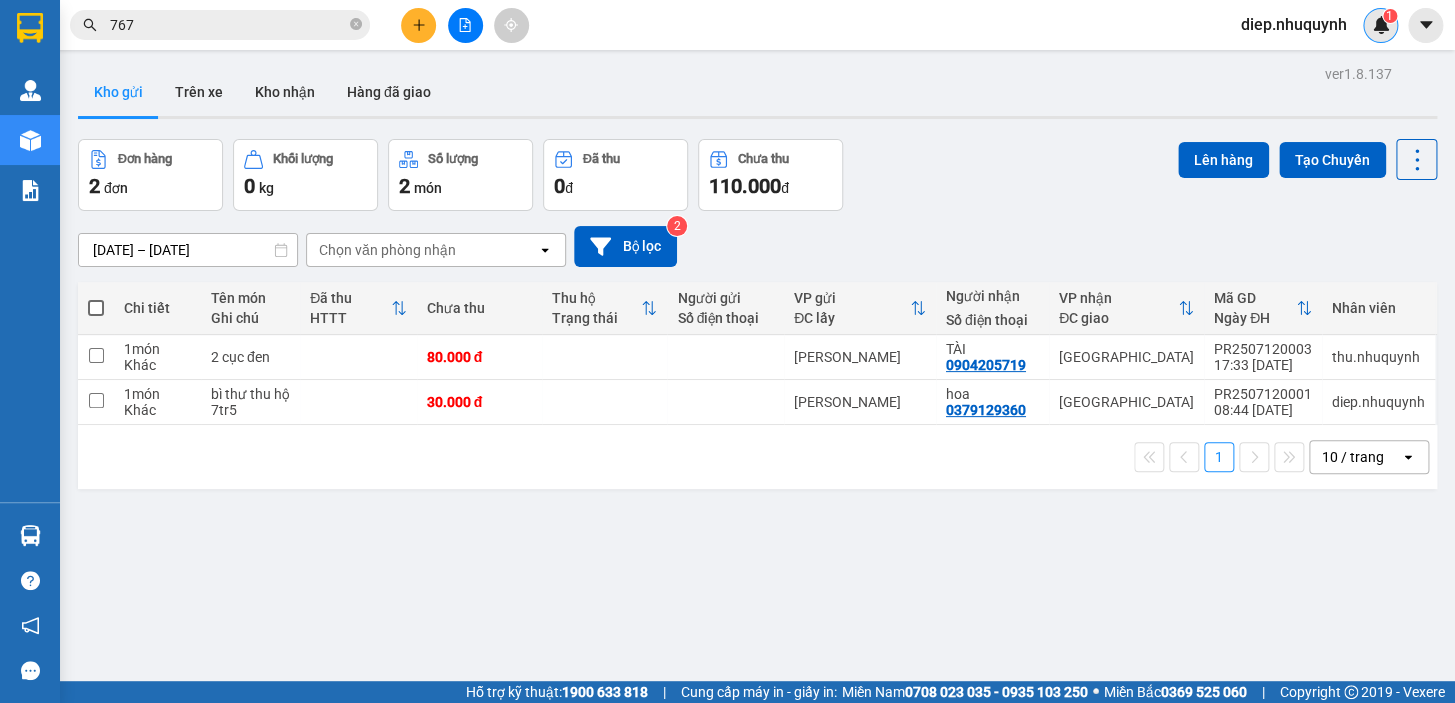click on "1" at bounding box center [1380, 25] 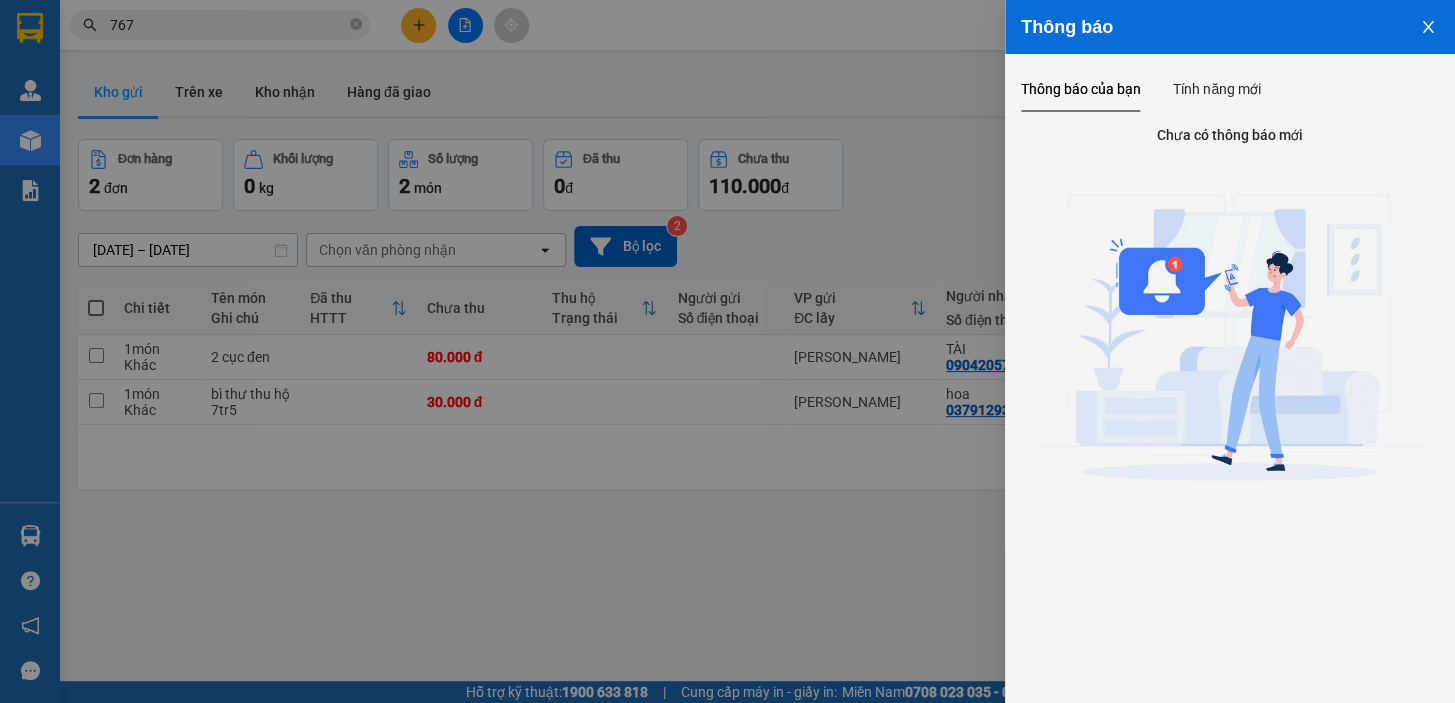 click at bounding box center [1428, 25] 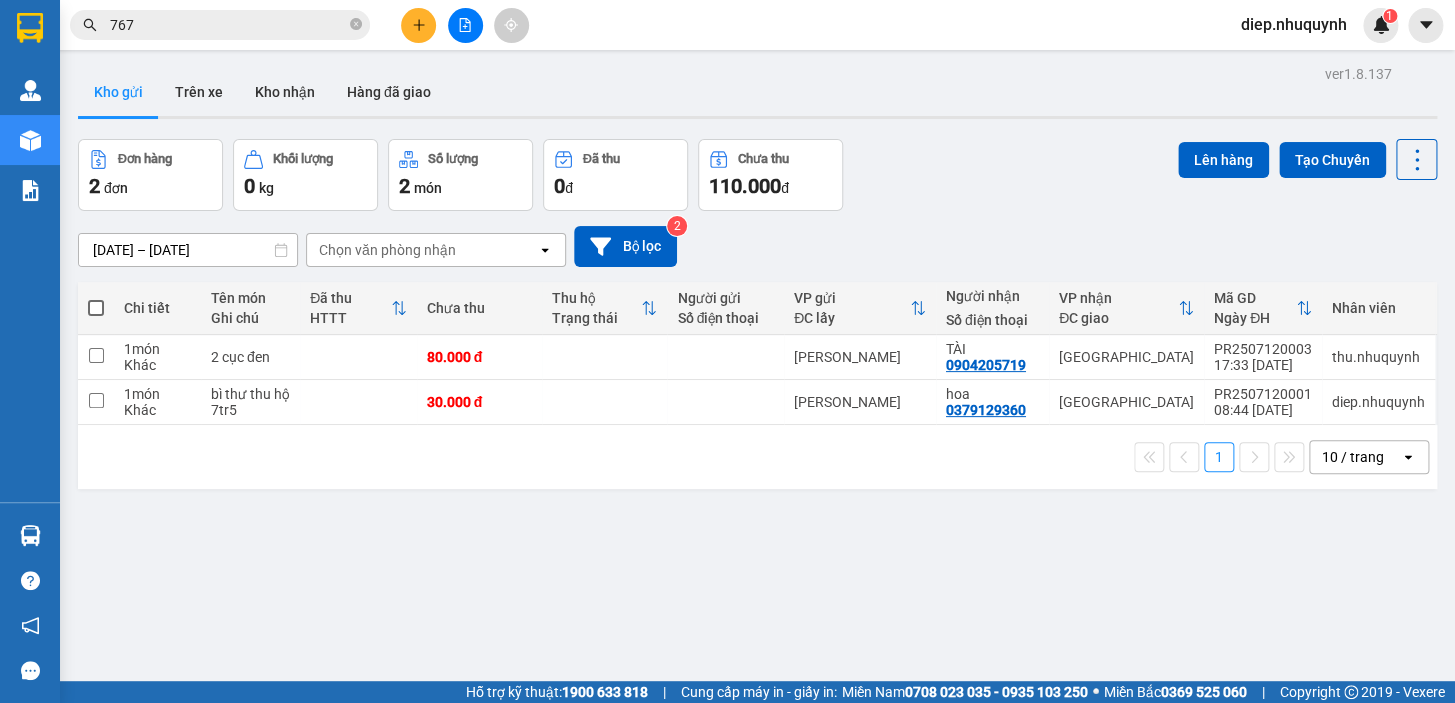 click on "Đơn hàng 2 đơn [PERSON_NAME] 0 kg Số [PERSON_NAME] 2 món Đã thu 0  [PERSON_NAME] thu 110.000  đ Lên hàng Tạo Chuyến" at bounding box center [757, 175] 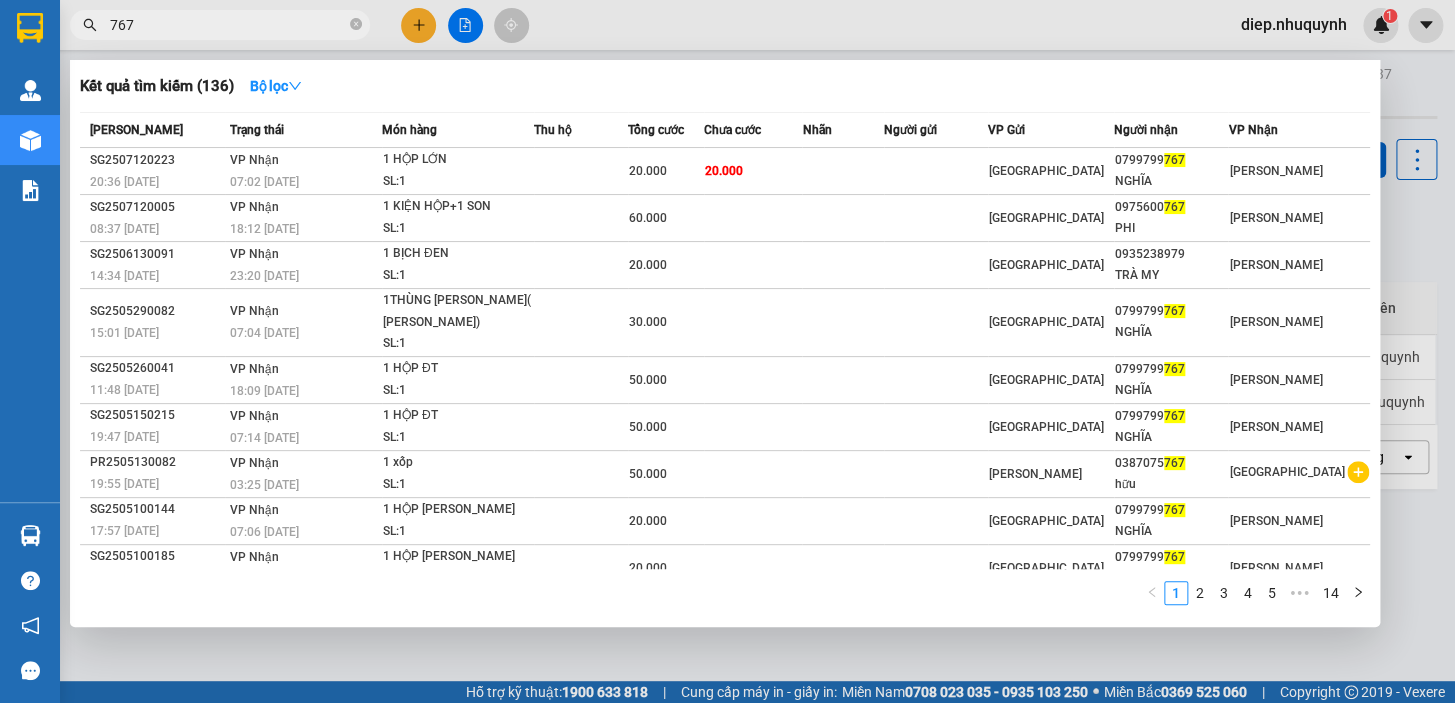 drag, startPoint x: 150, startPoint y: 20, endPoint x: 75, endPoint y: 21, distance: 75.00667 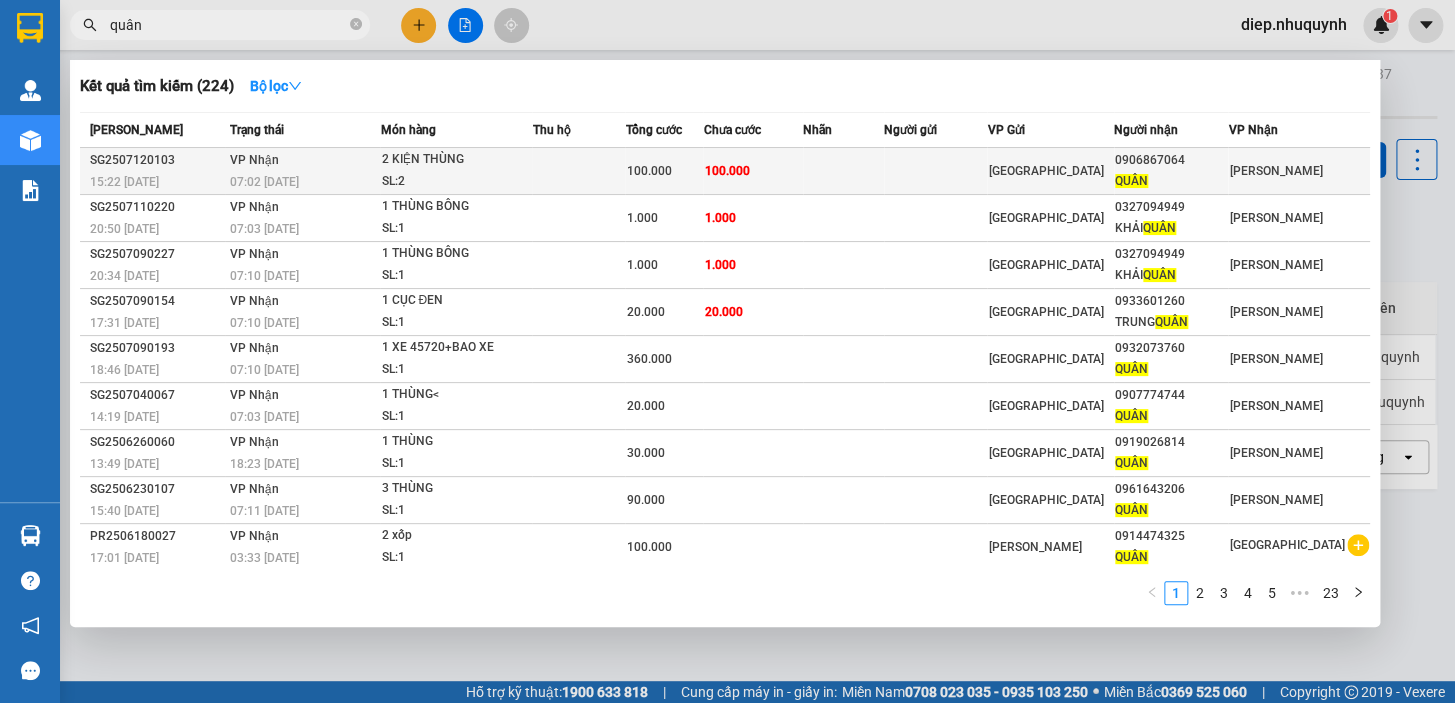 type on "quân" 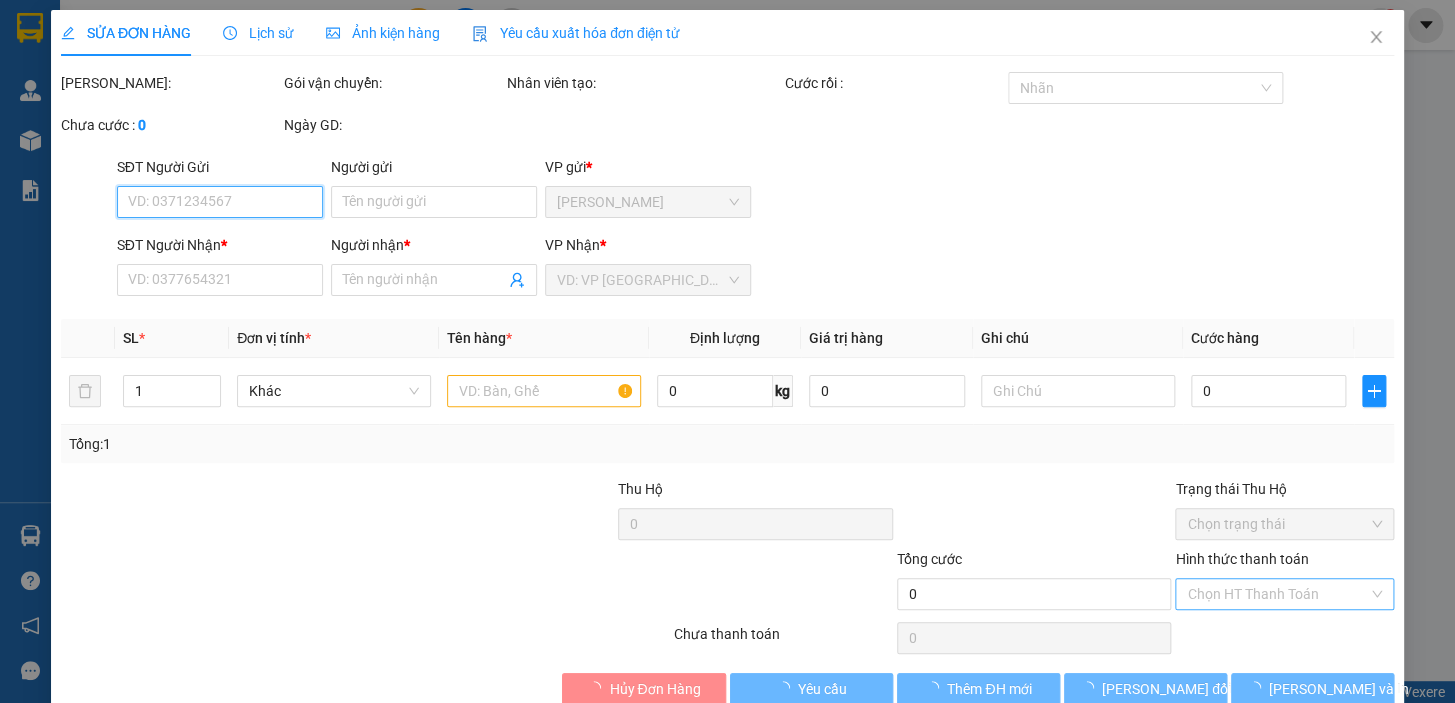 type on "0906867064" 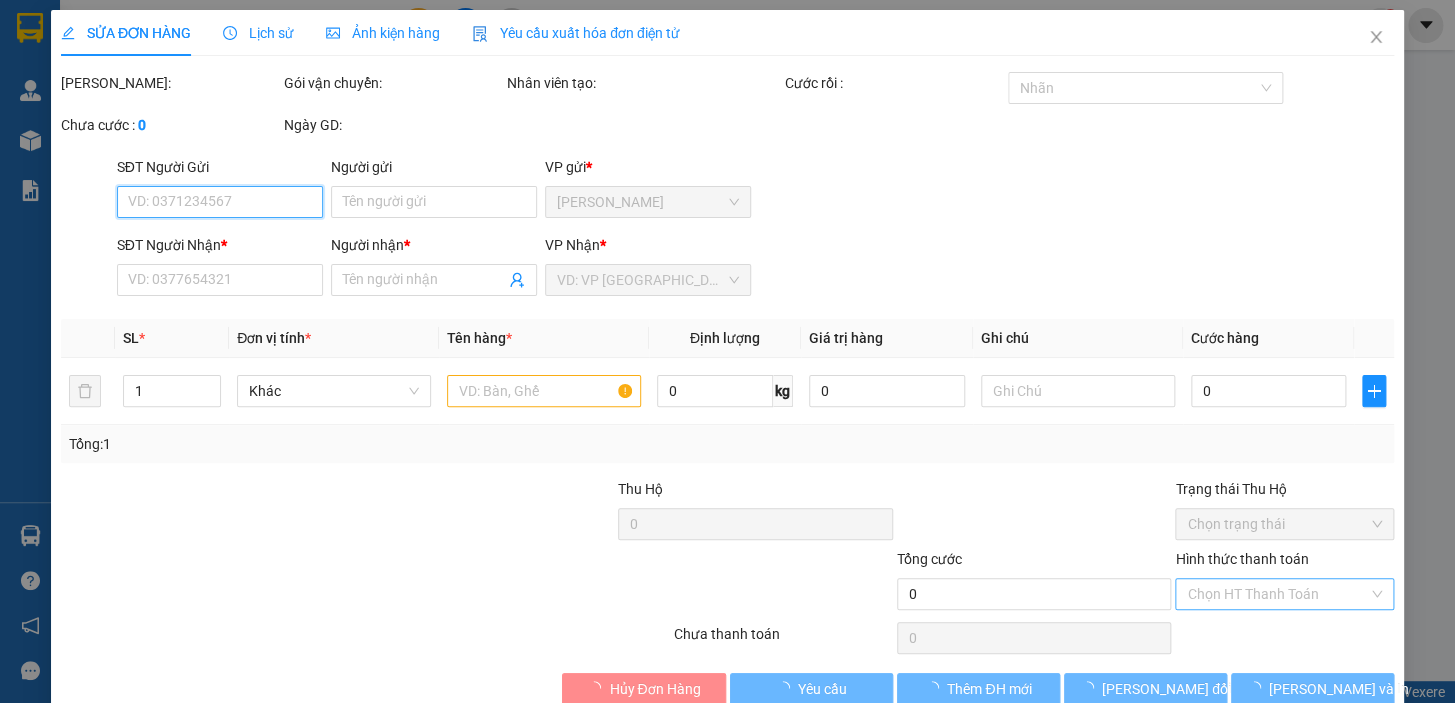type on "QUÂN" 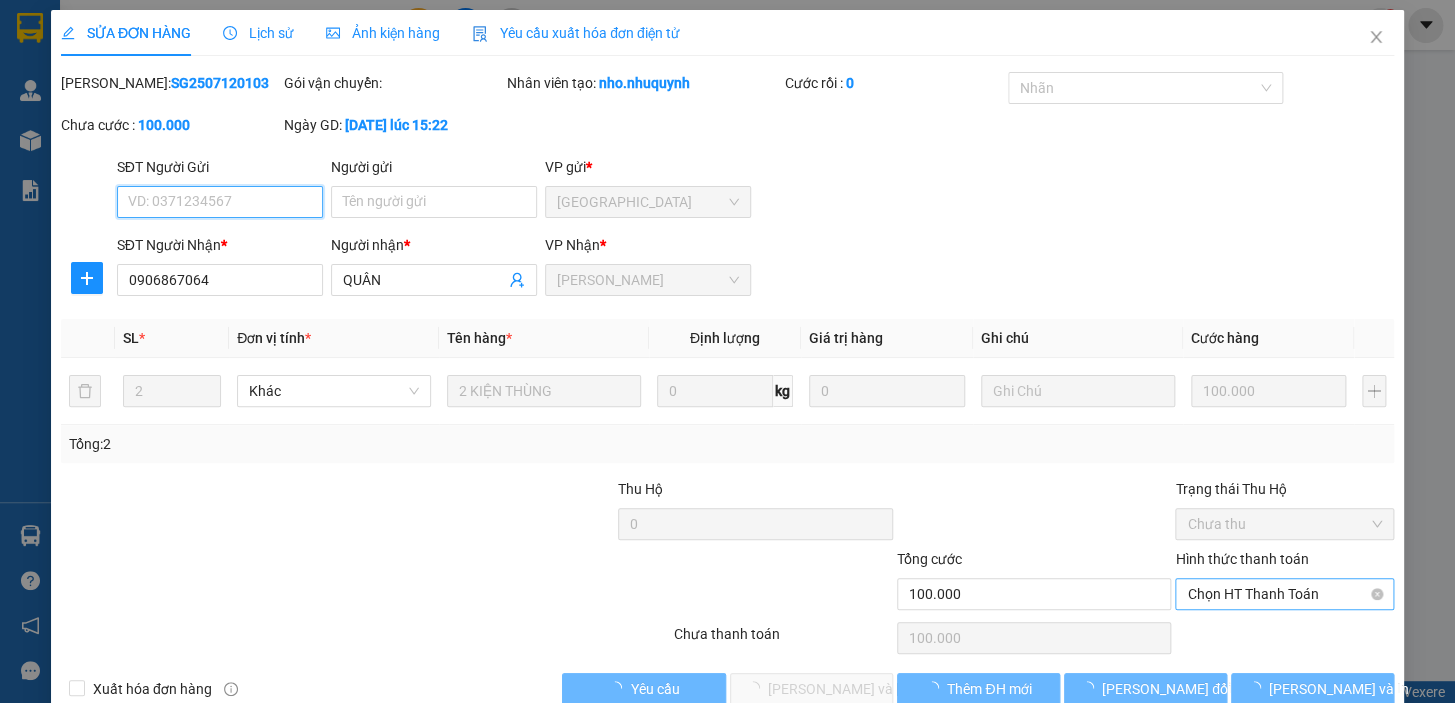 click on "Chọn HT Thanh Toán" at bounding box center (1284, 594) 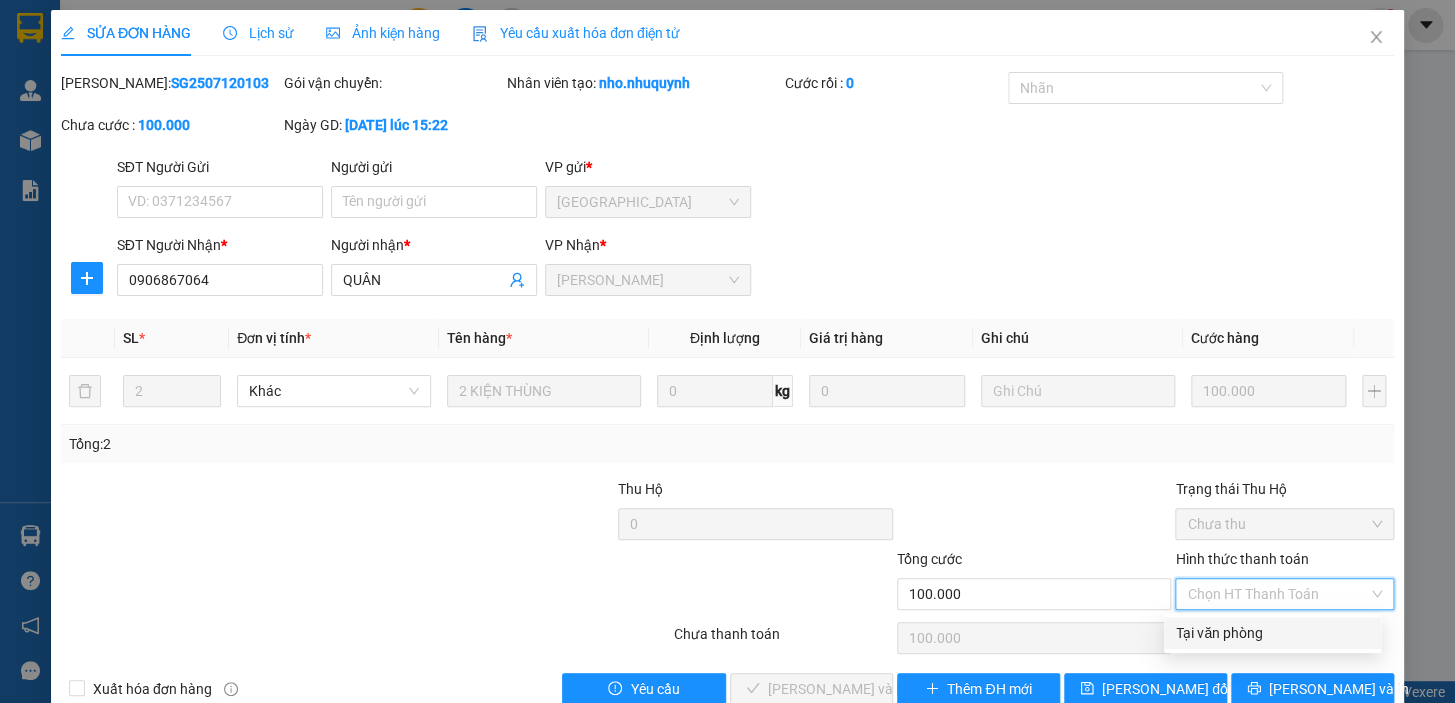 click on "Tại văn phòng" at bounding box center (1272, 633) 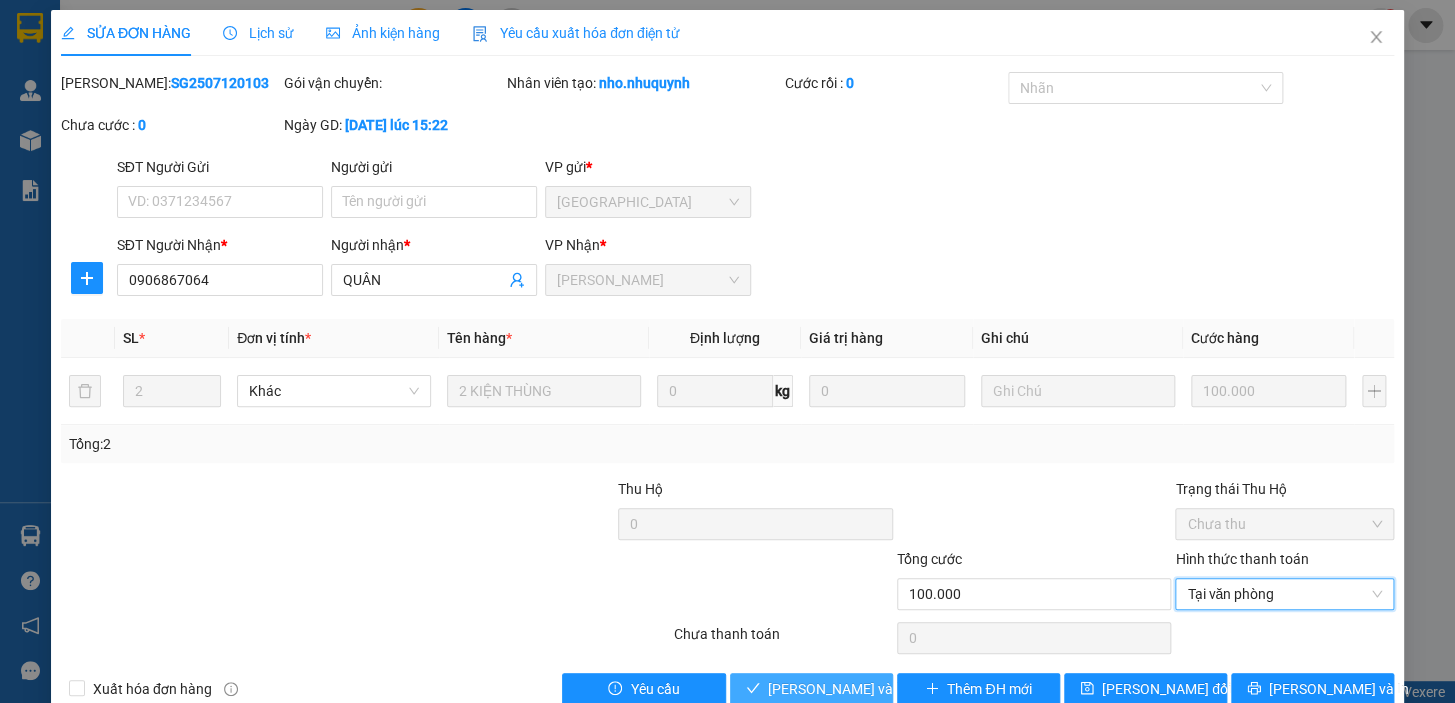click on "[PERSON_NAME] và [PERSON_NAME] hàng" at bounding box center (903, 689) 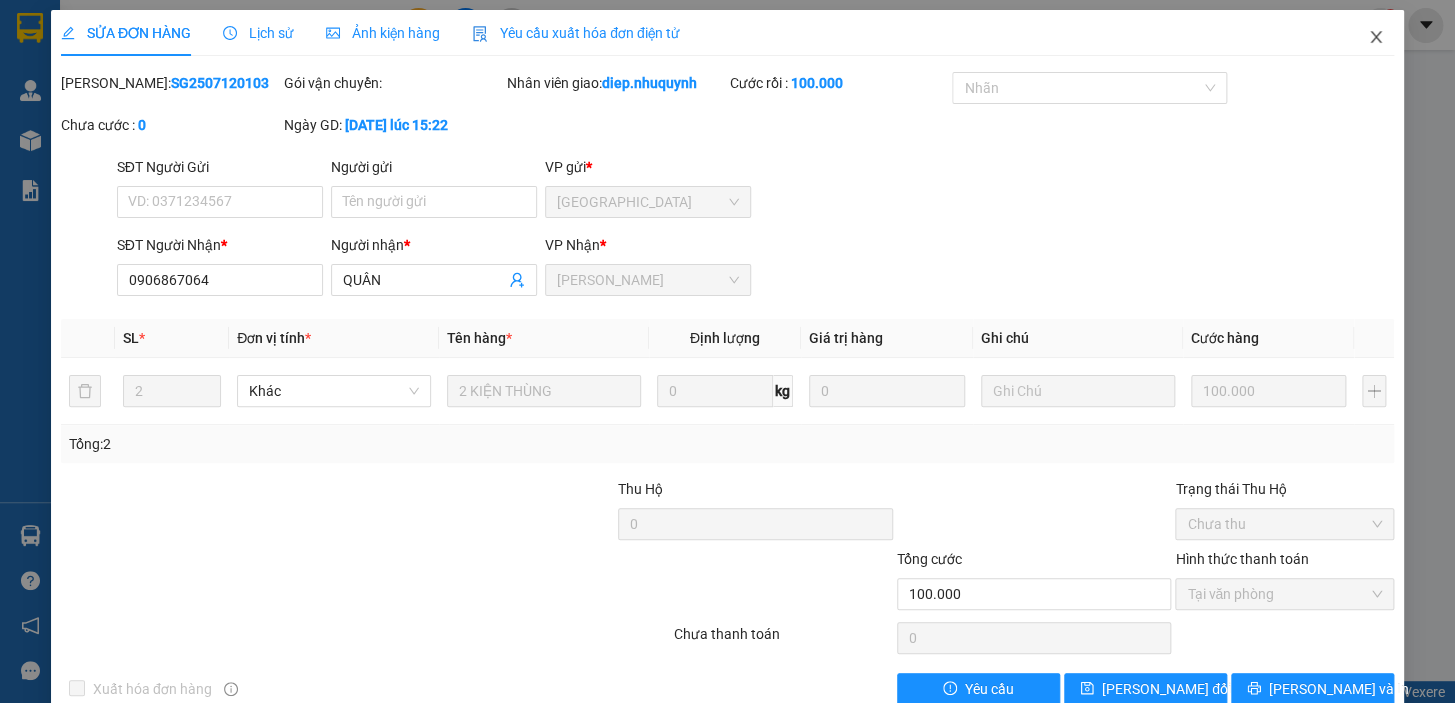 click 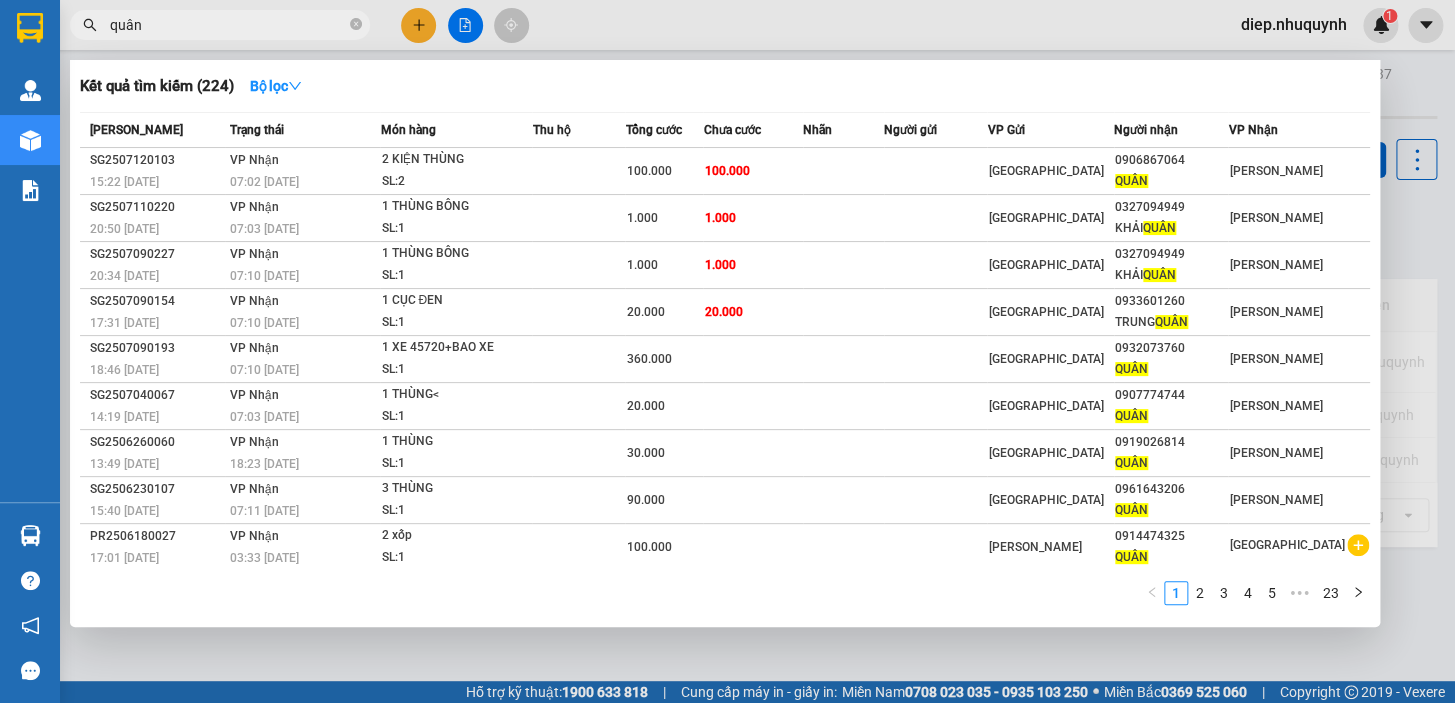 drag, startPoint x: 152, startPoint y: 24, endPoint x: 80, endPoint y: 24, distance: 72 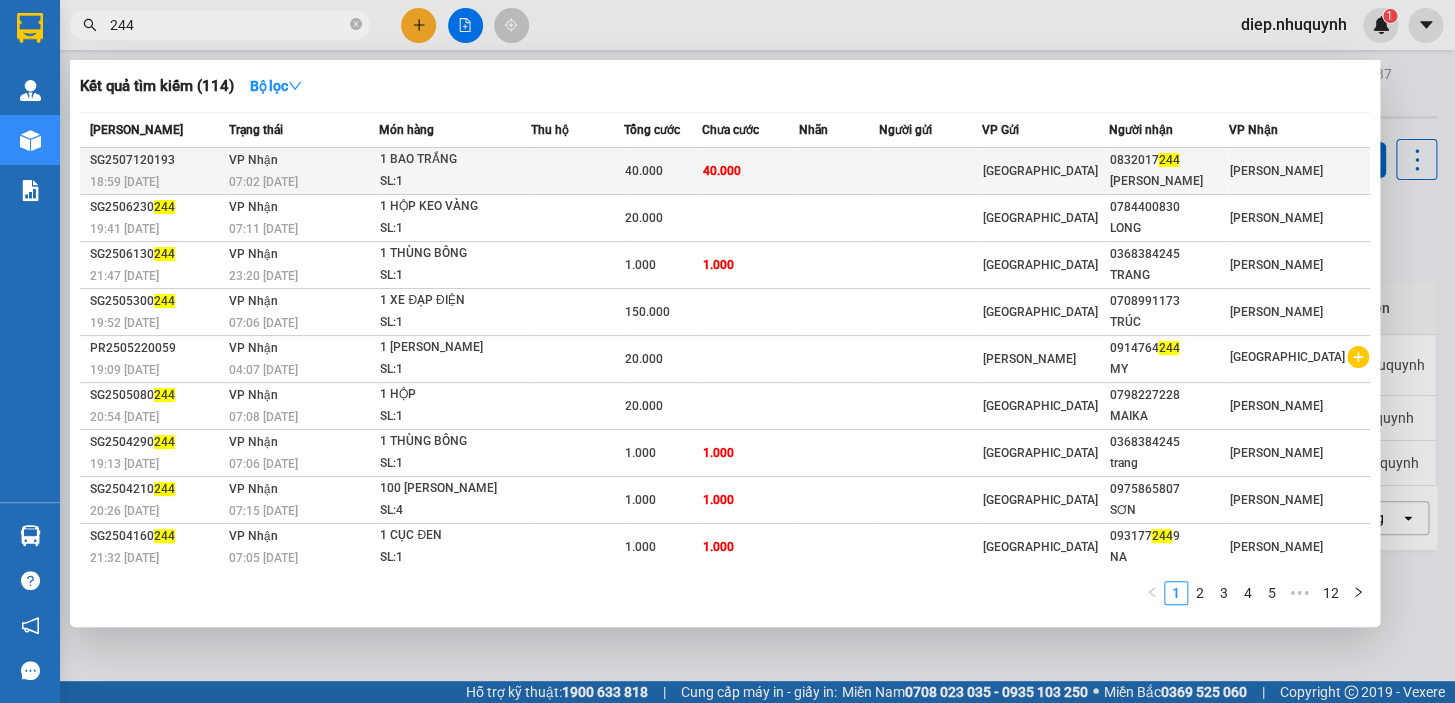 type on "244" 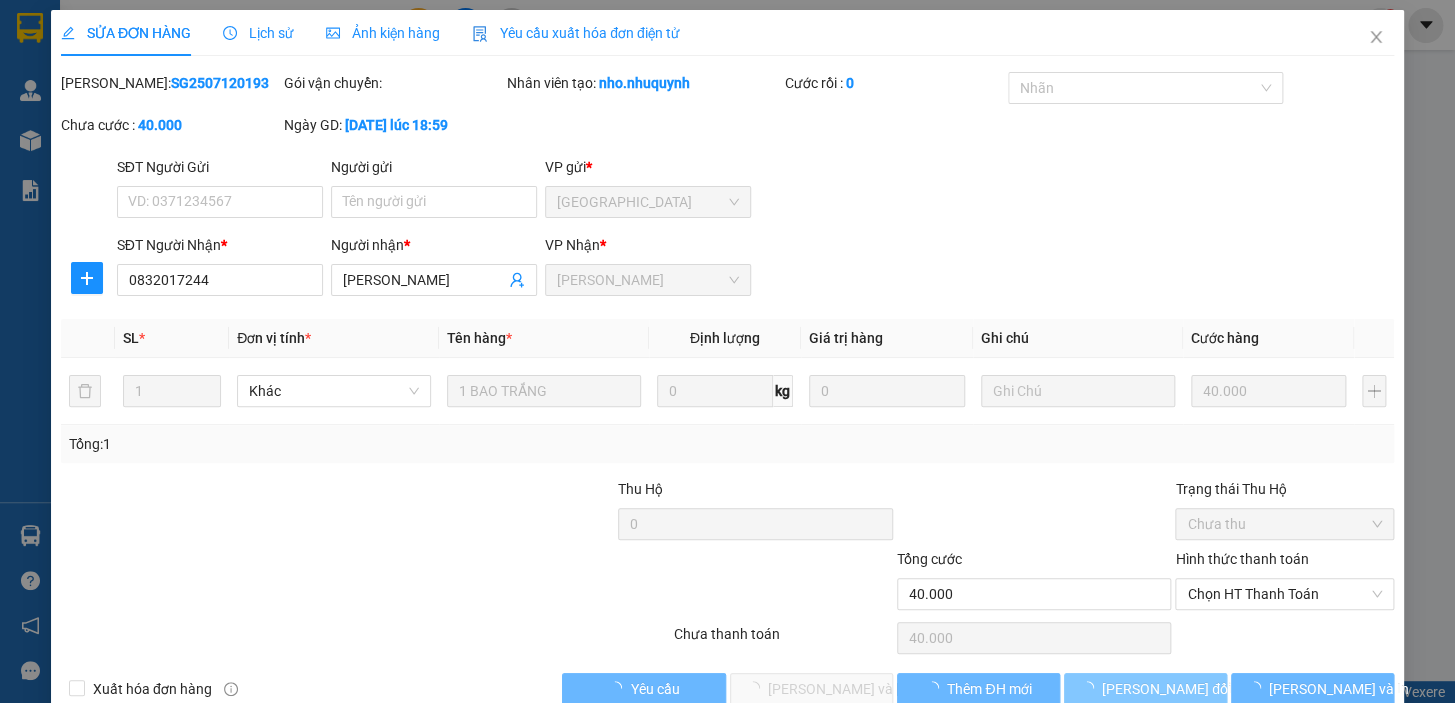 type on "0832017244" 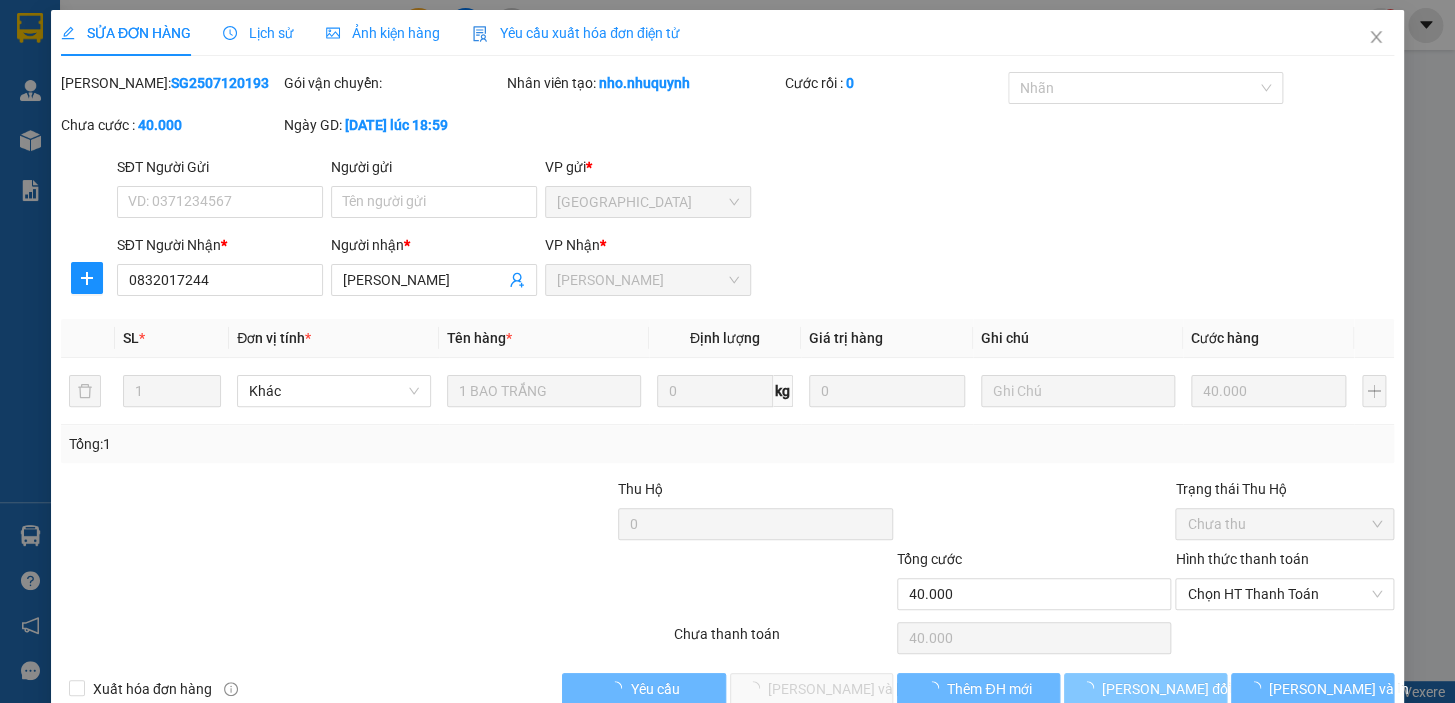 type on "[PERSON_NAME]" 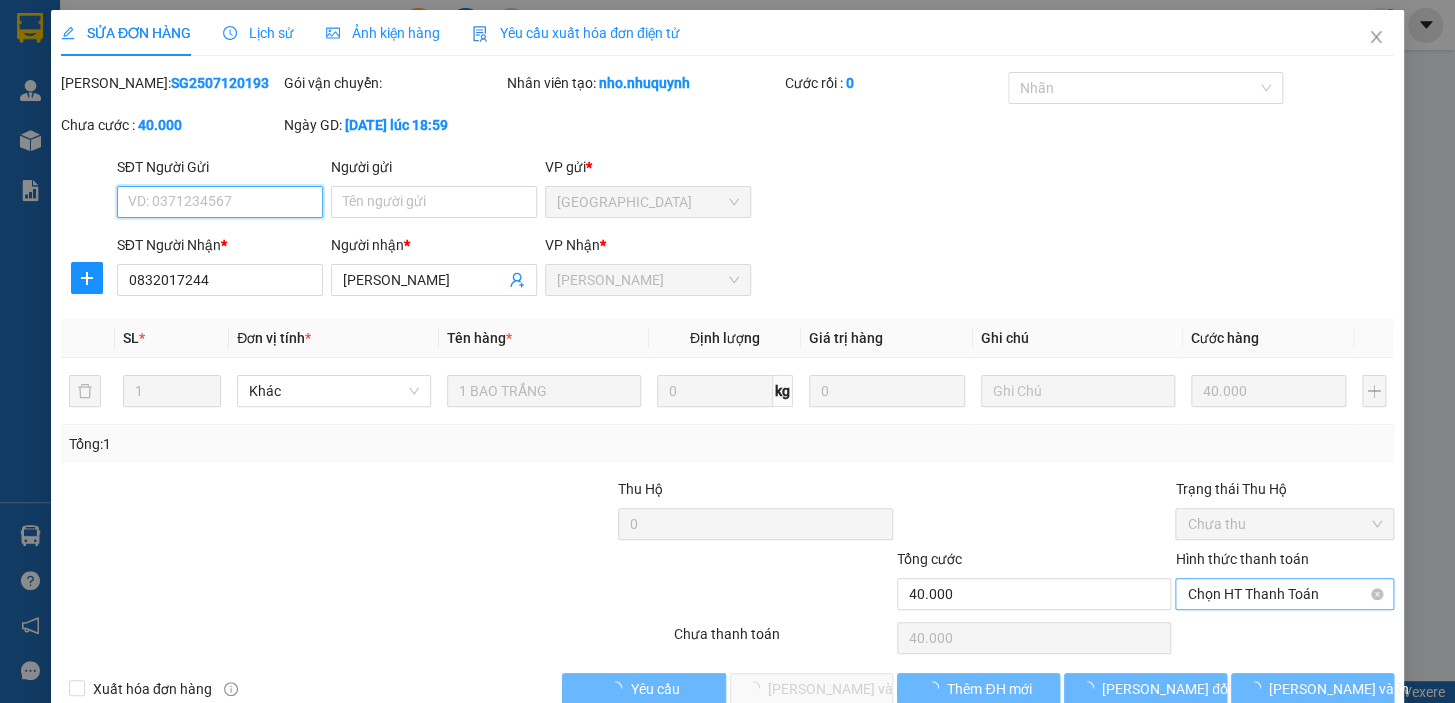 click on "Chọn HT Thanh Toán" at bounding box center [1284, 594] 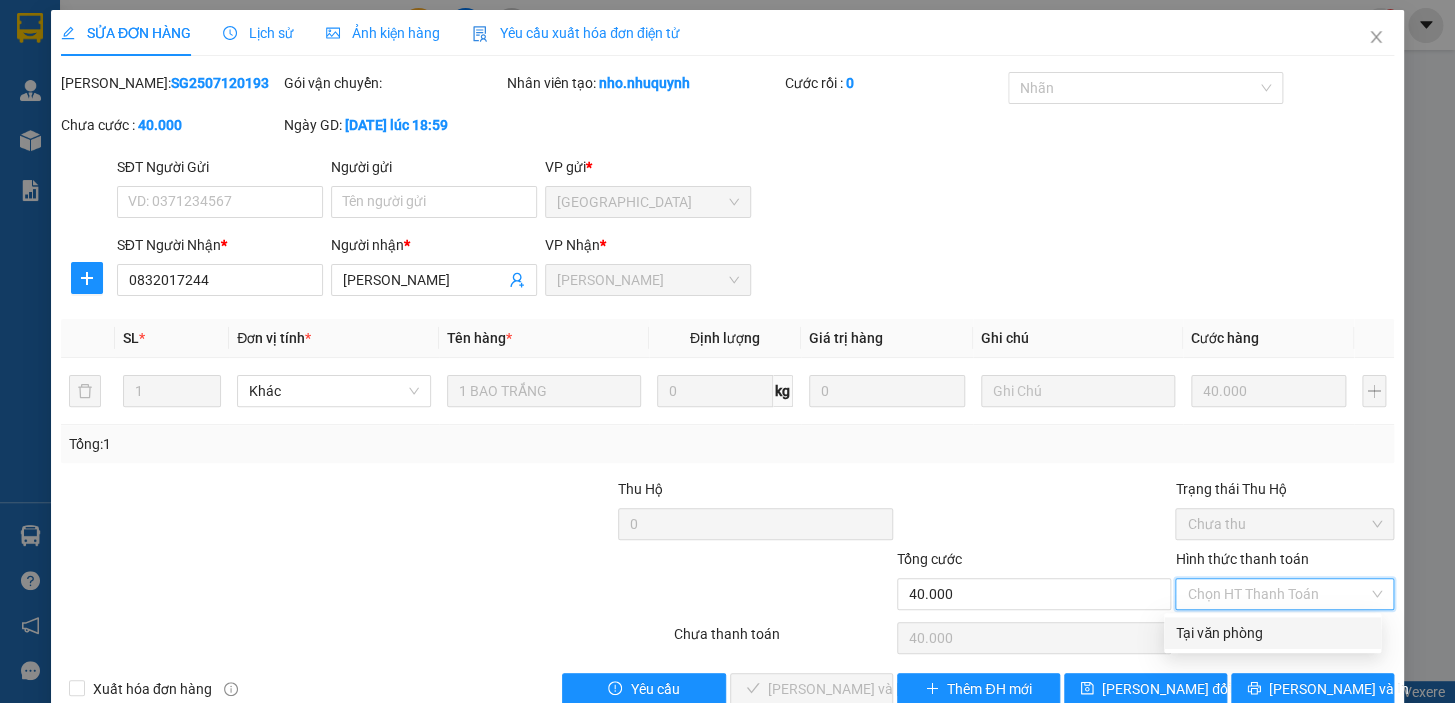 click on "Tại văn phòng" at bounding box center (1272, 633) 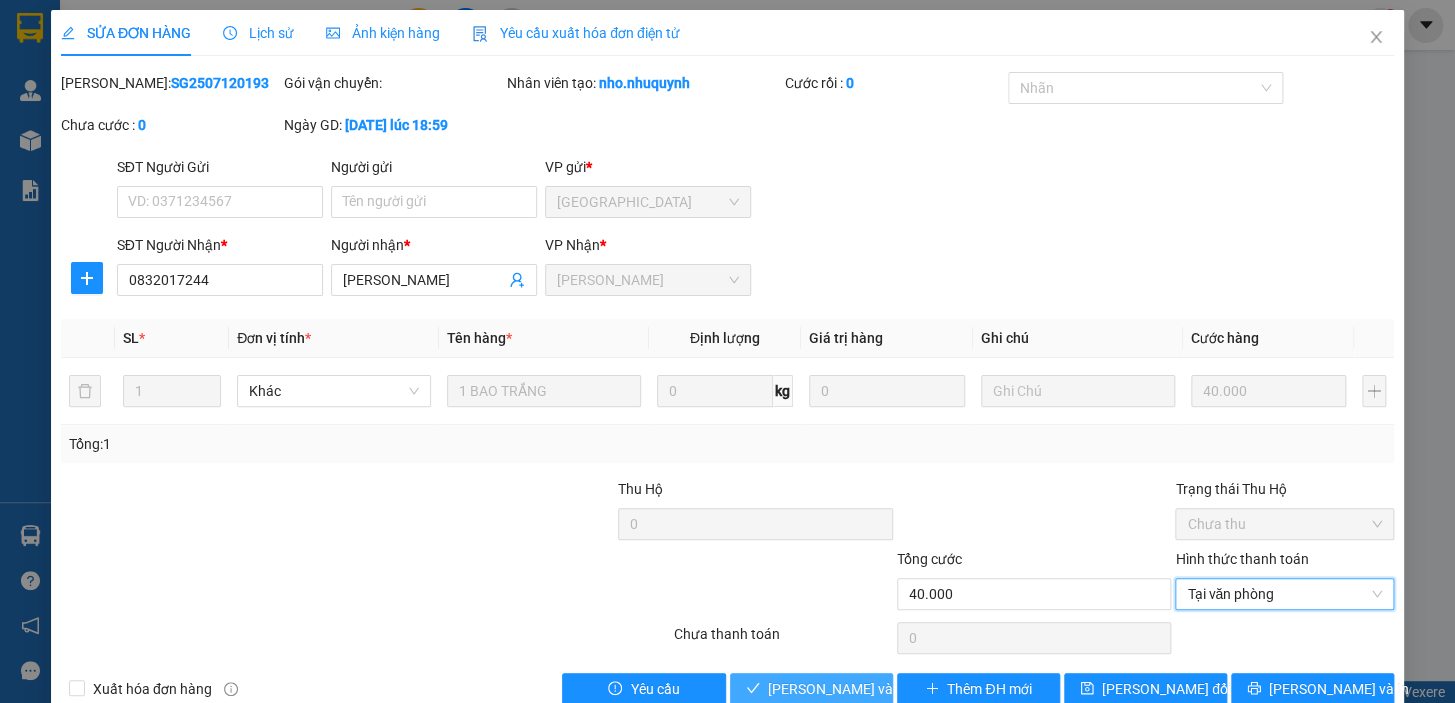 click on "[PERSON_NAME] và [PERSON_NAME] hàng" at bounding box center [903, 689] 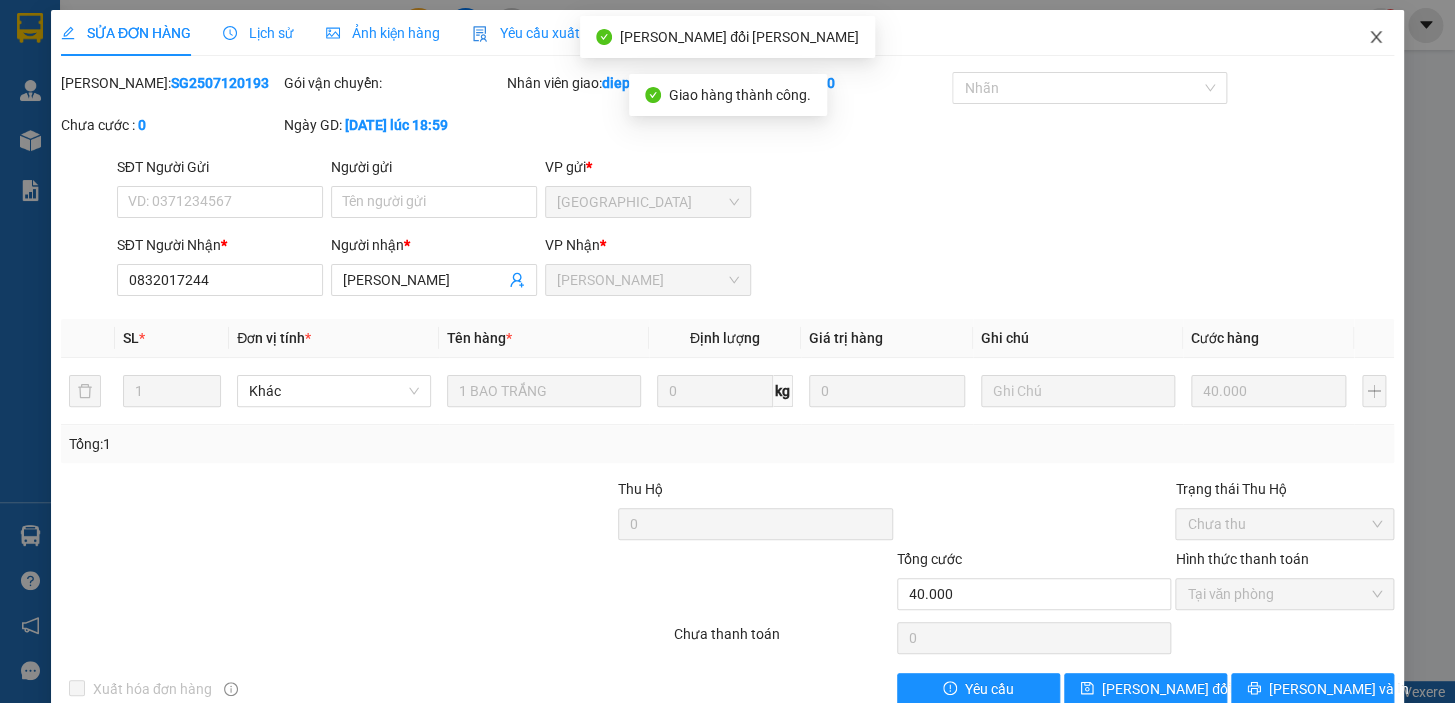click 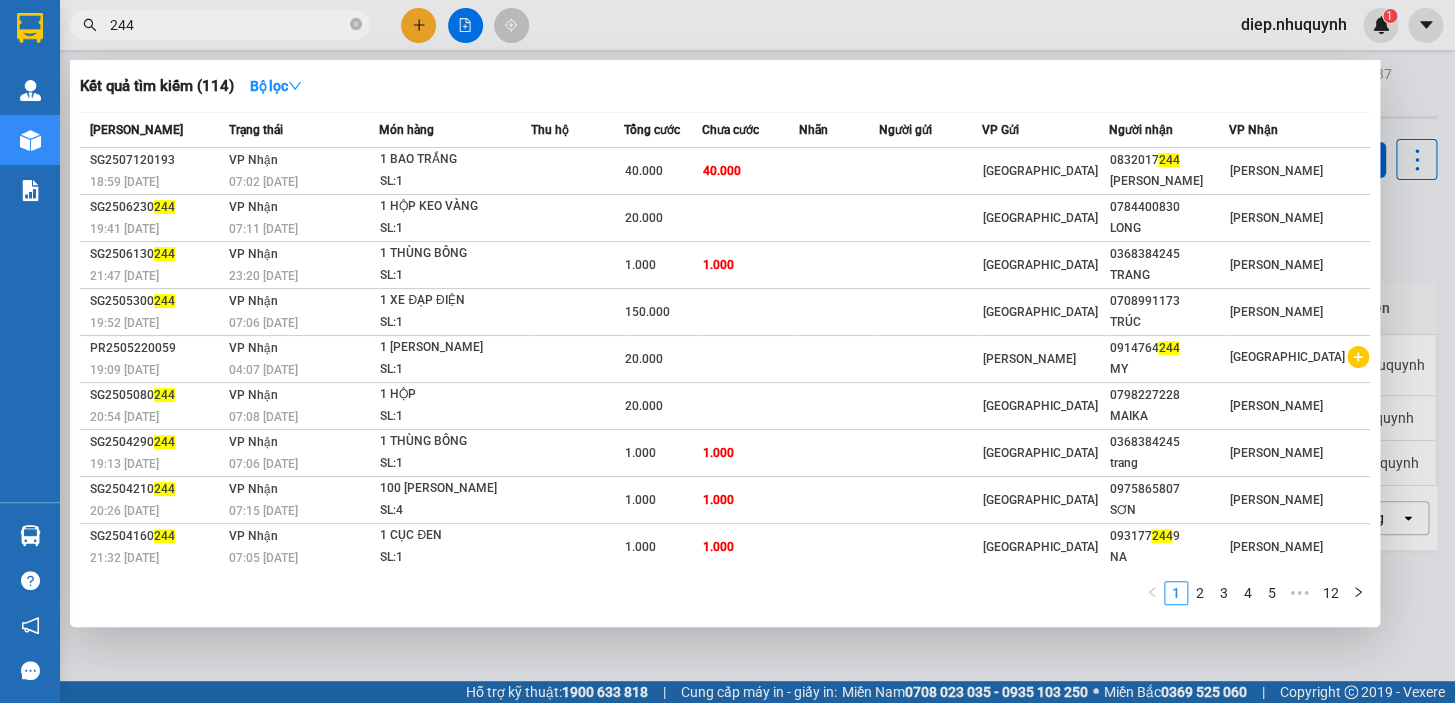 drag, startPoint x: 142, startPoint y: 21, endPoint x: 100, endPoint y: 17, distance: 42.190044 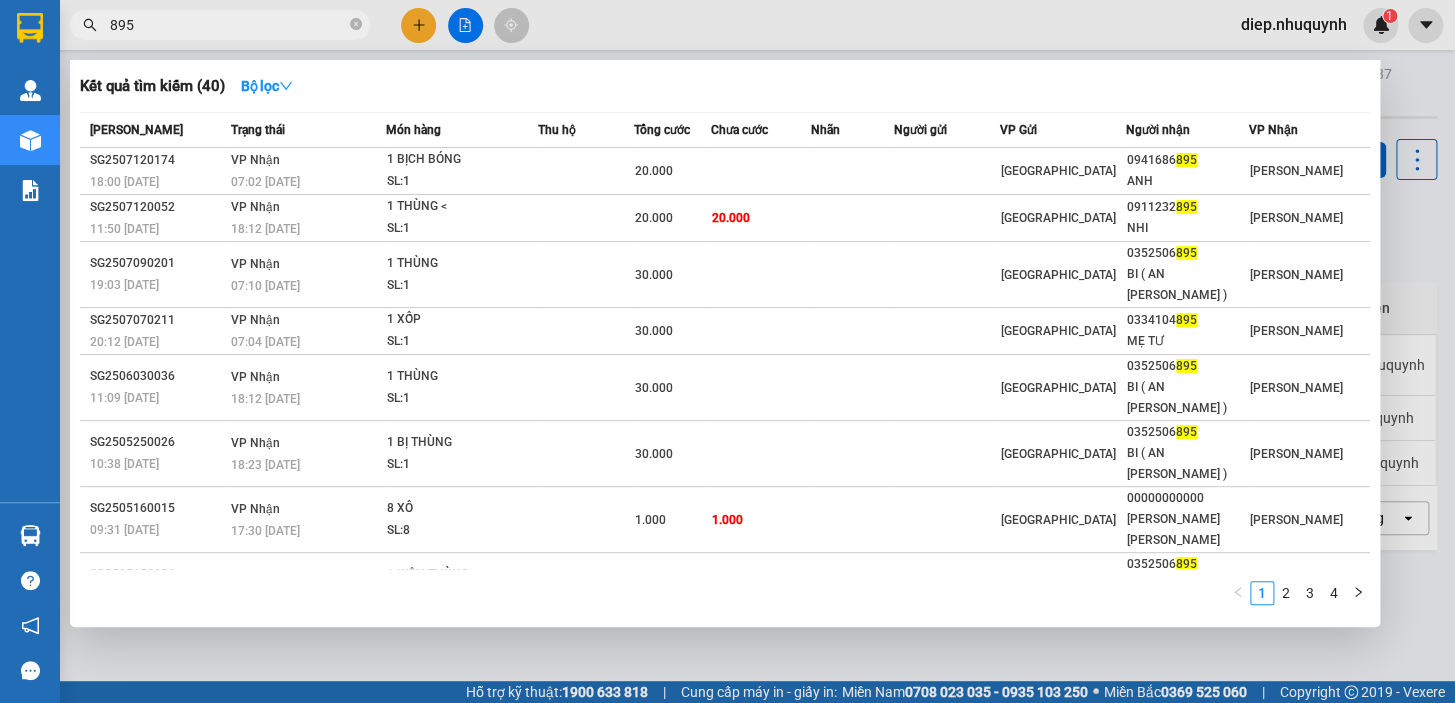 drag, startPoint x: 144, startPoint y: 23, endPoint x: 72, endPoint y: 23, distance: 72 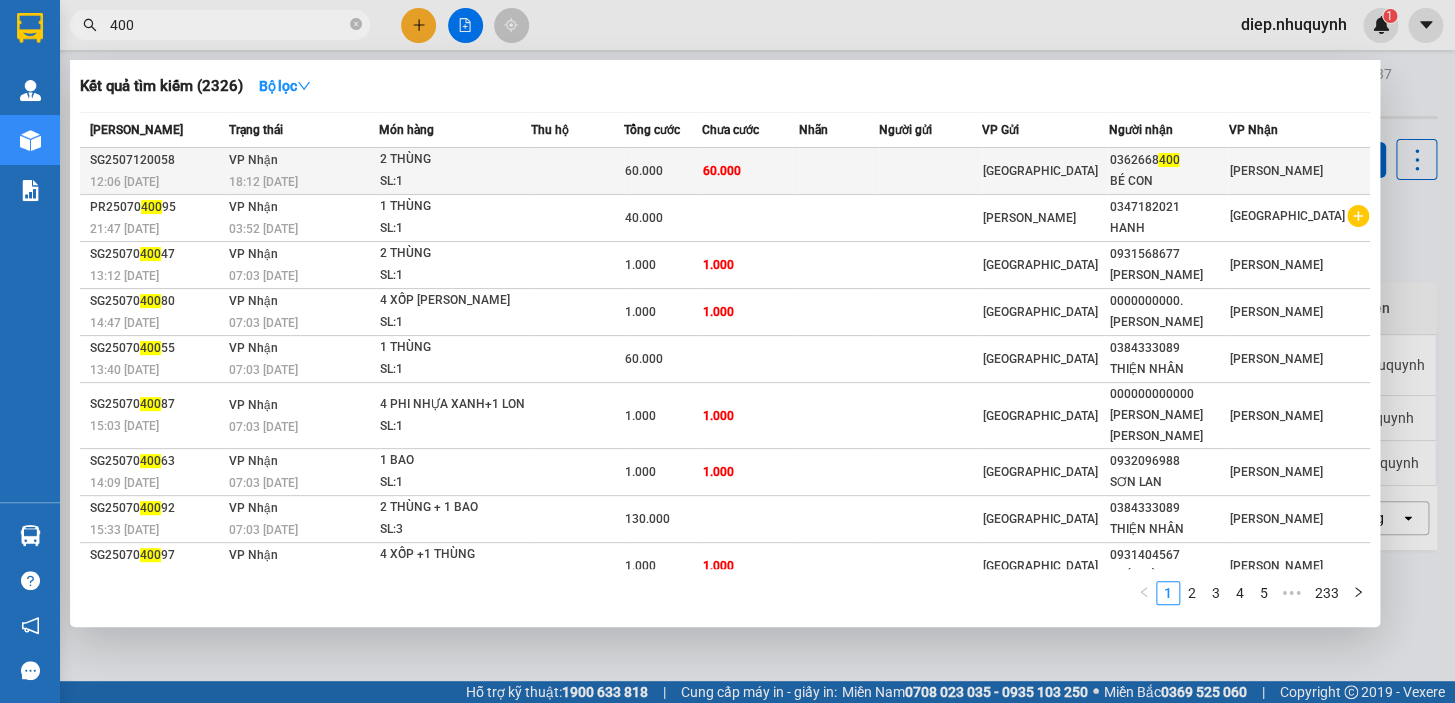 type on "400" 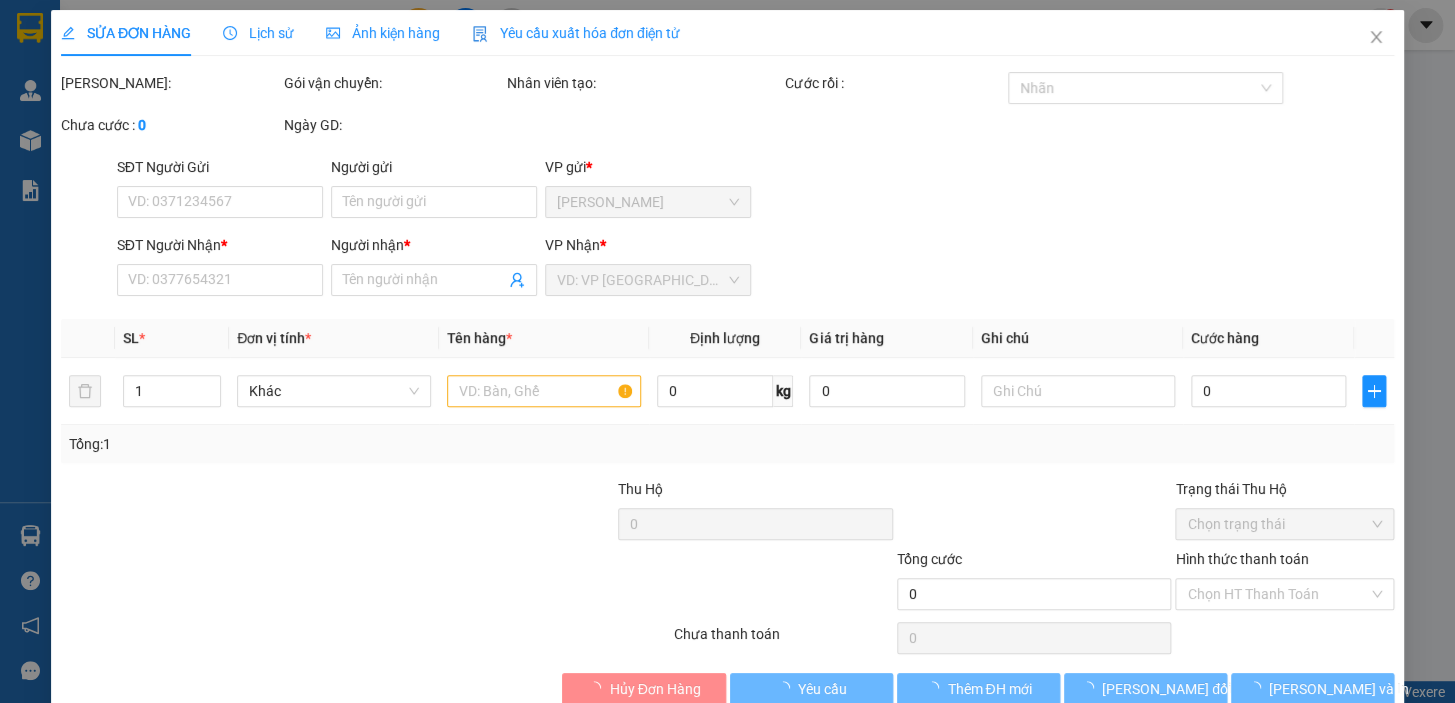 type on "0362668400" 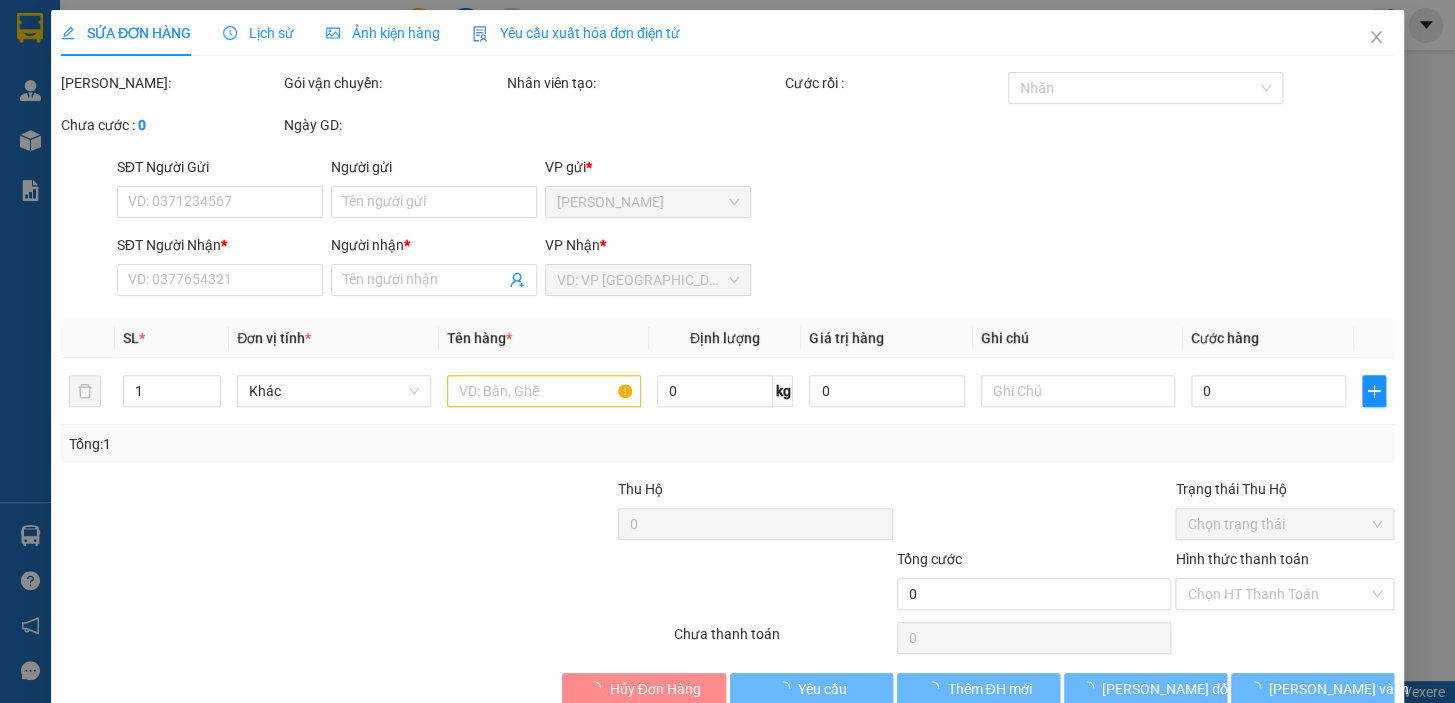 type on "BÉ CON" 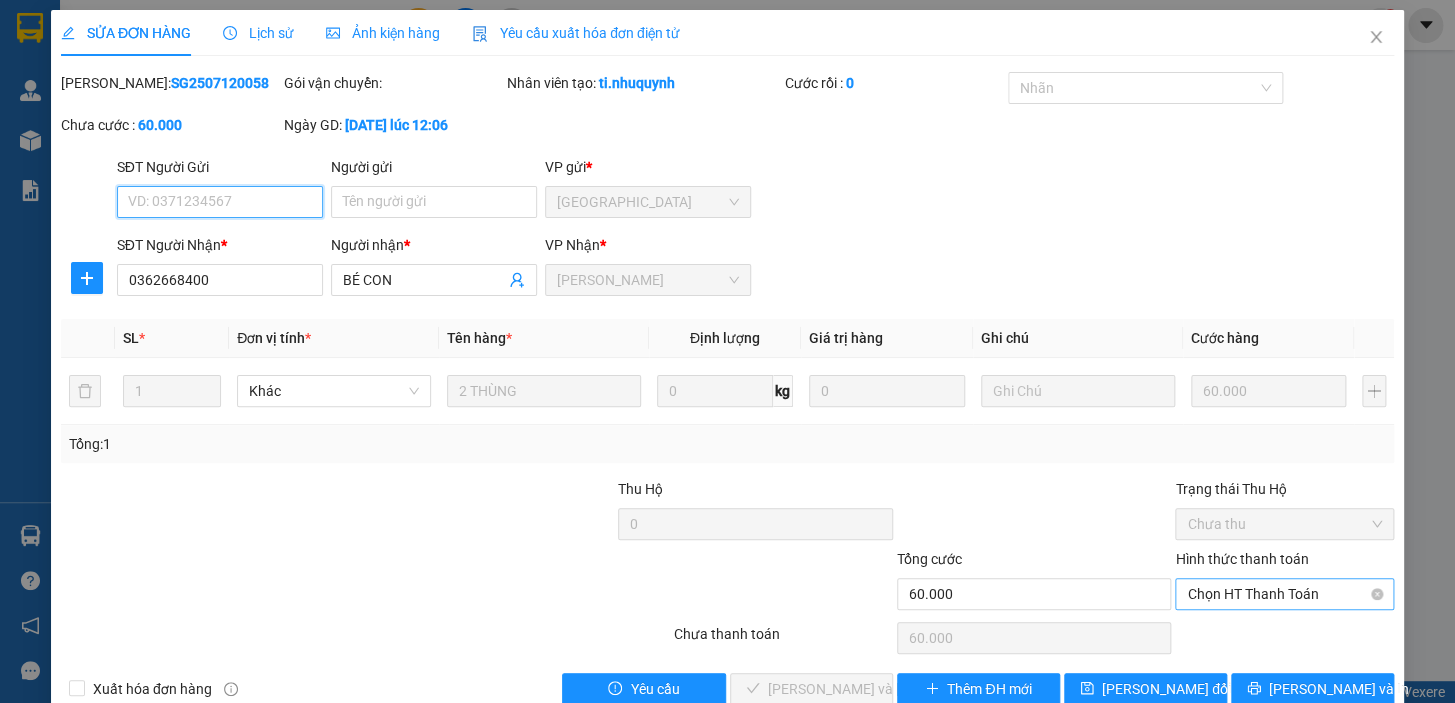 click on "Chọn HT Thanh Toán" at bounding box center [1284, 594] 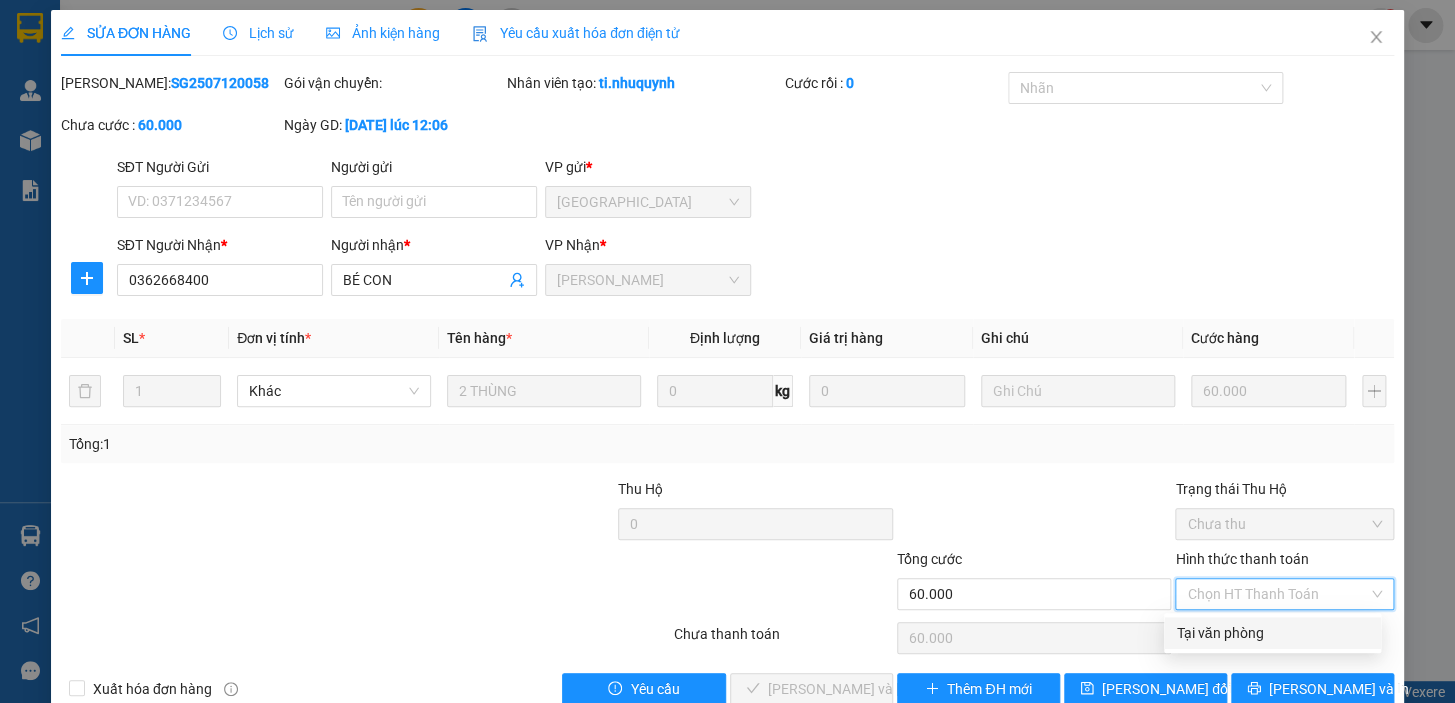 drag, startPoint x: 1264, startPoint y: 630, endPoint x: 1239, endPoint y: 635, distance: 25.495098 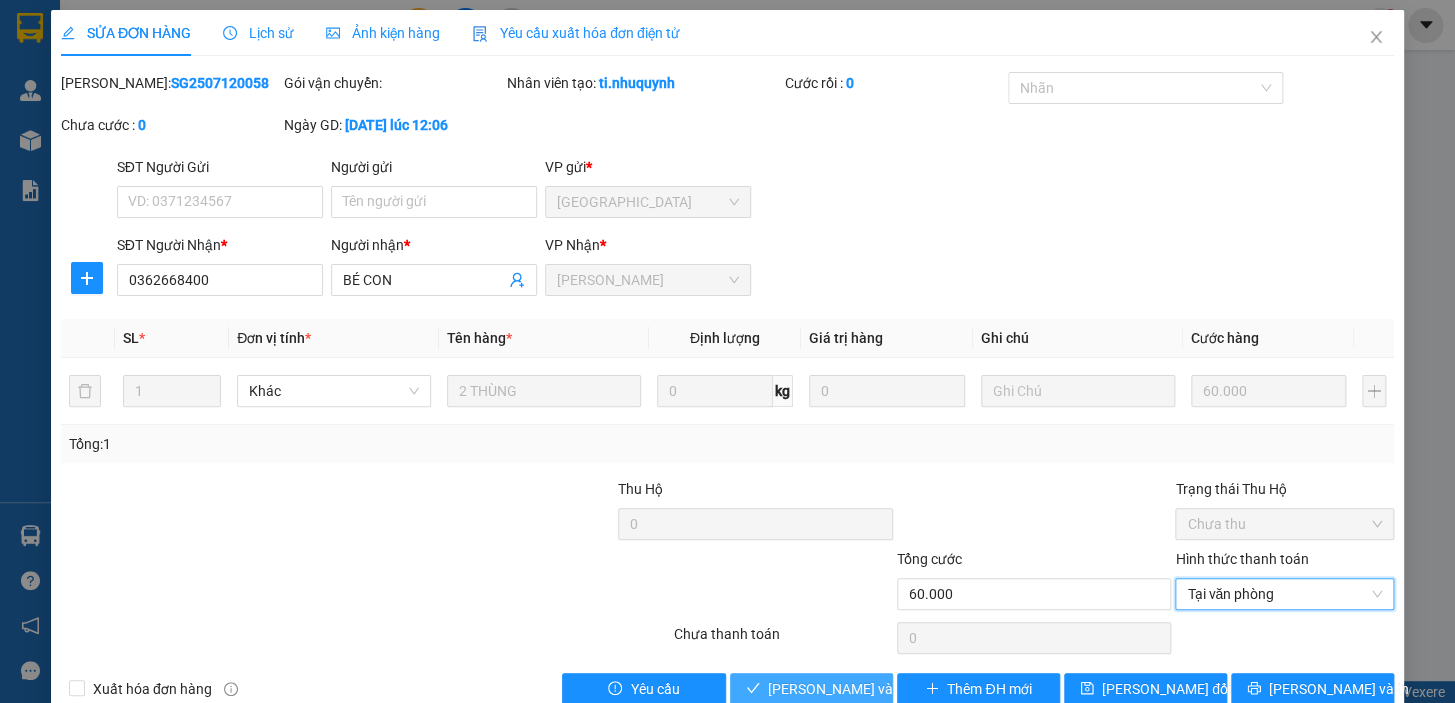 click on "[PERSON_NAME] và [PERSON_NAME] hàng" at bounding box center (903, 689) 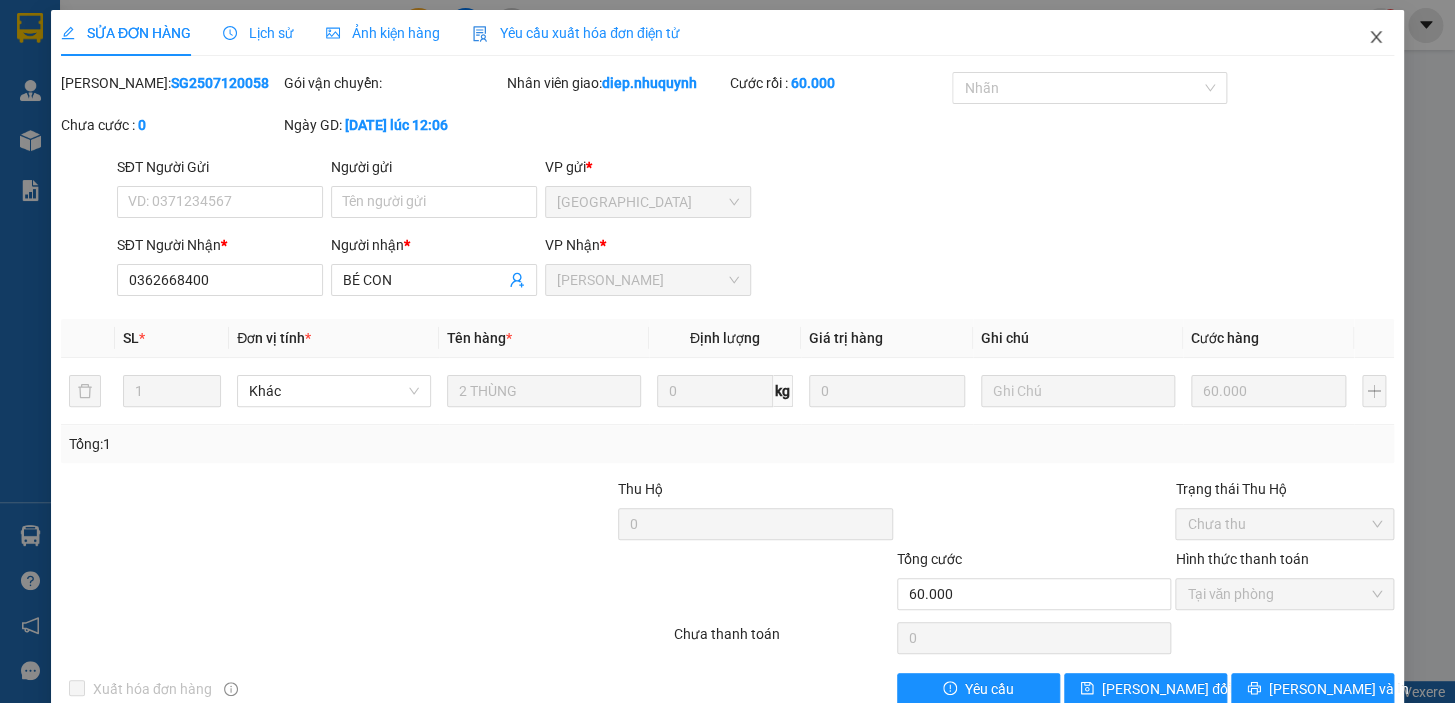 click 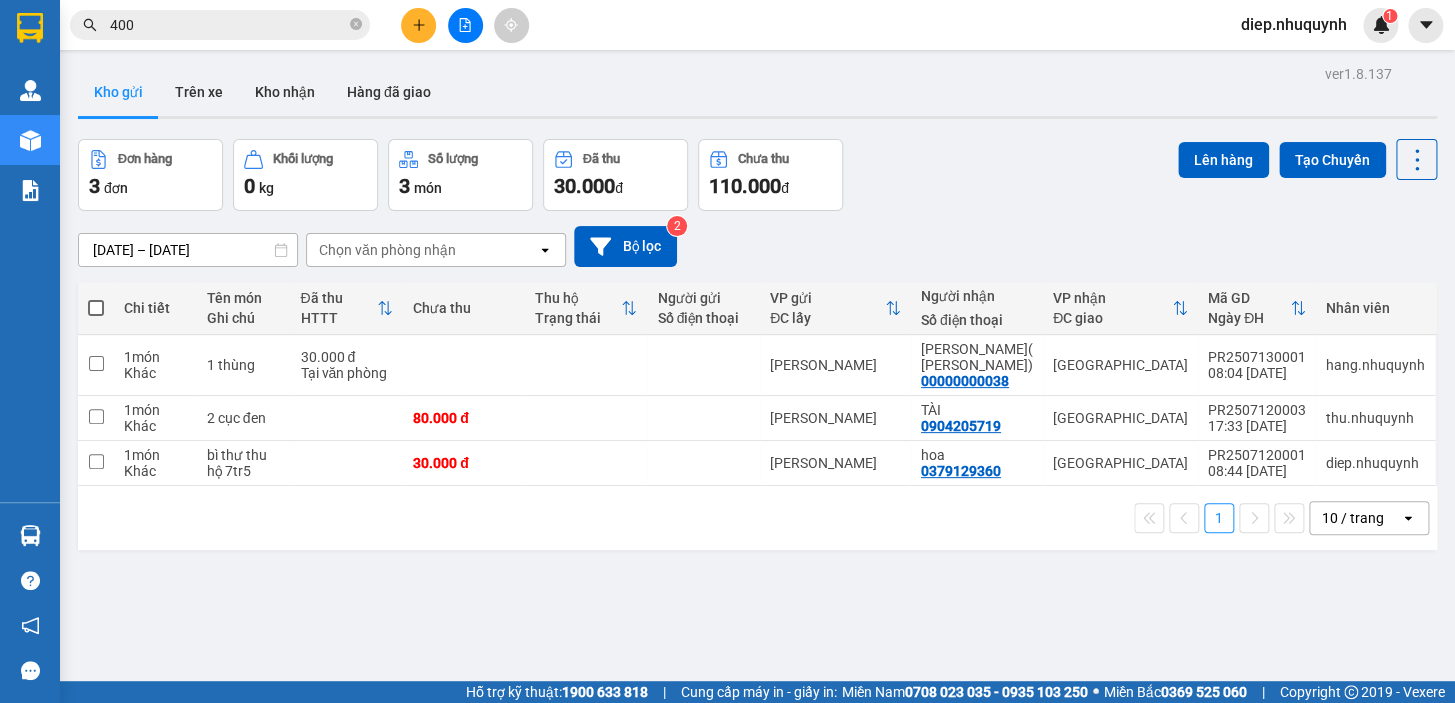 click on "400" at bounding box center (220, 25) 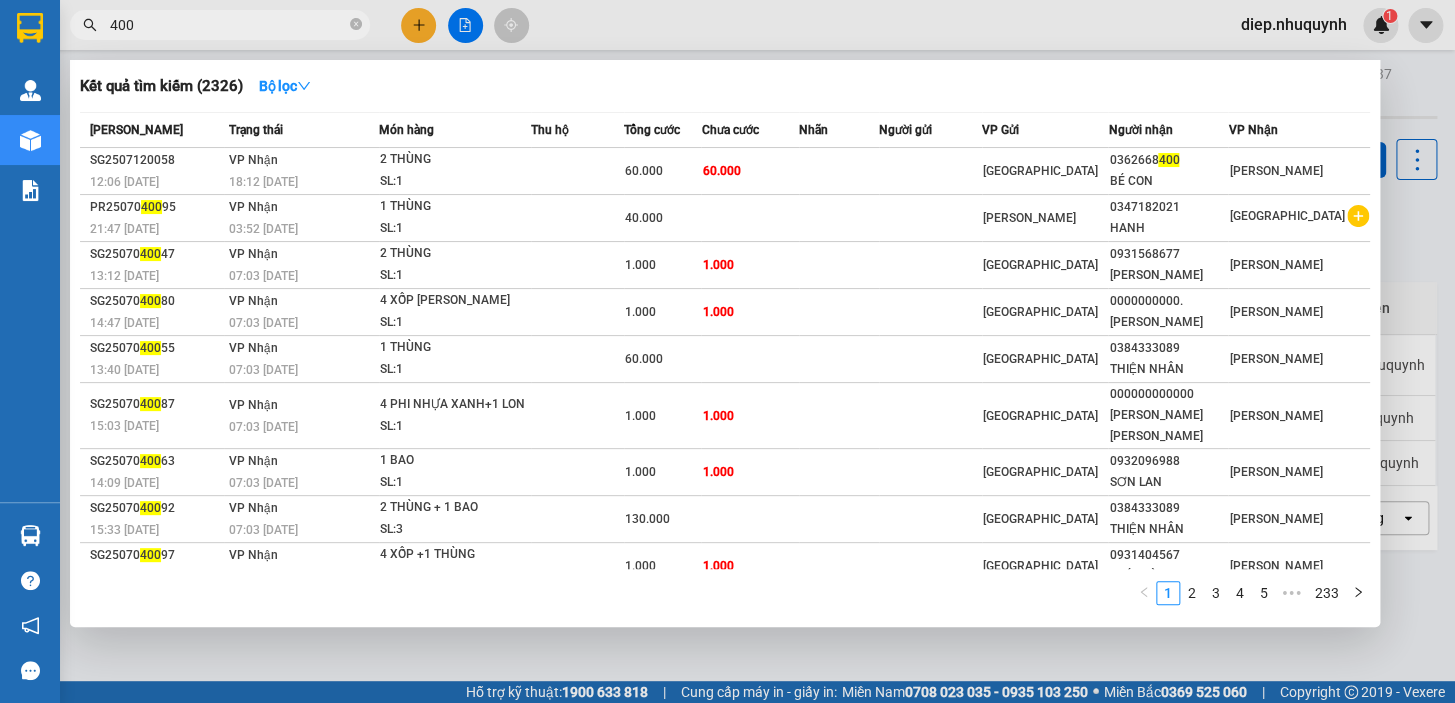 click on "400" at bounding box center [228, 25] 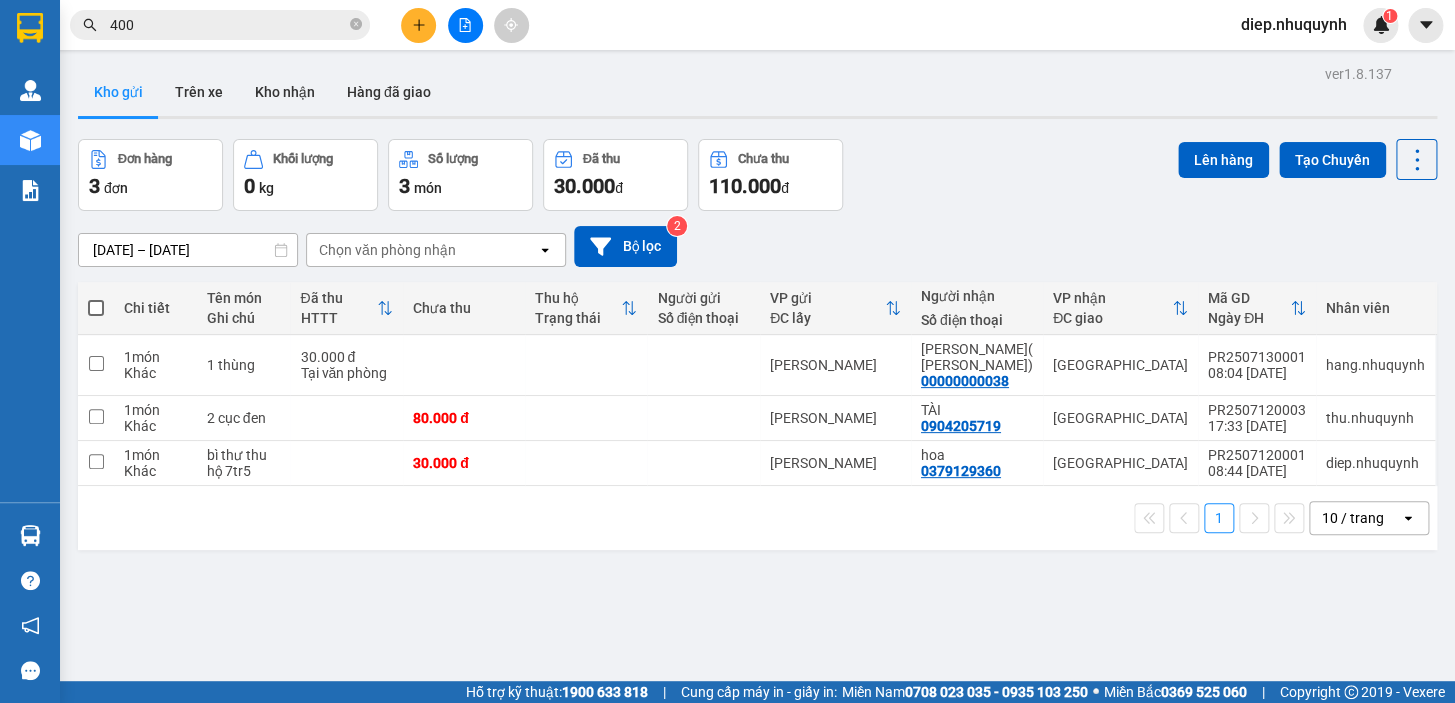 click on "400" at bounding box center [228, 25] 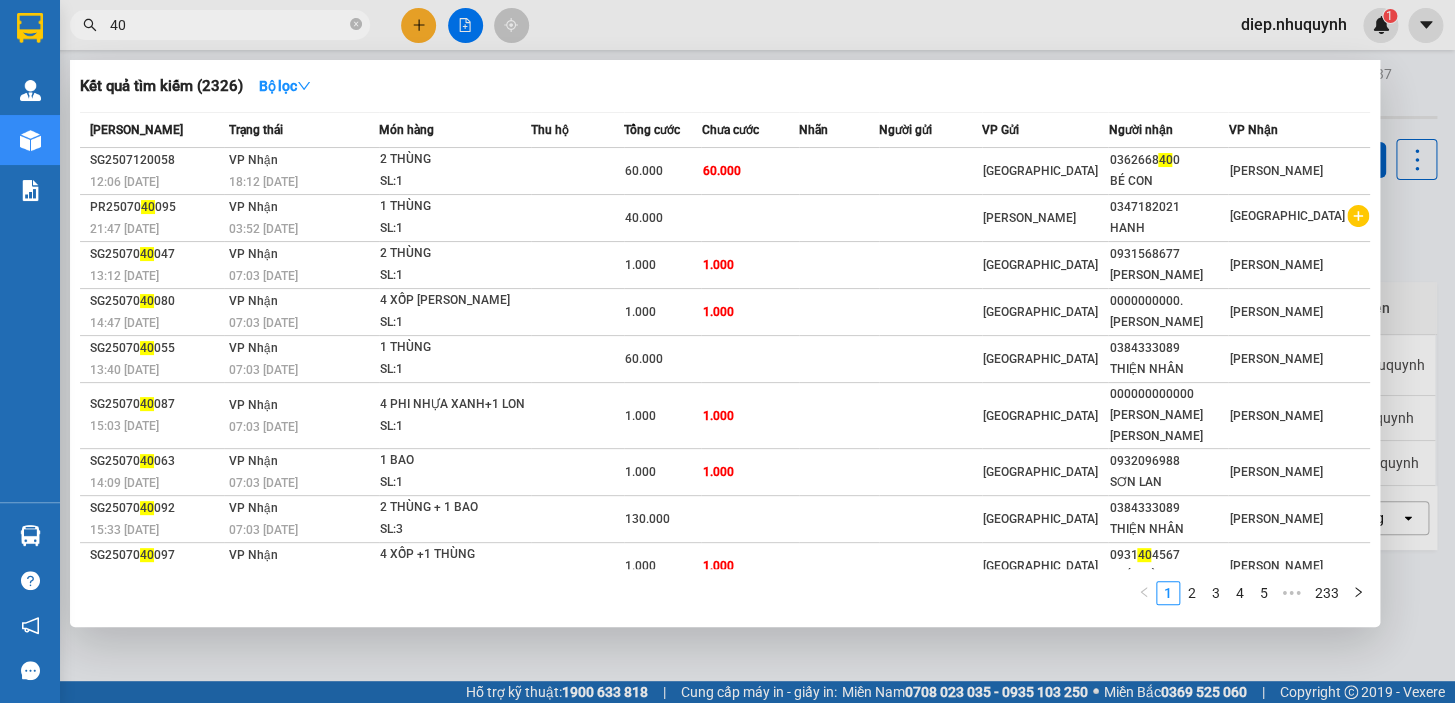 type on "4" 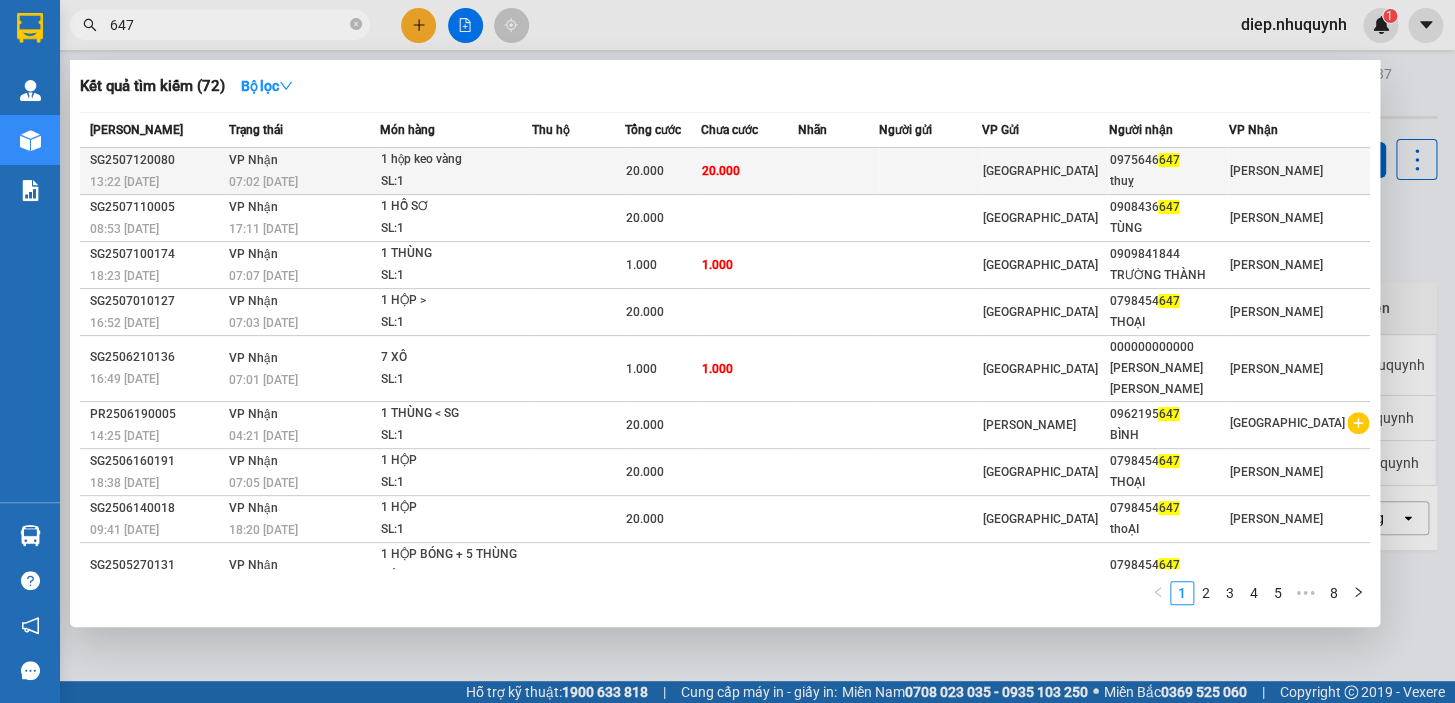 type on "647" 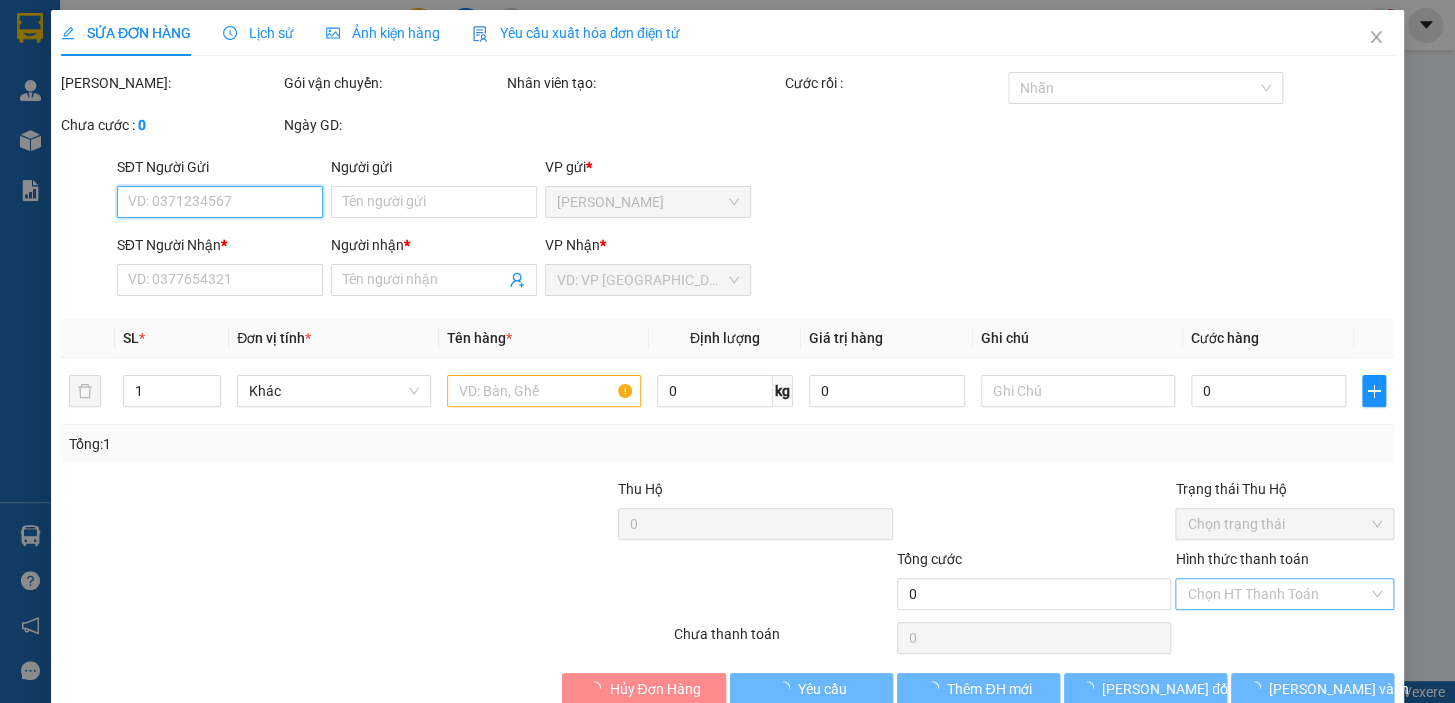 type on "0975646647" 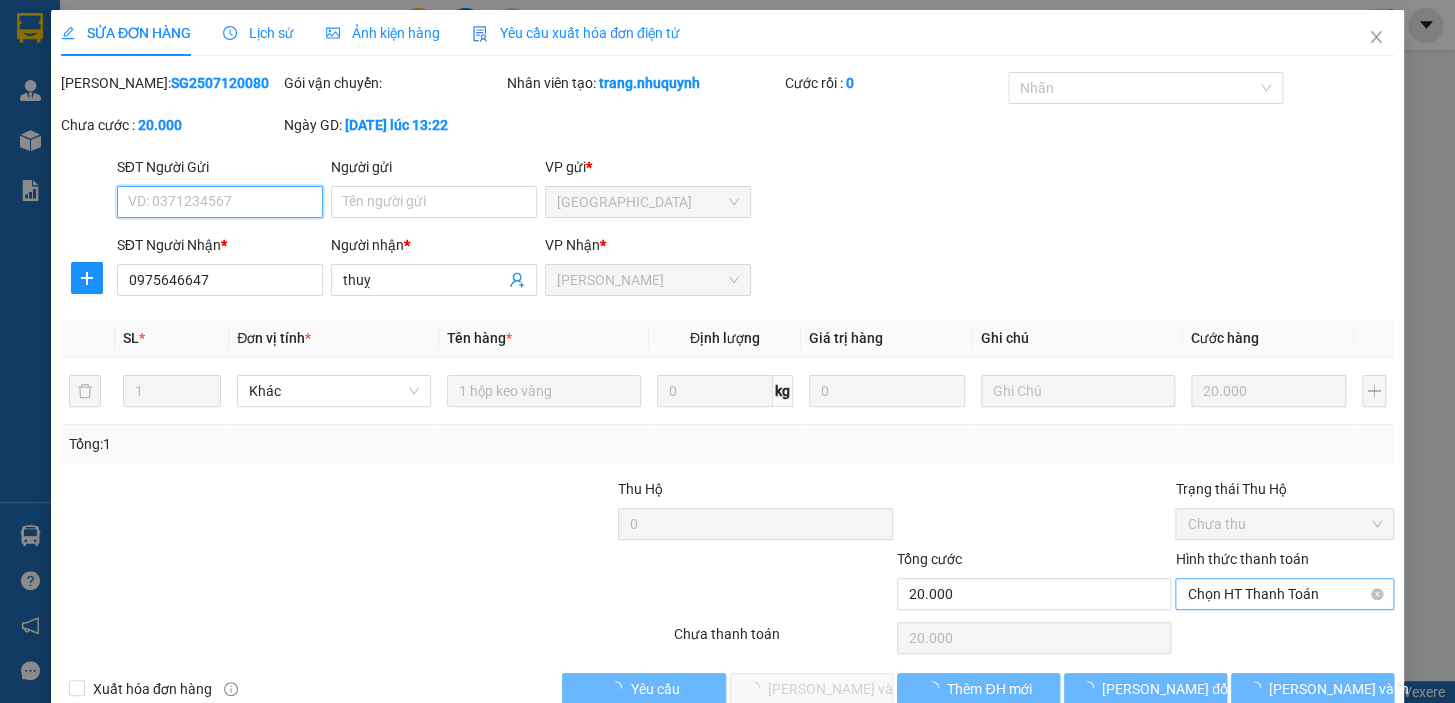 click on "Chọn HT Thanh Toán" at bounding box center [1284, 594] 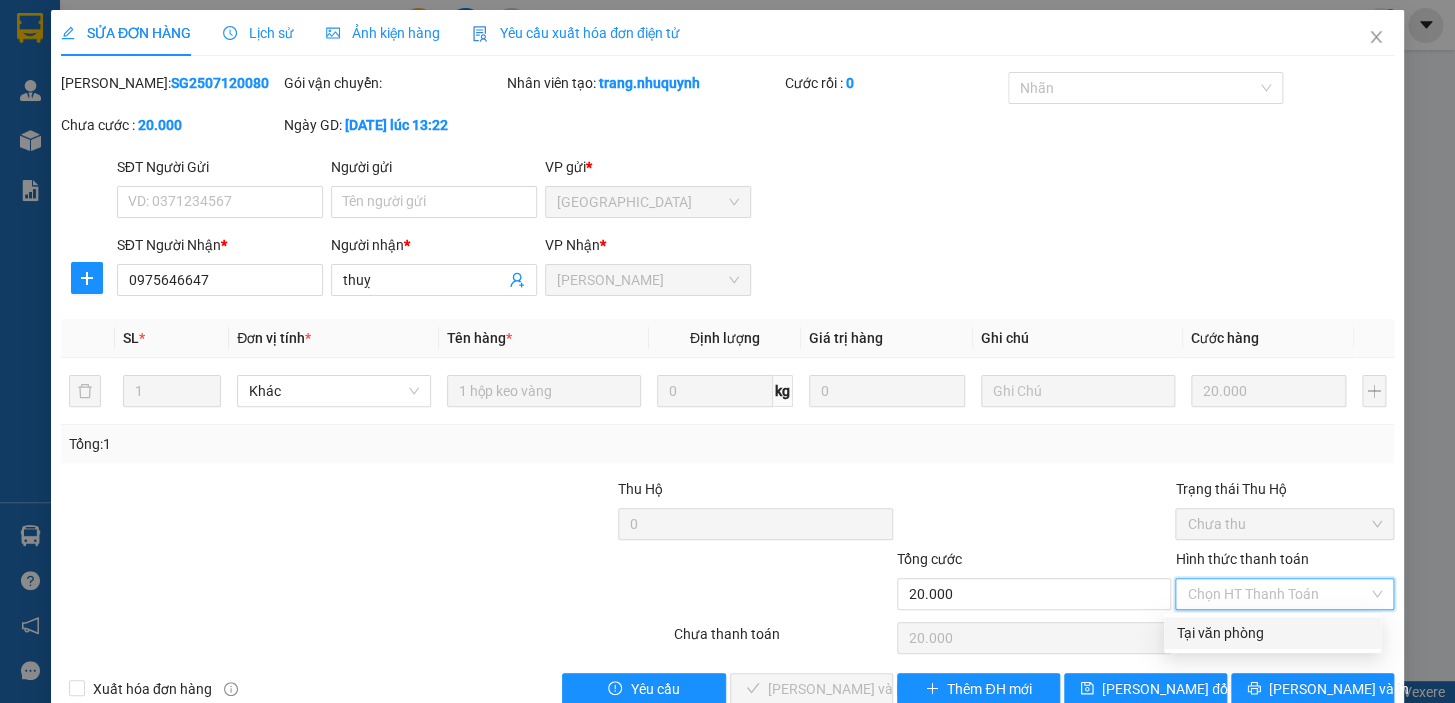 click on "Tại văn phòng" at bounding box center [1272, 633] 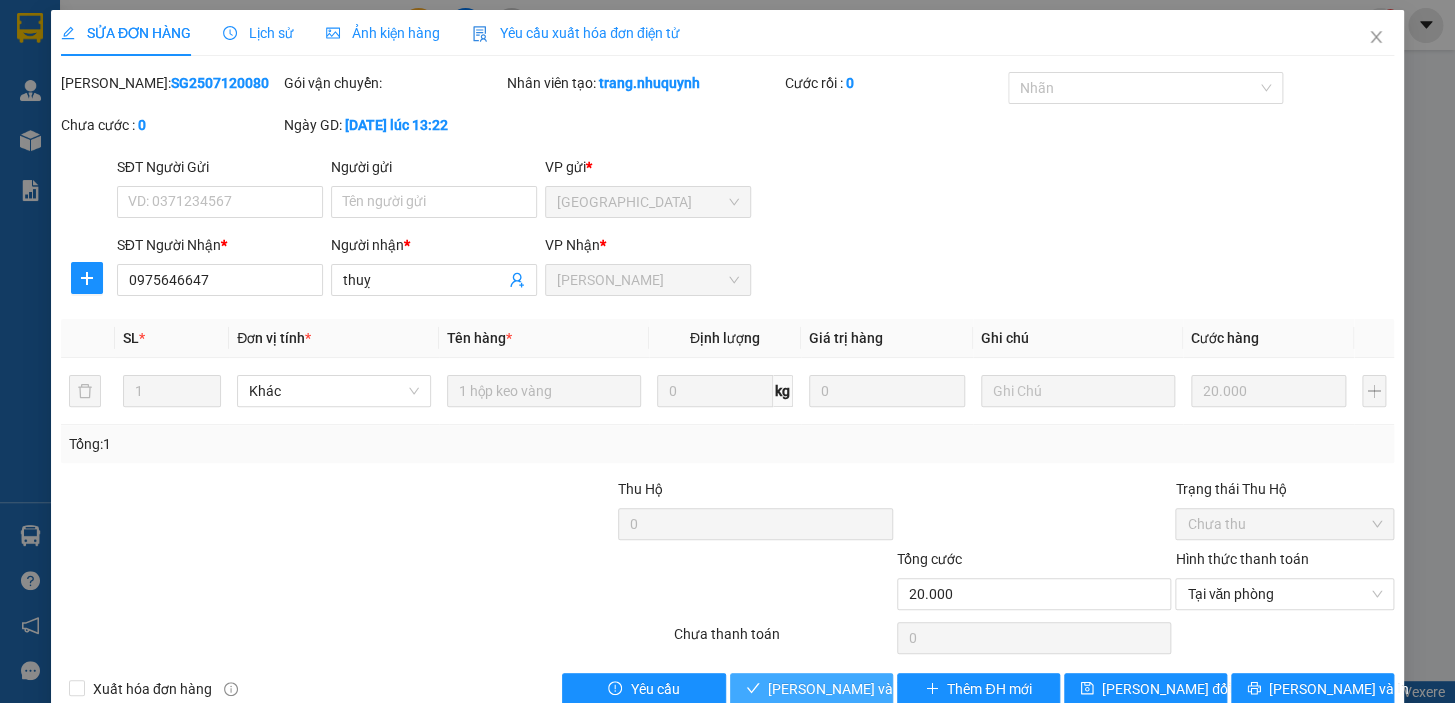 drag, startPoint x: 849, startPoint y: 686, endPoint x: 864, endPoint y: 674, distance: 19.209373 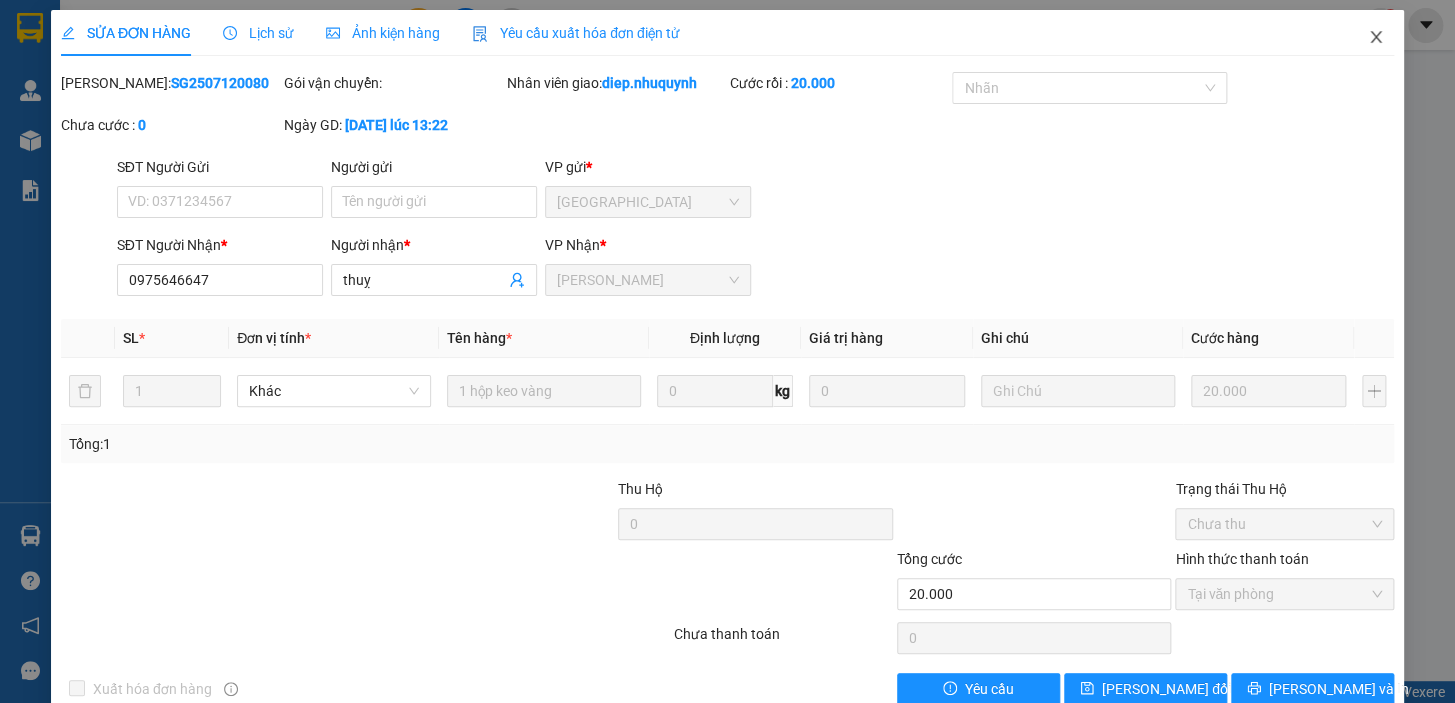 click 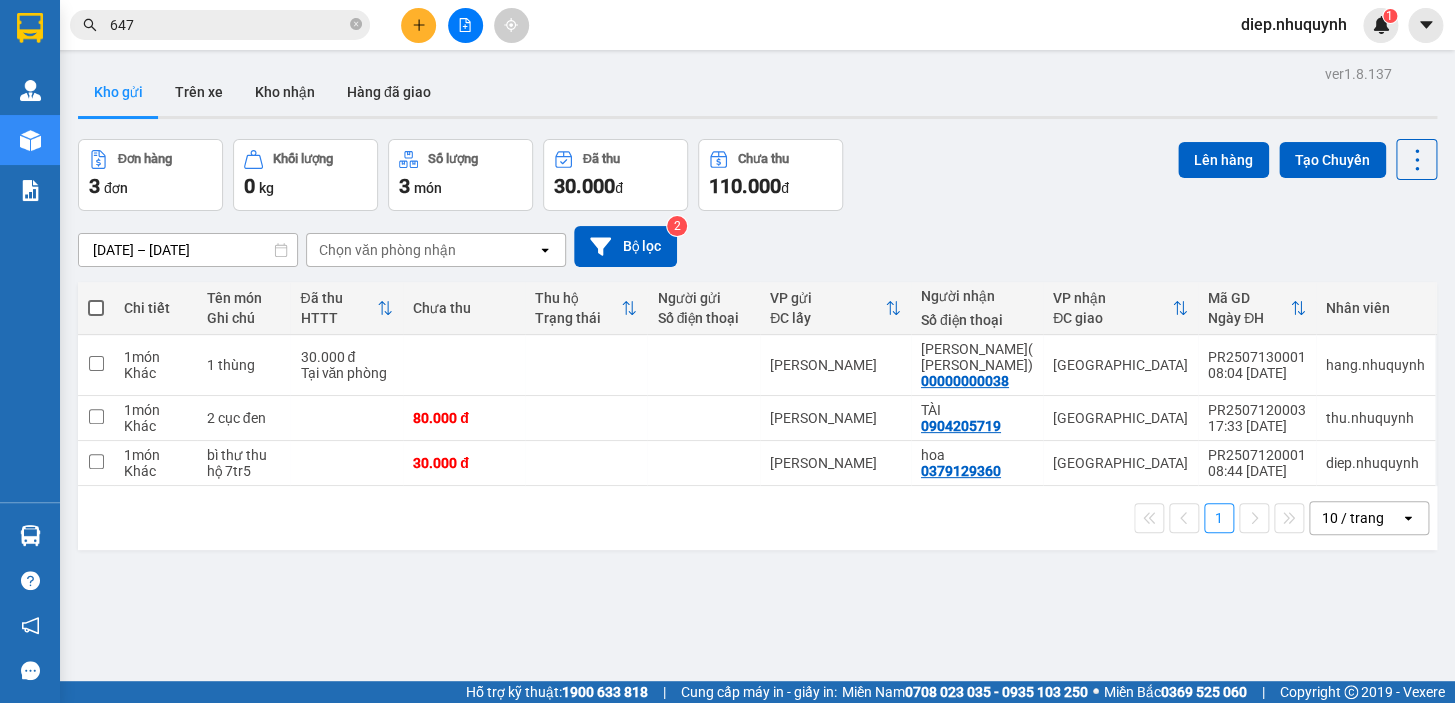 click on "diep.nhuquynh" at bounding box center [1294, 24] 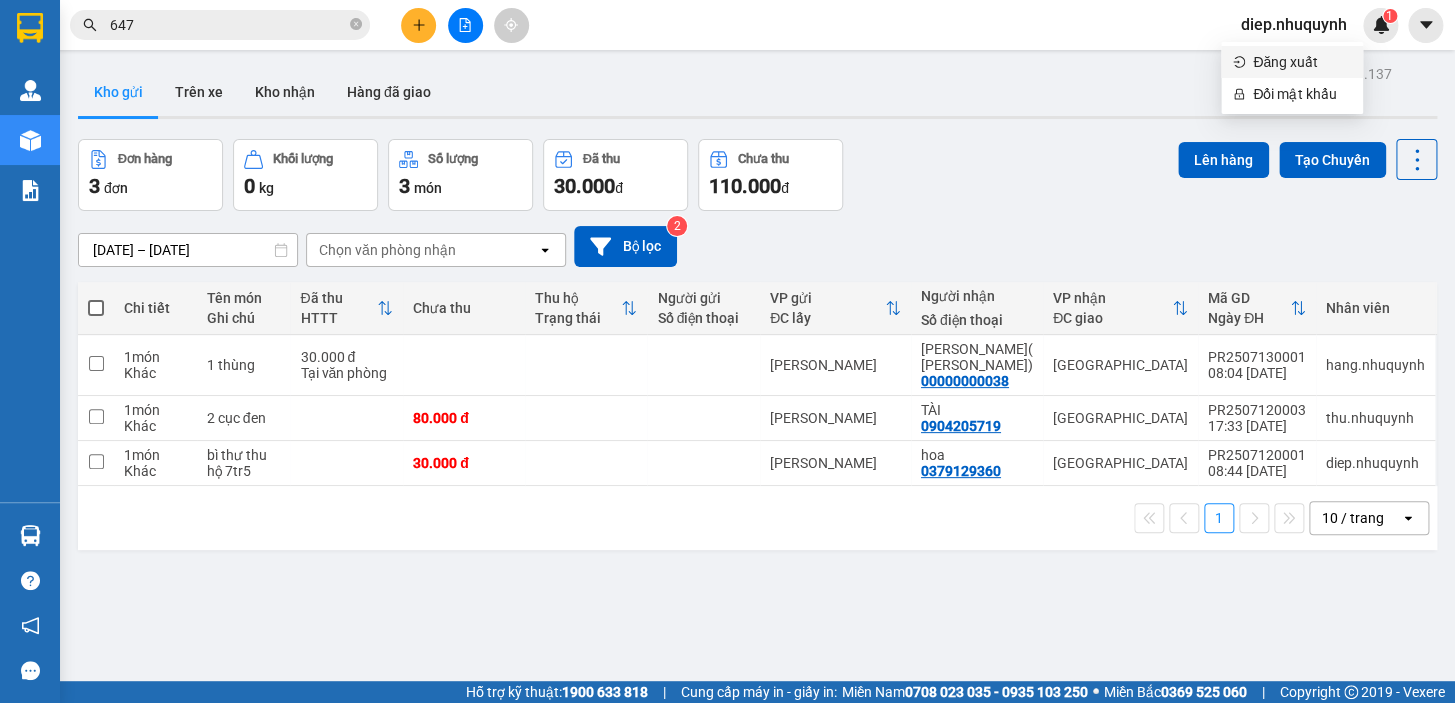 click on "Đăng xuất" at bounding box center [1302, 62] 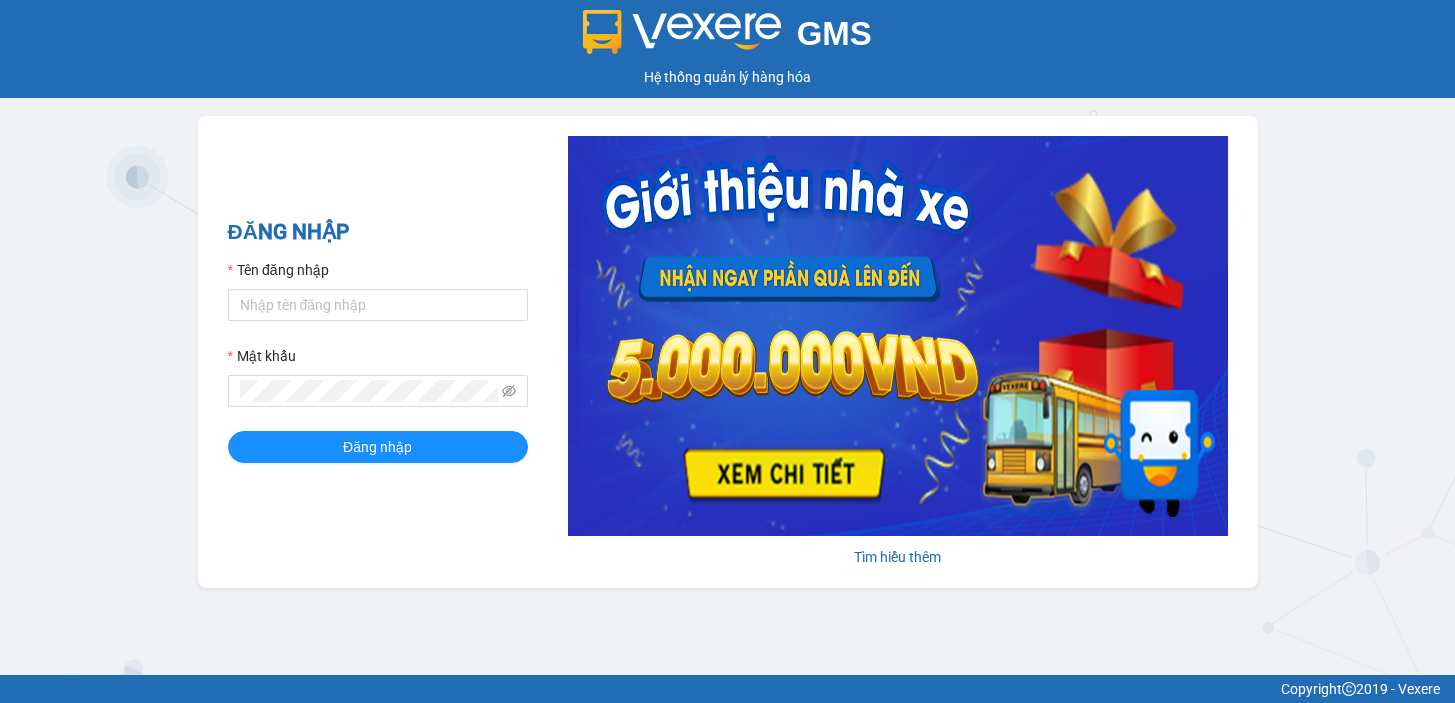 scroll, scrollTop: 0, scrollLeft: 0, axis: both 